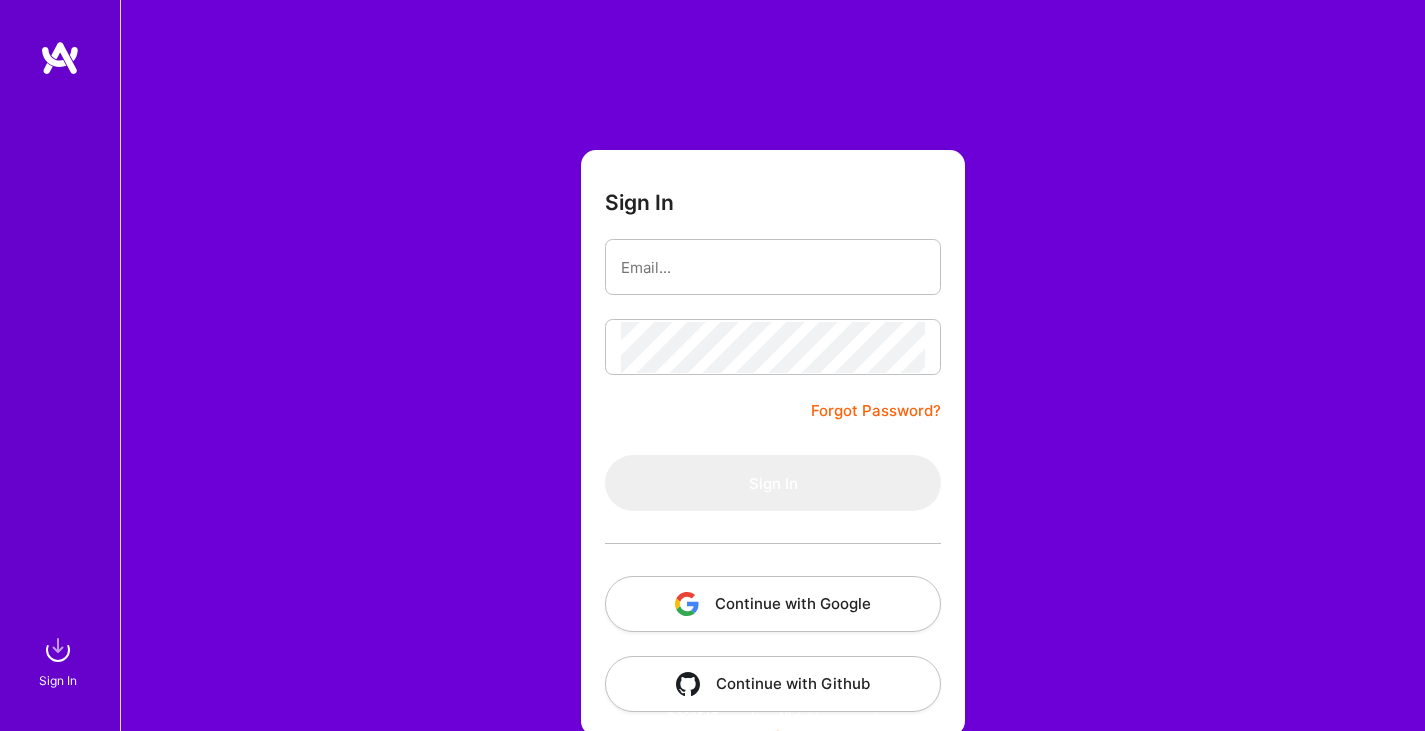 scroll, scrollTop: 0, scrollLeft: 0, axis: both 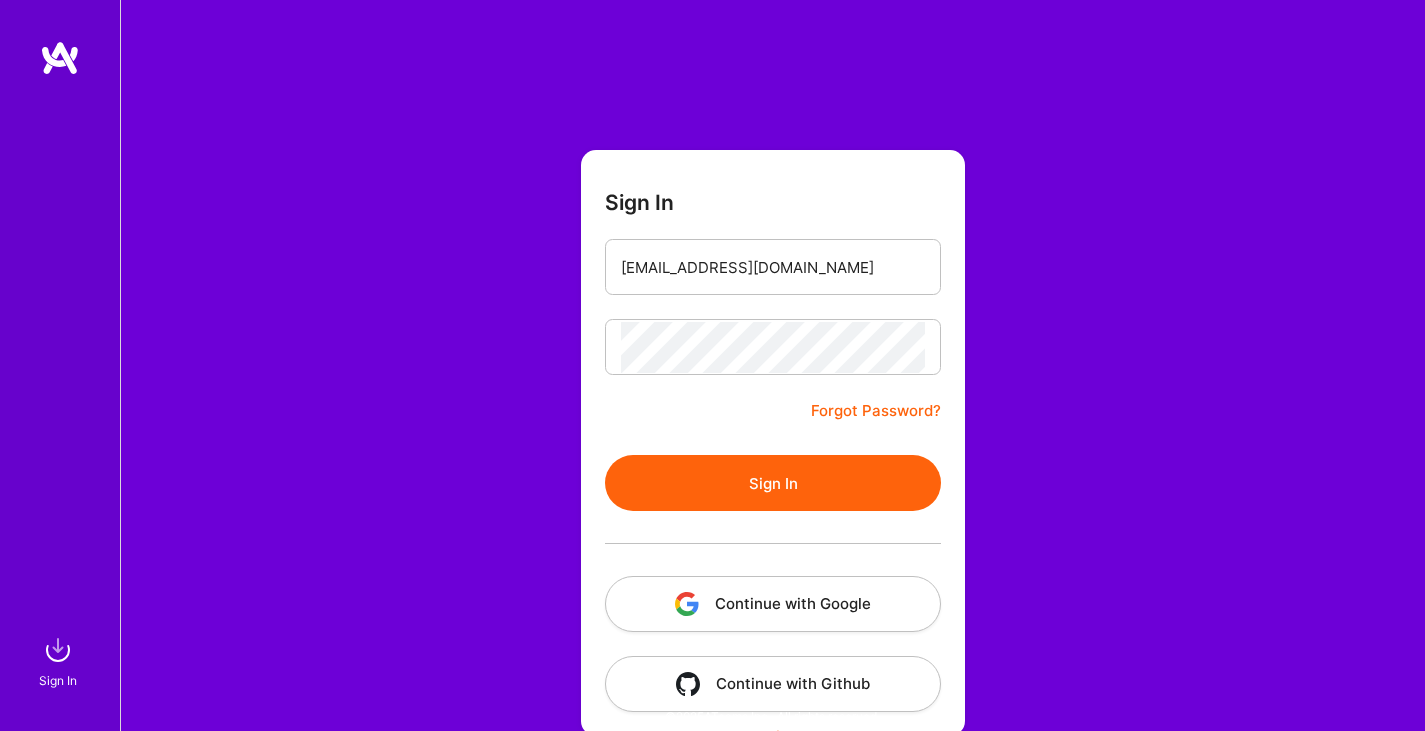 click on "Sign In" at bounding box center [773, 483] 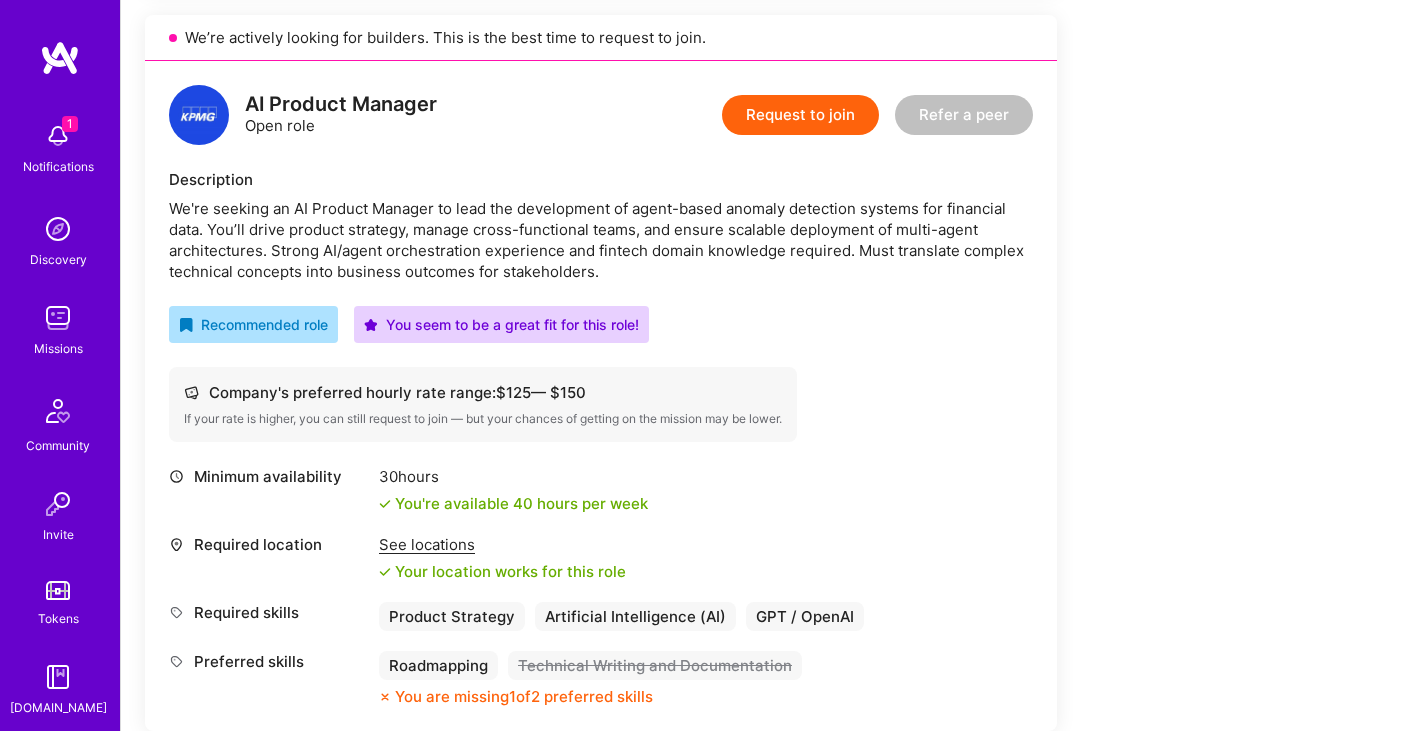 scroll, scrollTop: 1300, scrollLeft: 0, axis: vertical 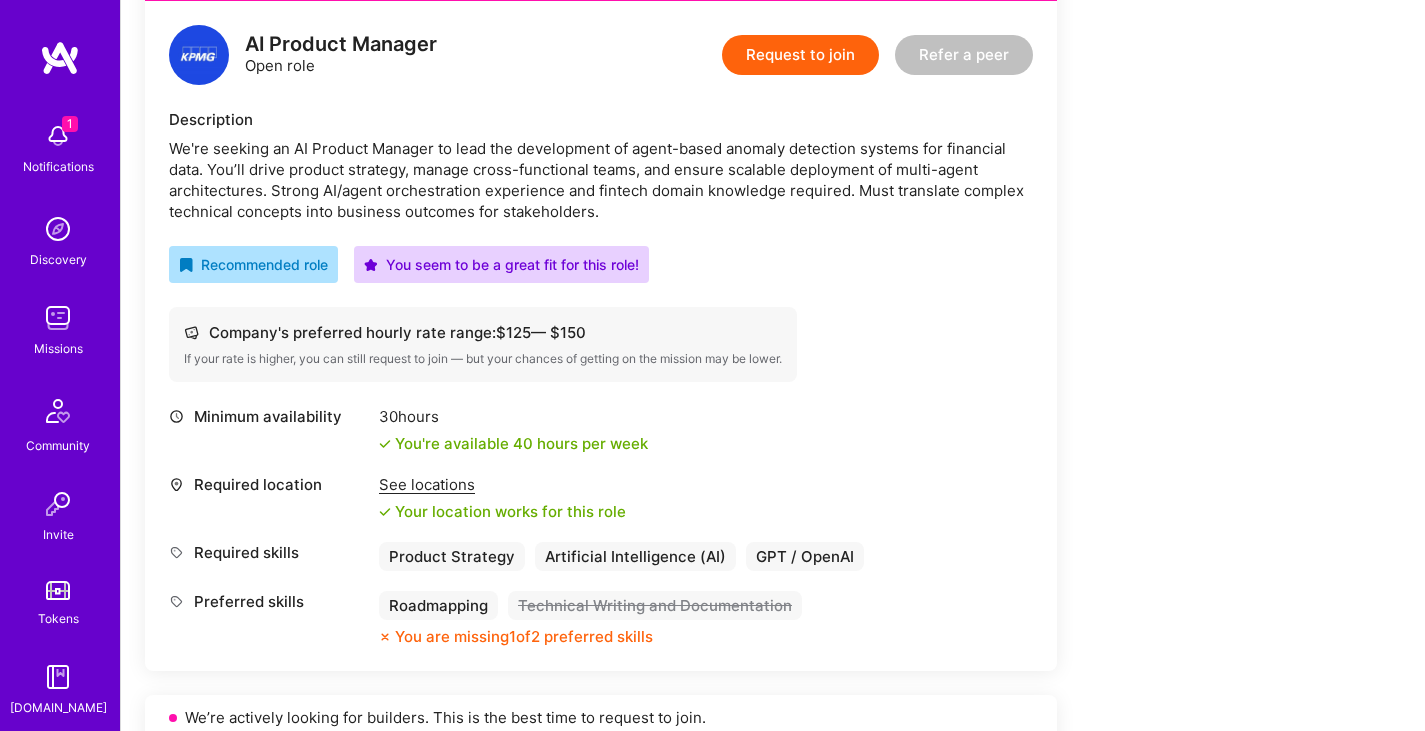 click on "Request to join" at bounding box center (800, 55) 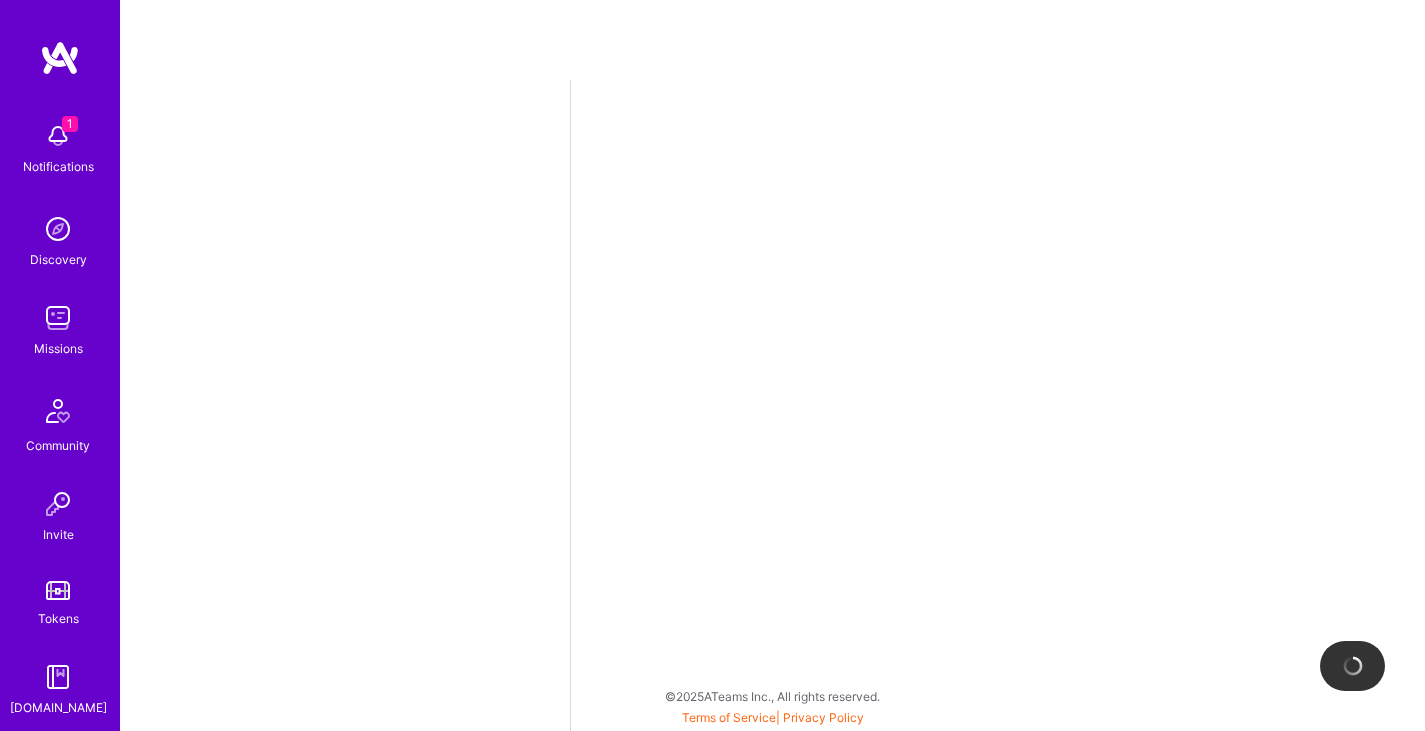 scroll, scrollTop: 0, scrollLeft: 0, axis: both 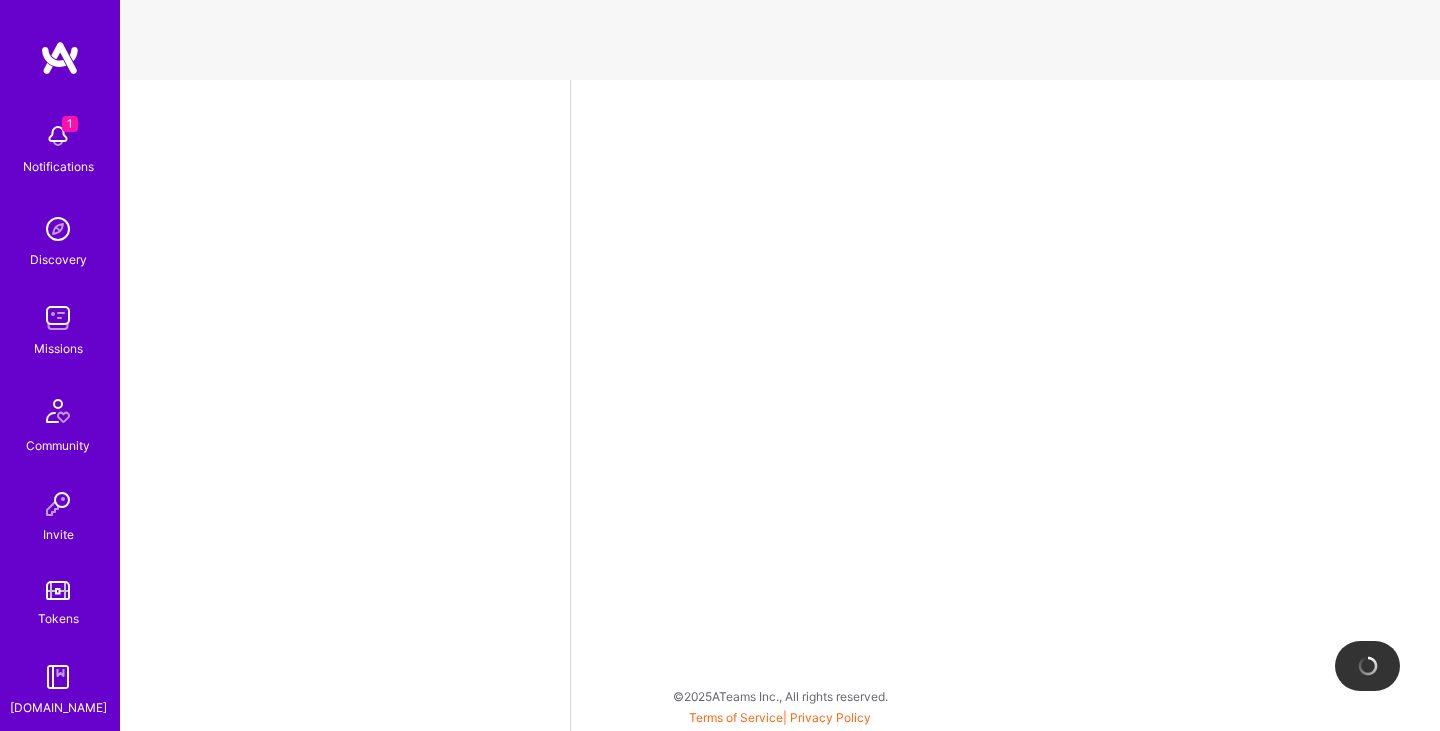 select on "CA" 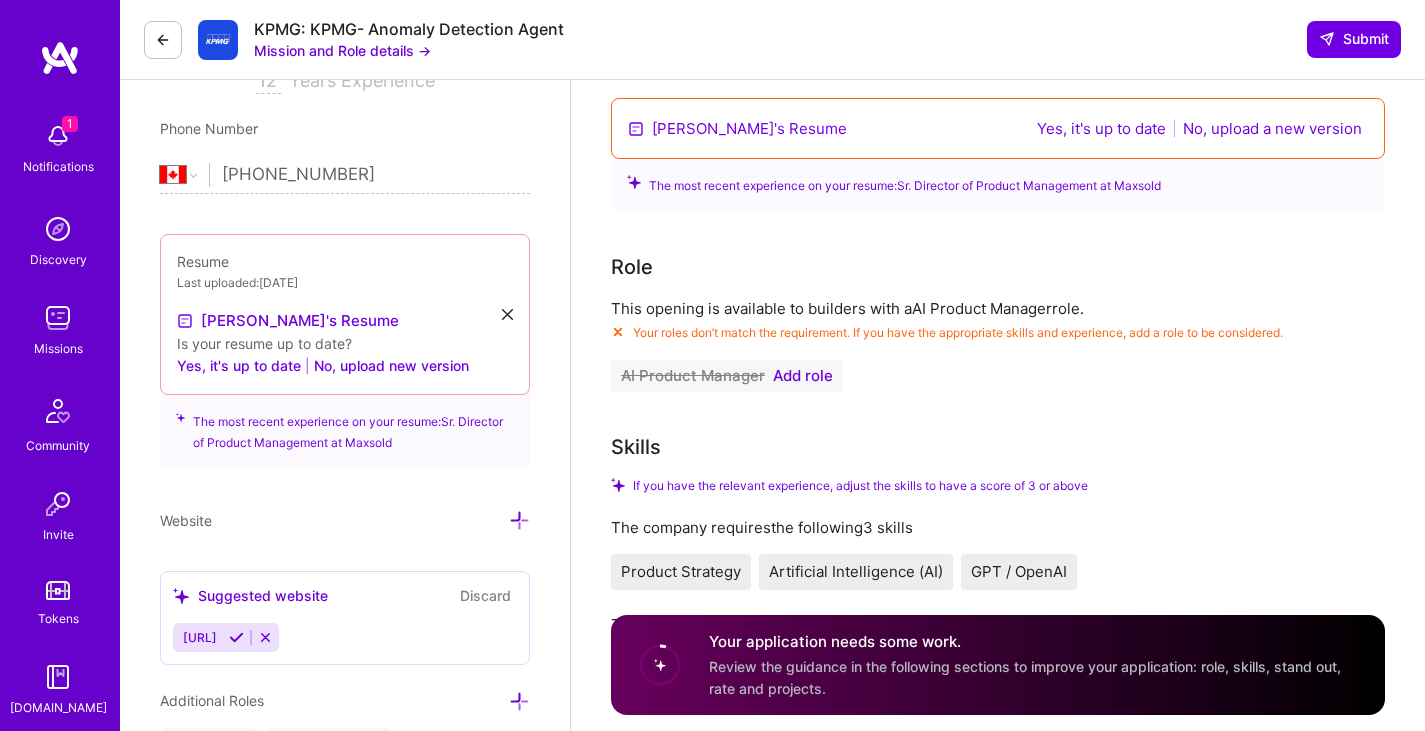 scroll, scrollTop: 400, scrollLeft: 0, axis: vertical 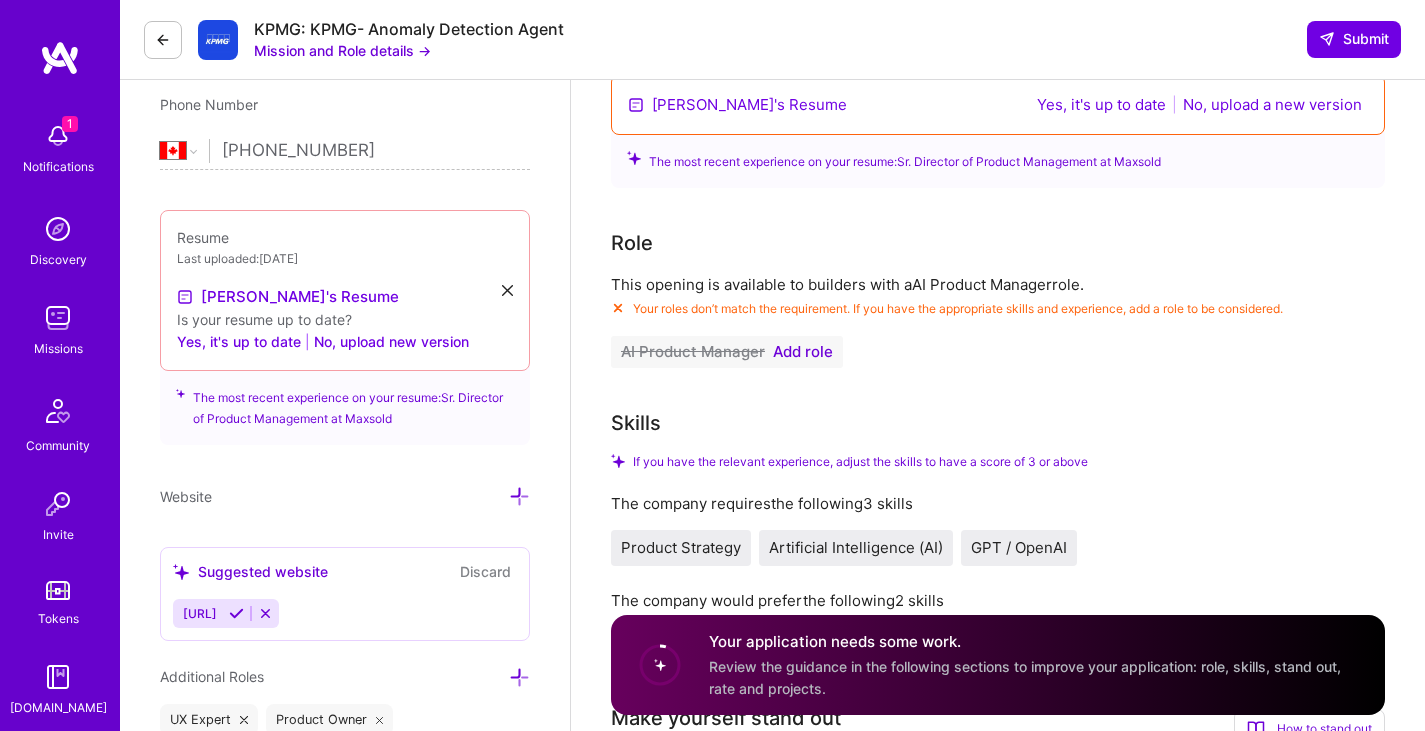click on "Add role" at bounding box center [803, 352] 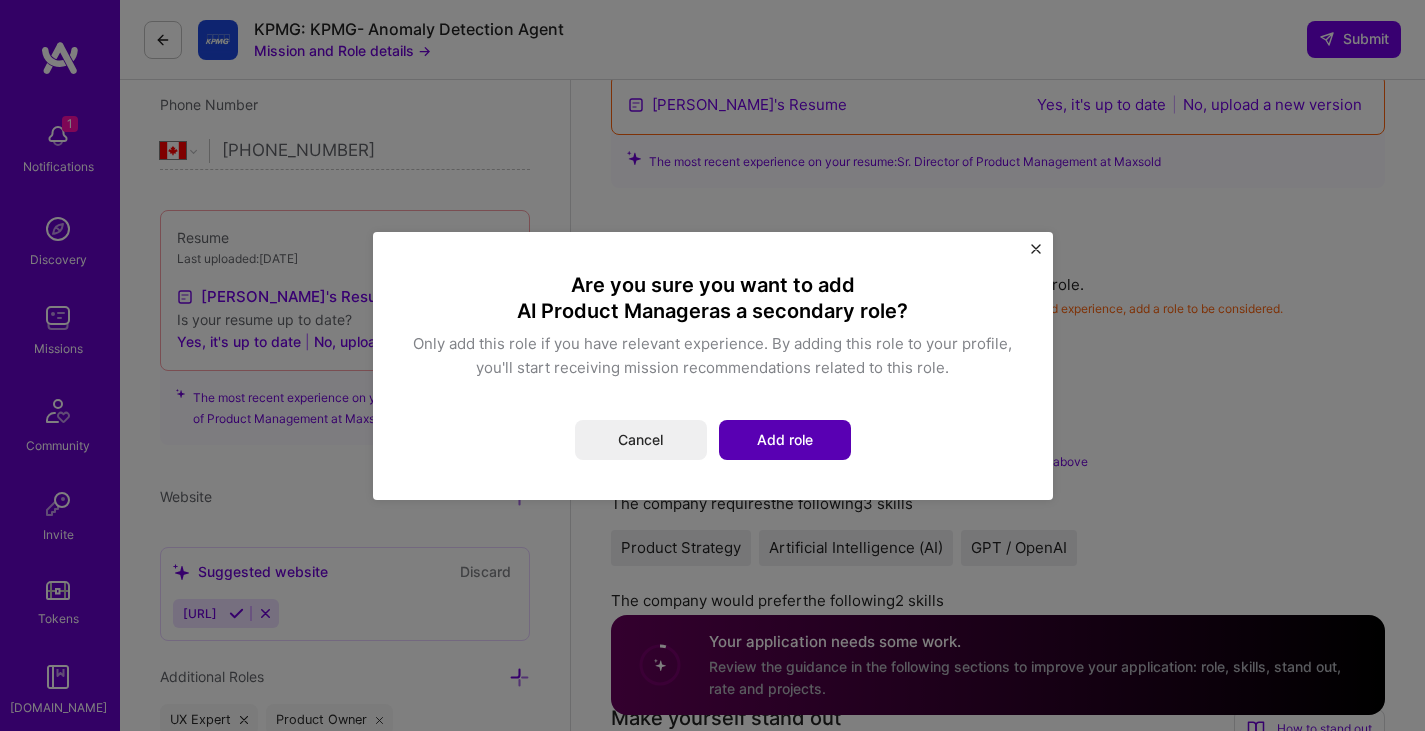 click on "Add role" at bounding box center (785, 440) 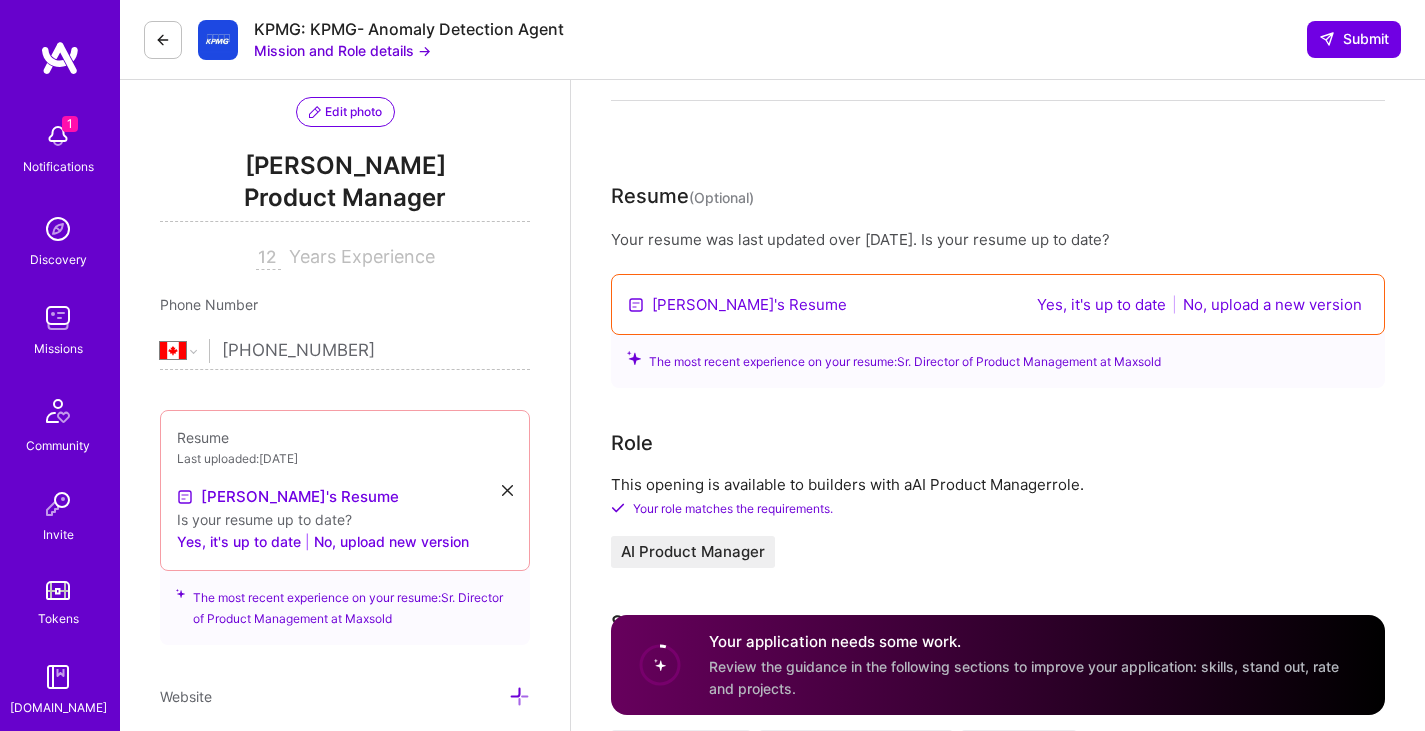 scroll, scrollTop: 500, scrollLeft: 0, axis: vertical 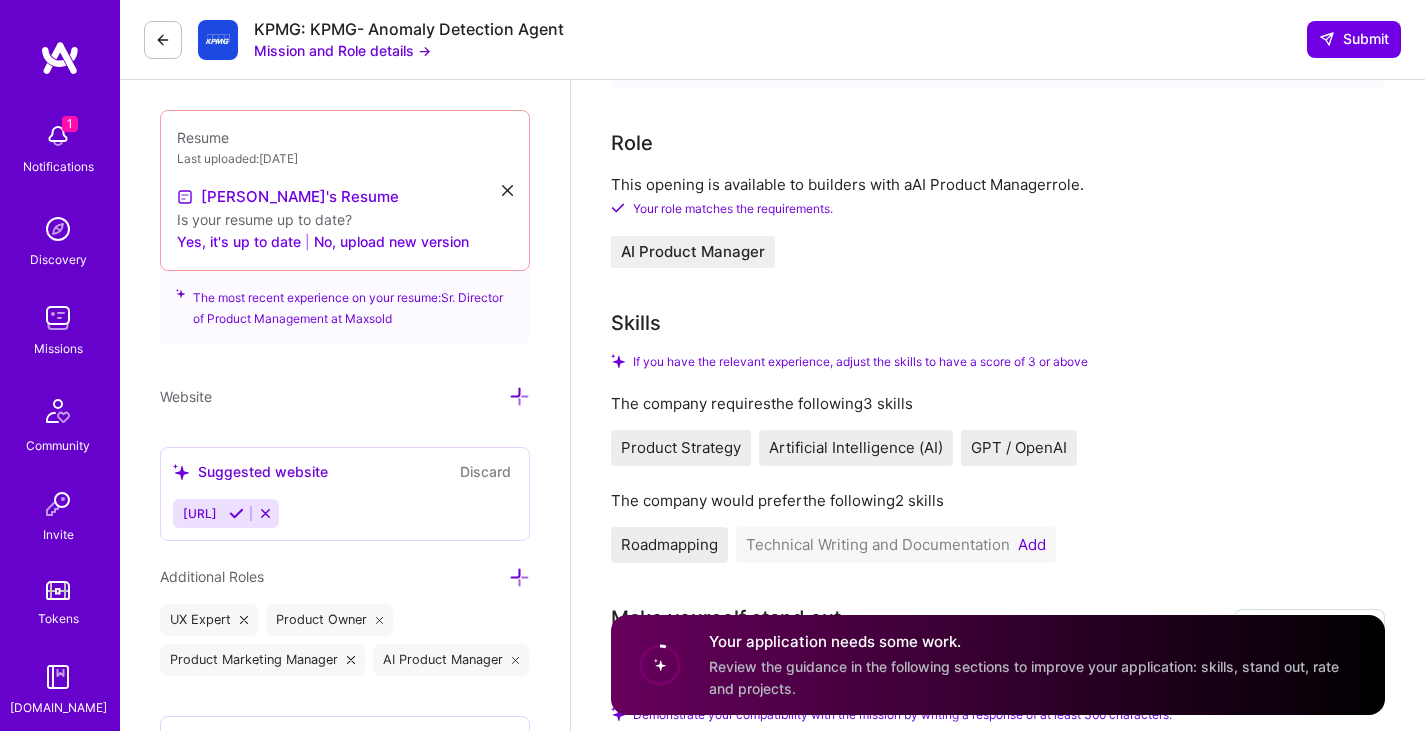 click on "AI Product Manager" at bounding box center [693, 252] 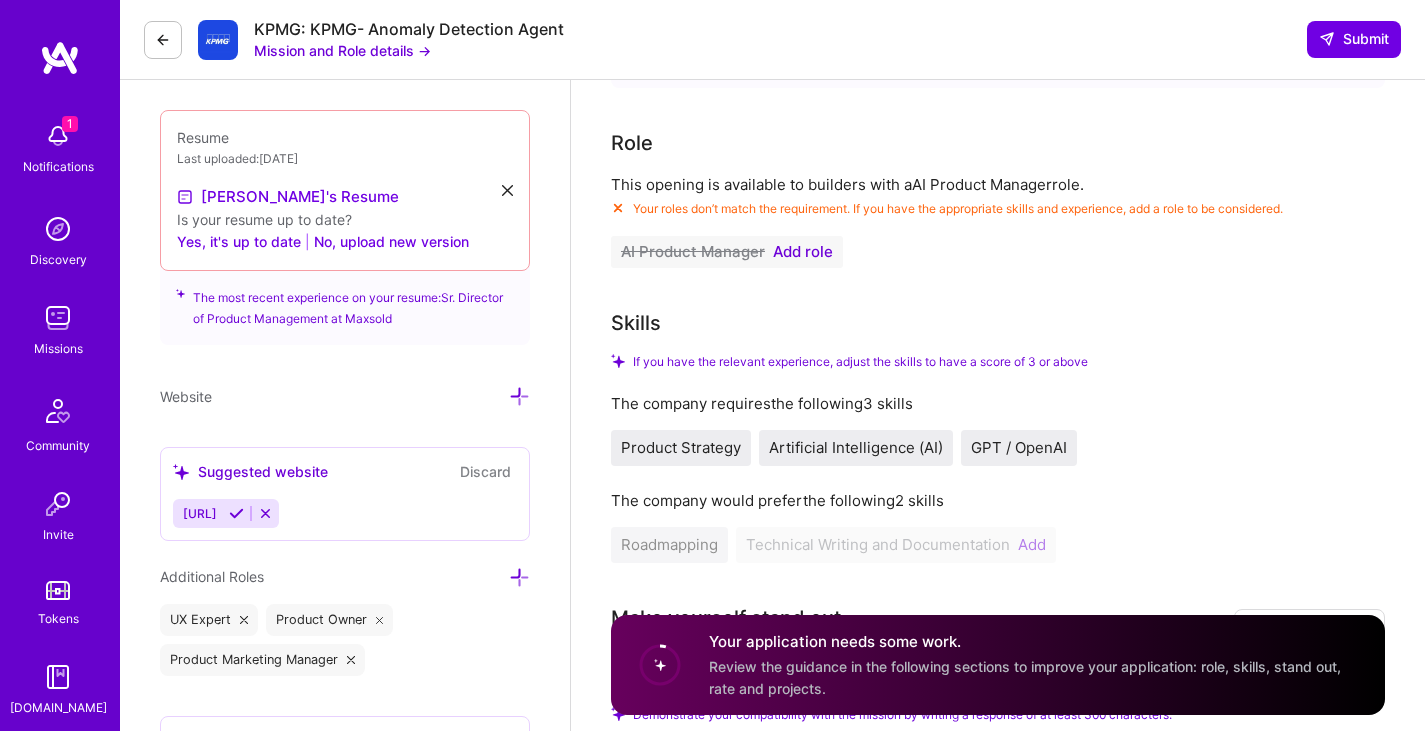click on "Add role" at bounding box center [803, 252] 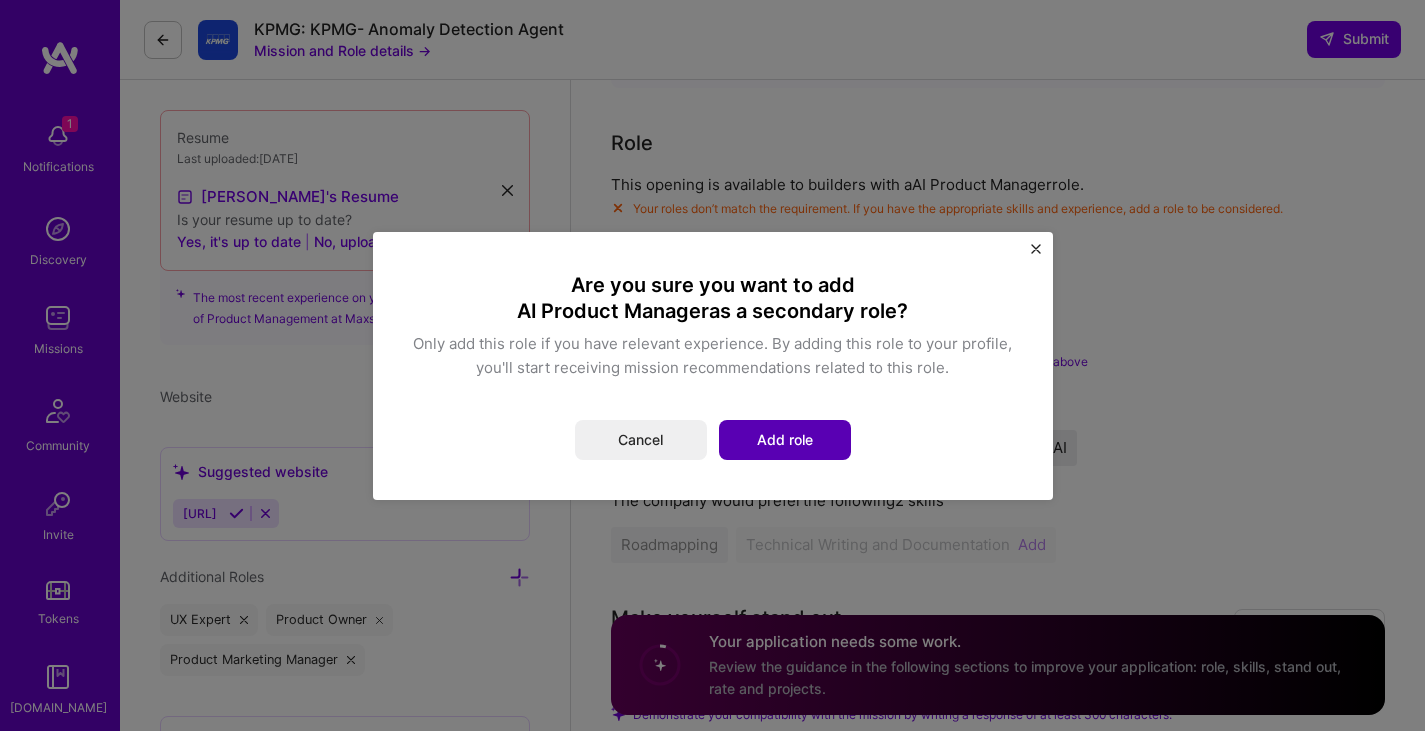 click on "Add role" at bounding box center (785, 440) 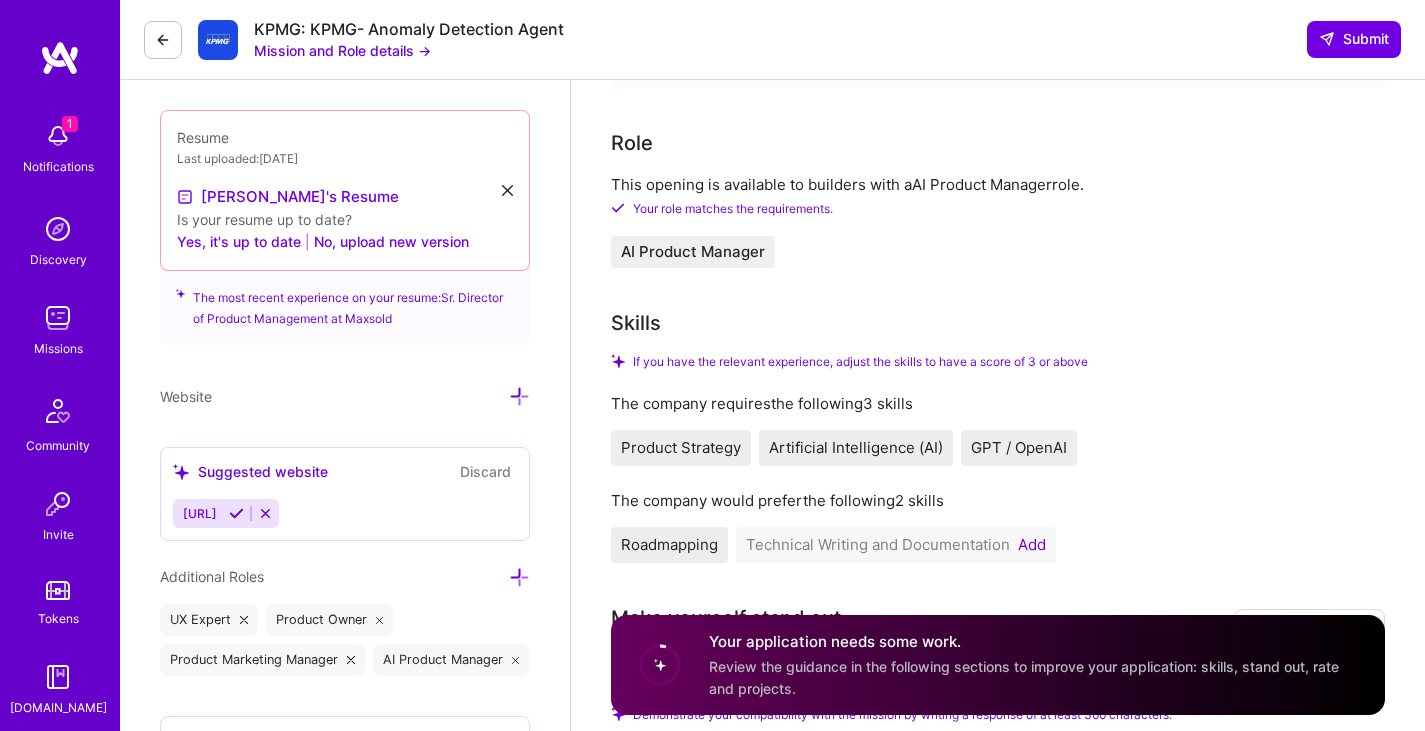 click on "Mission and Role details →" at bounding box center [342, 50] 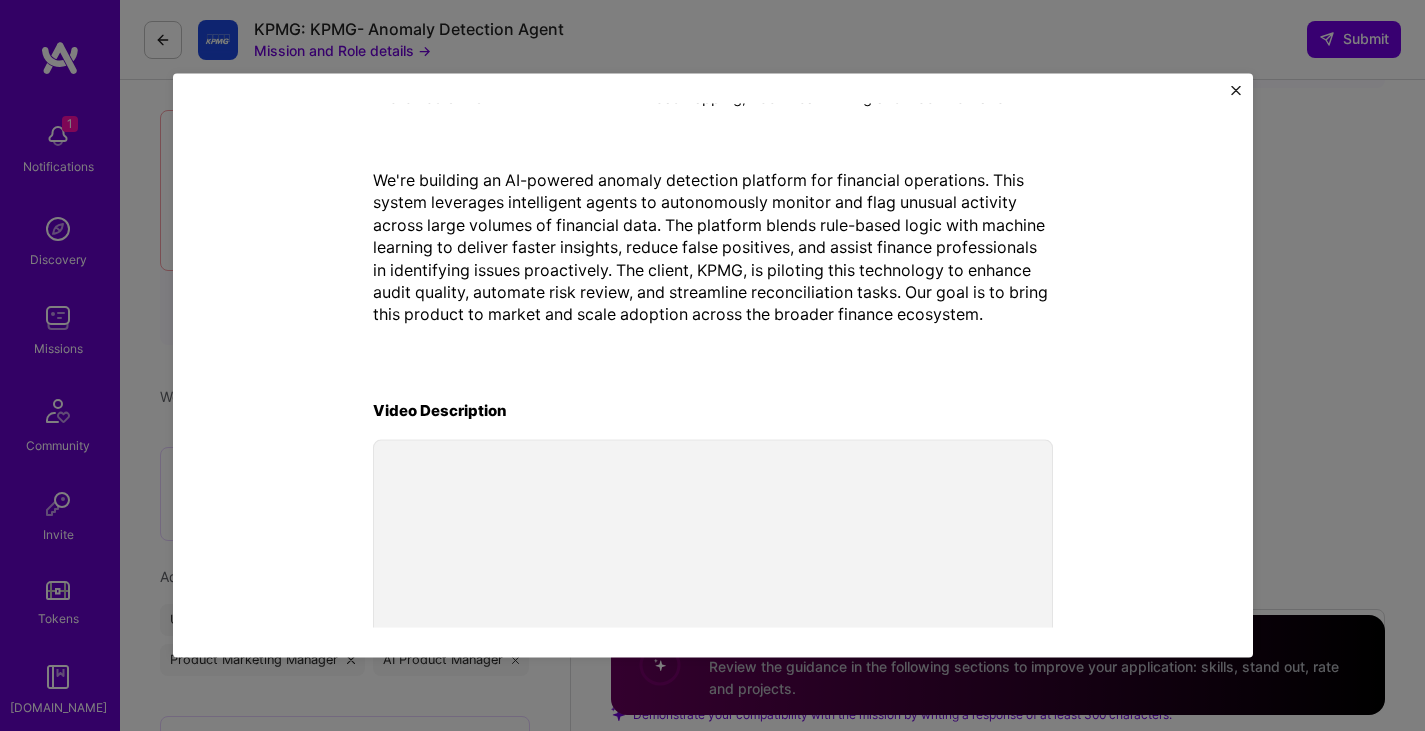 scroll, scrollTop: 137, scrollLeft: 0, axis: vertical 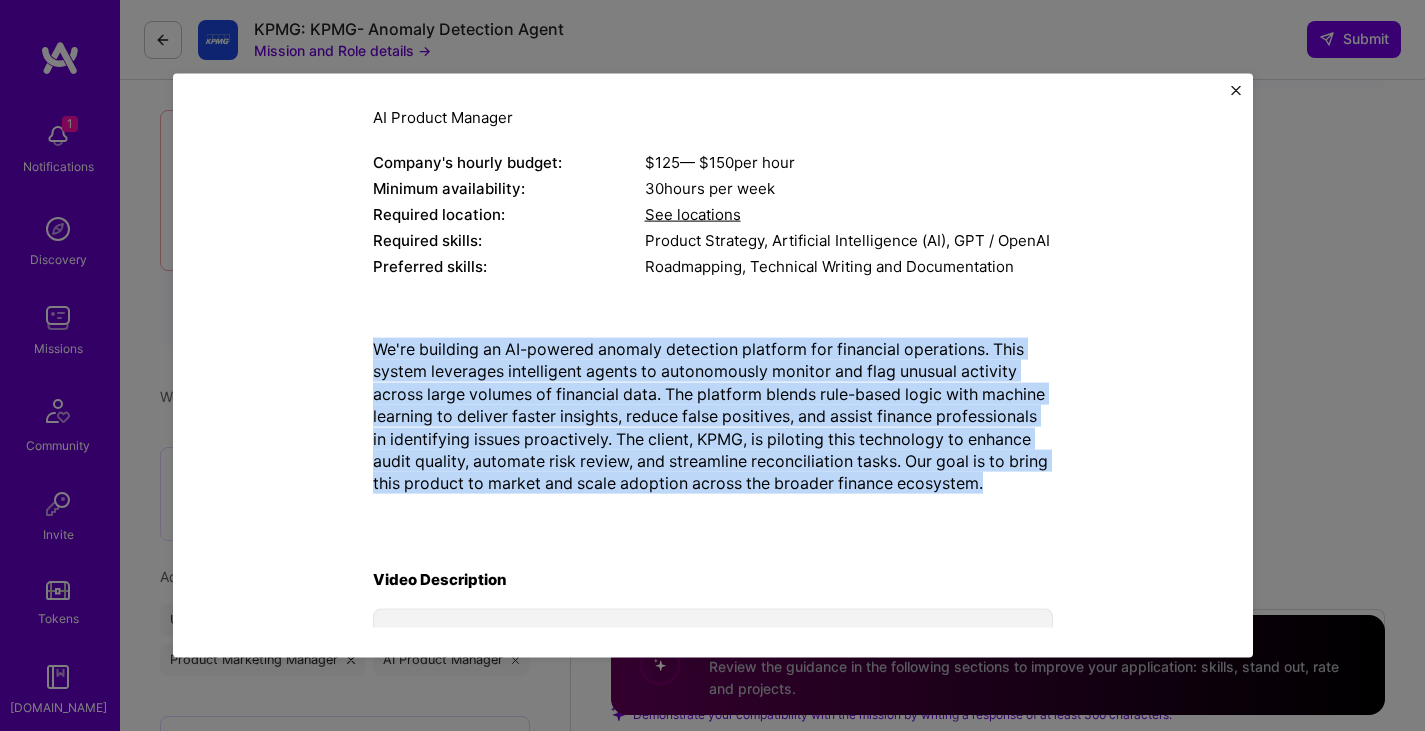 drag, startPoint x: 364, startPoint y: 346, endPoint x: 1006, endPoint y: 470, distance: 653.8654 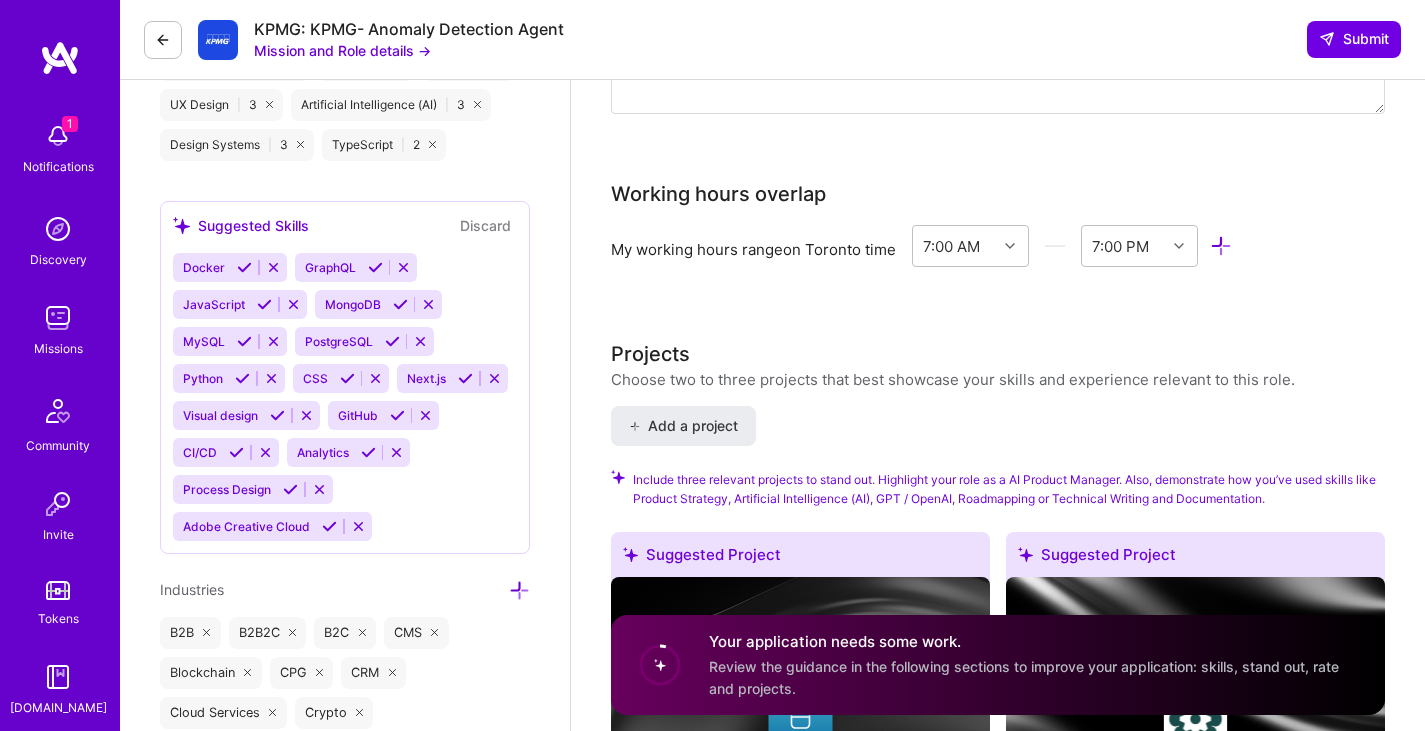 scroll, scrollTop: 2000, scrollLeft: 0, axis: vertical 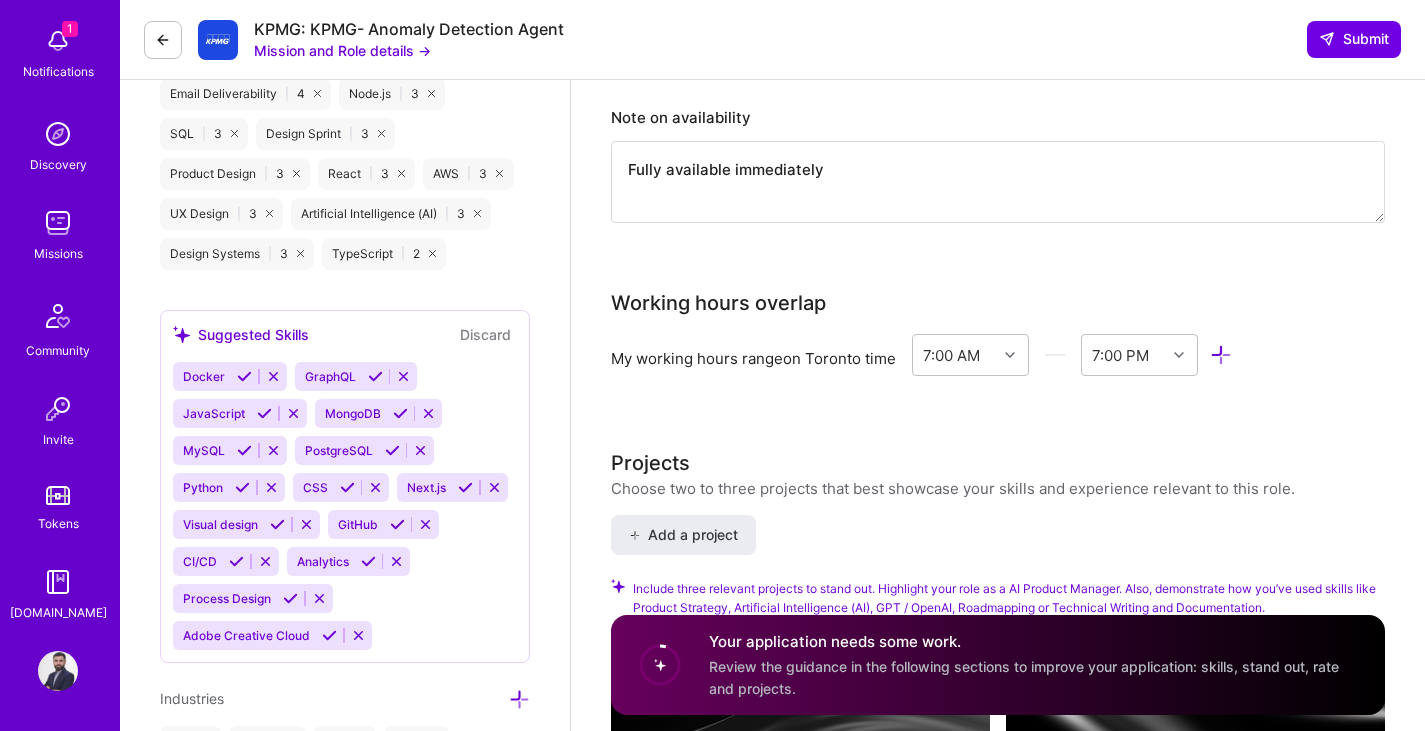 click at bounding box center [58, 671] 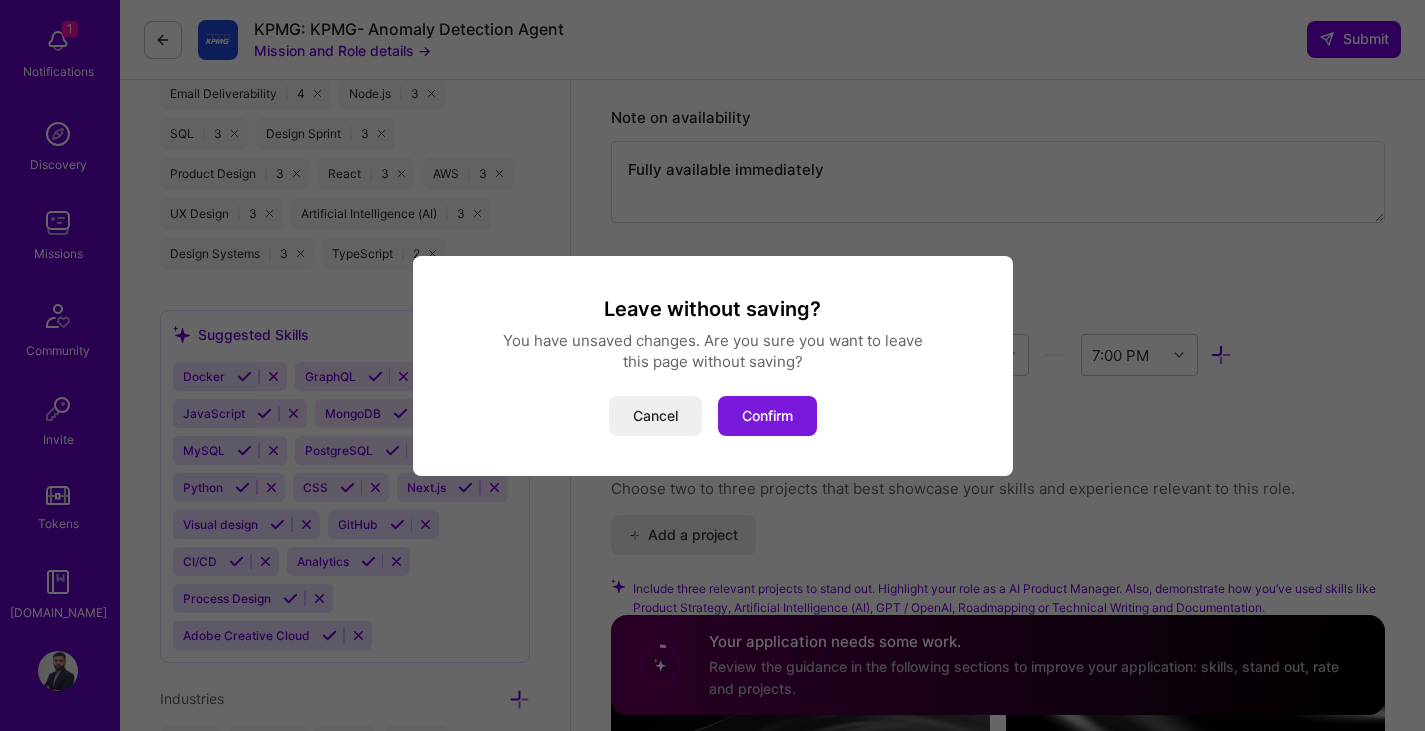 click on "Confirm" at bounding box center [767, 416] 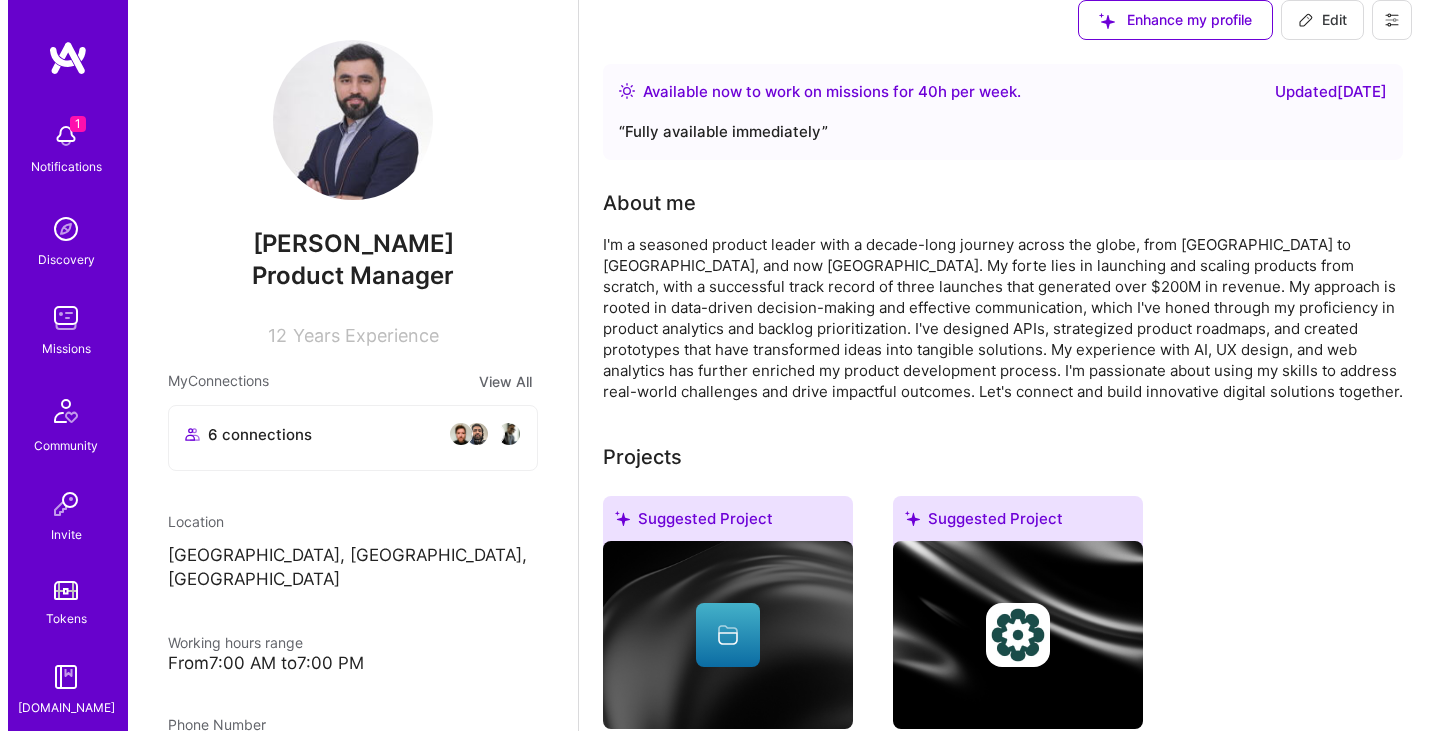 scroll, scrollTop: 1000, scrollLeft: 0, axis: vertical 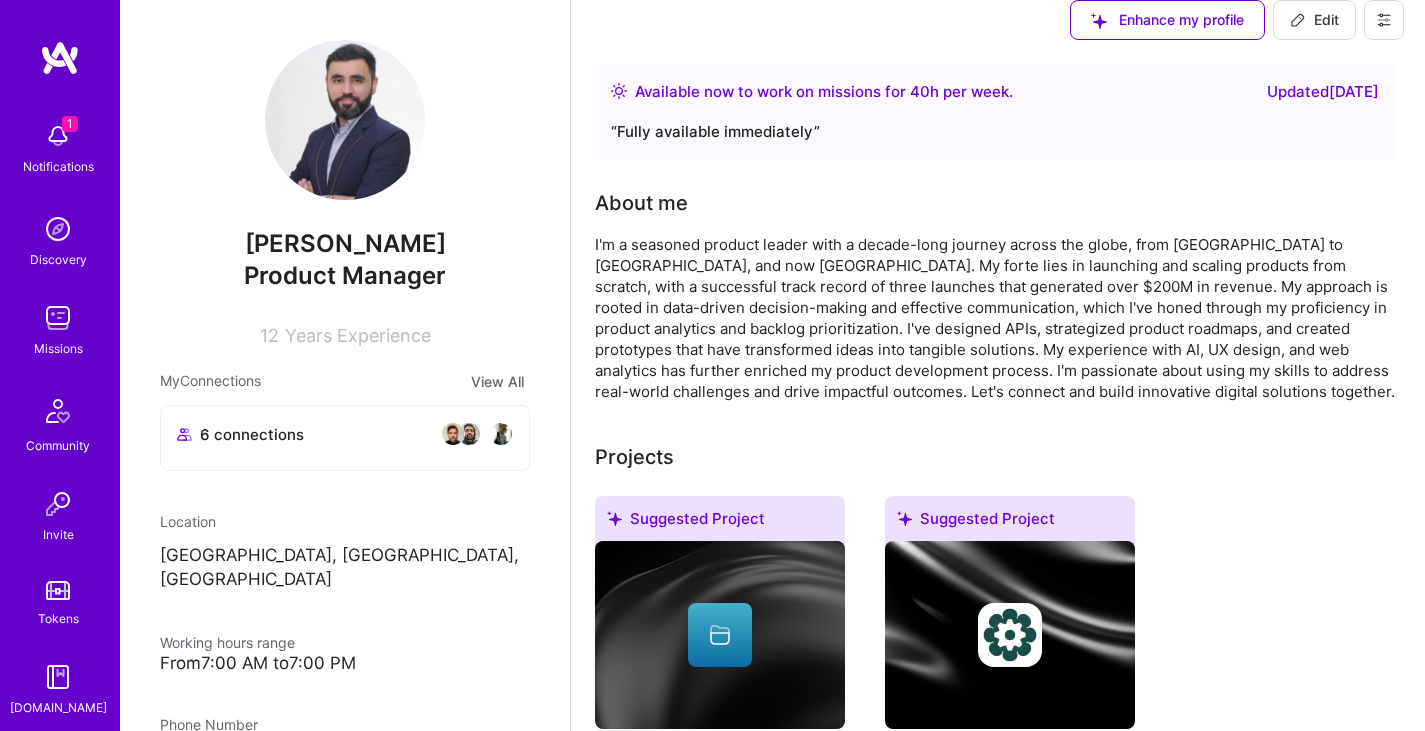 click at bounding box center [1010, 1034] 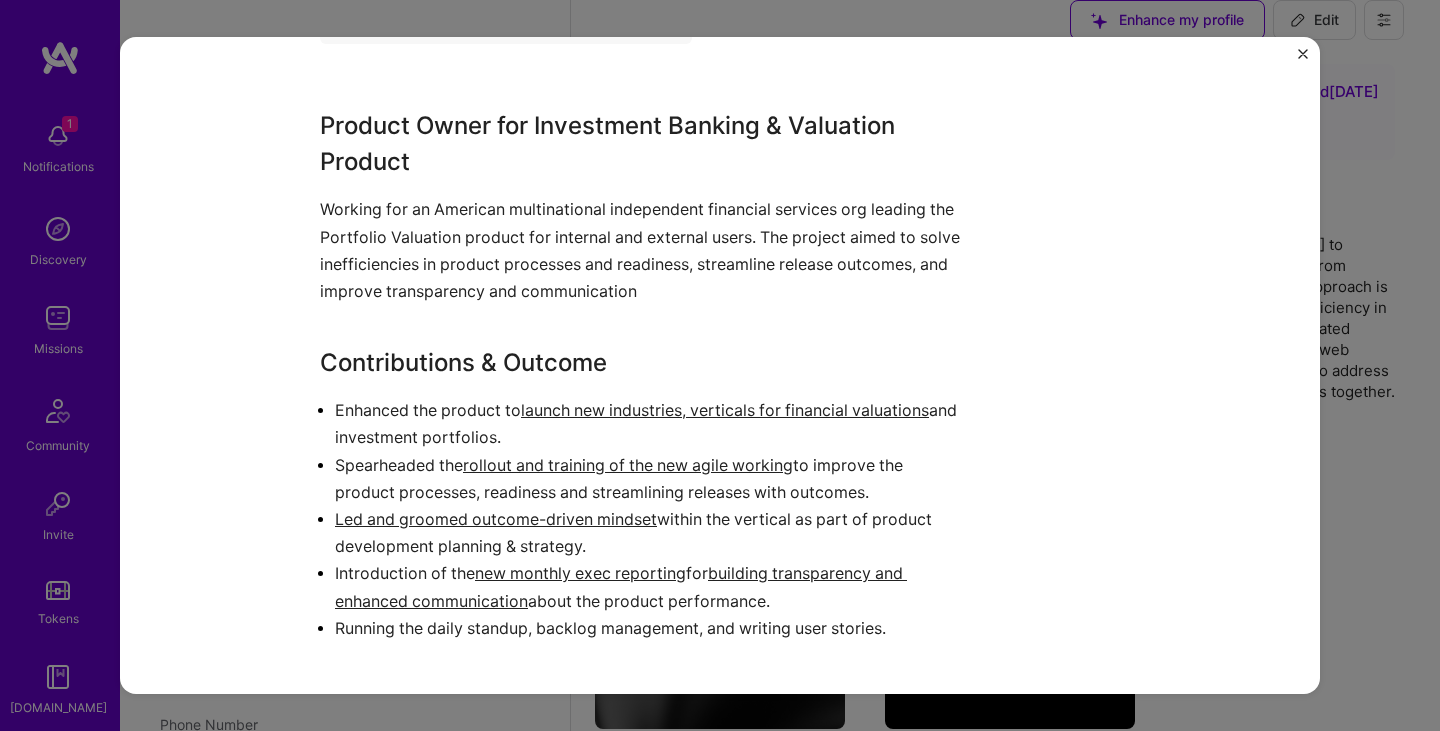 scroll, scrollTop: 500, scrollLeft: 0, axis: vertical 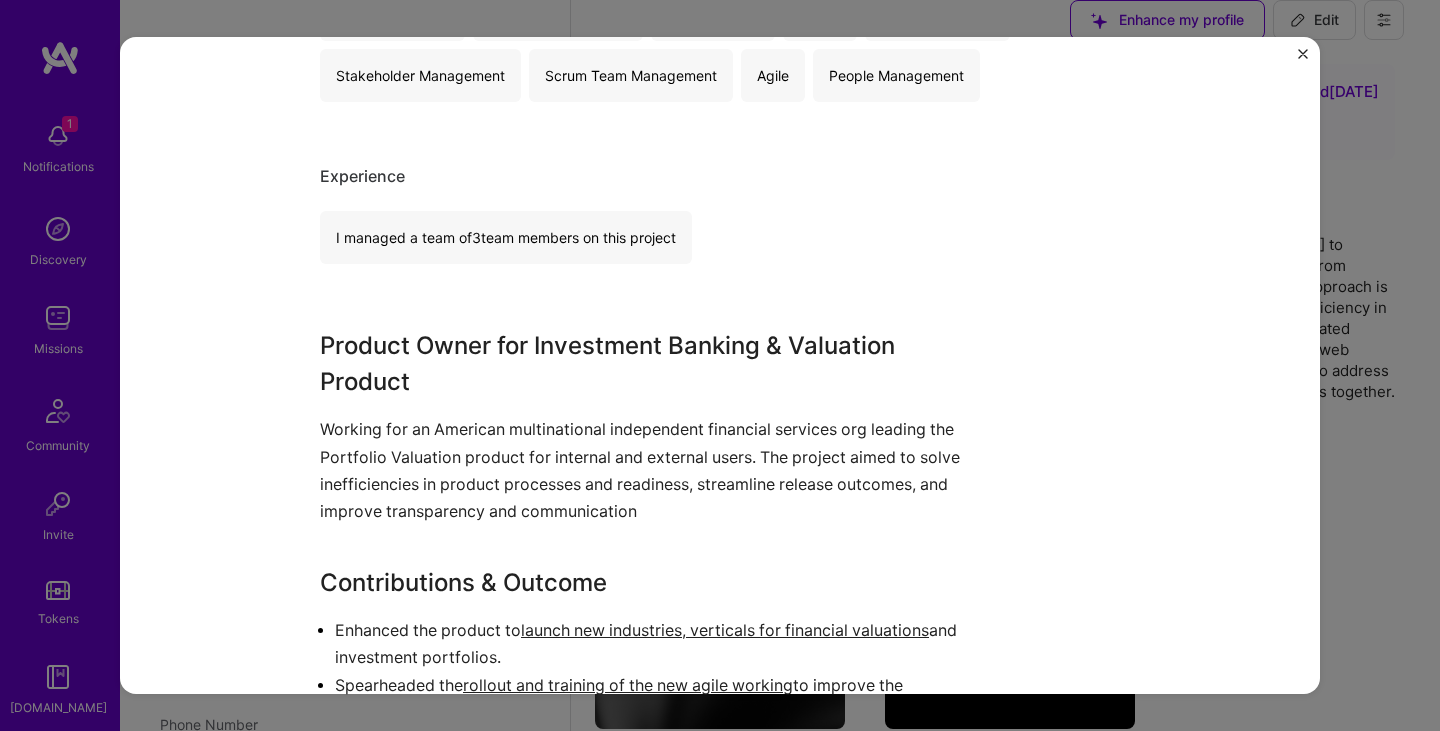 click on "I managed a team of  3  team members on this project" at bounding box center [506, 237] 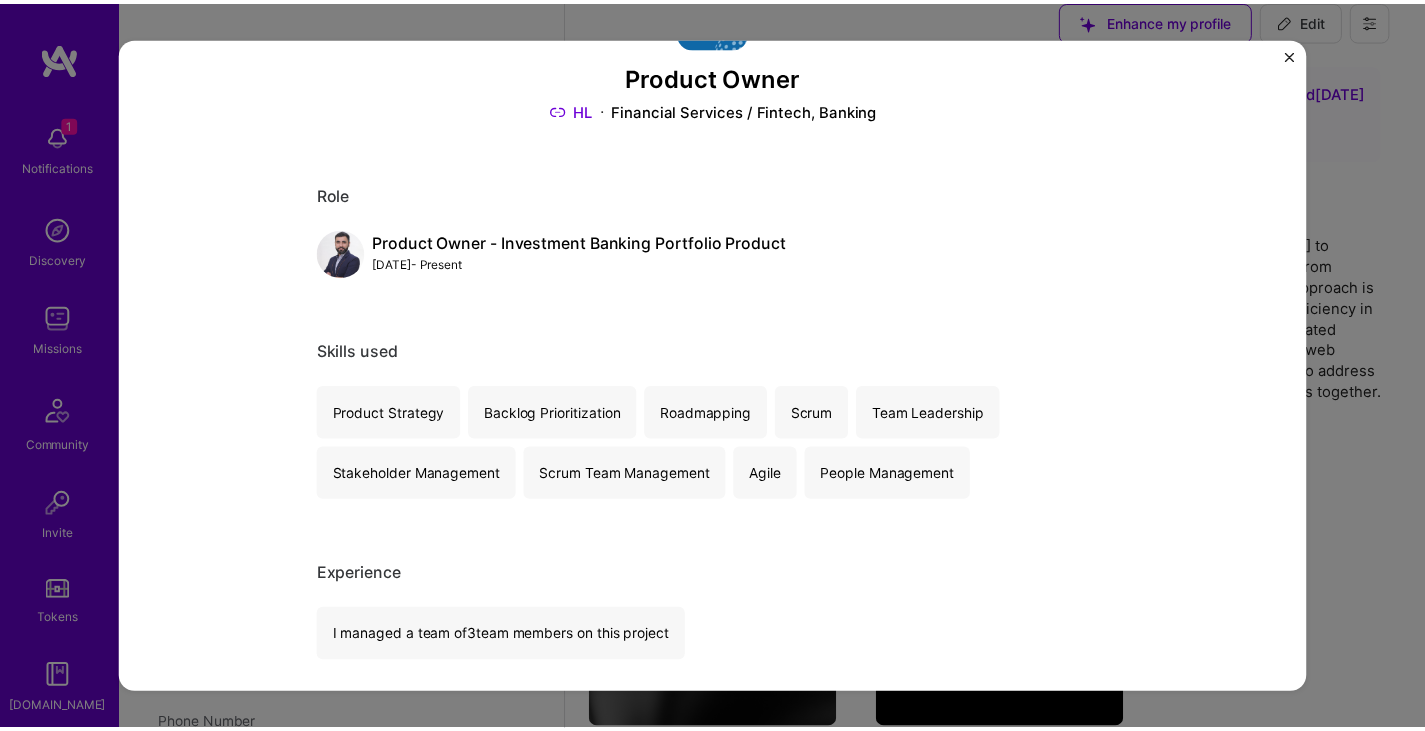 scroll, scrollTop: 0, scrollLeft: 0, axis: both 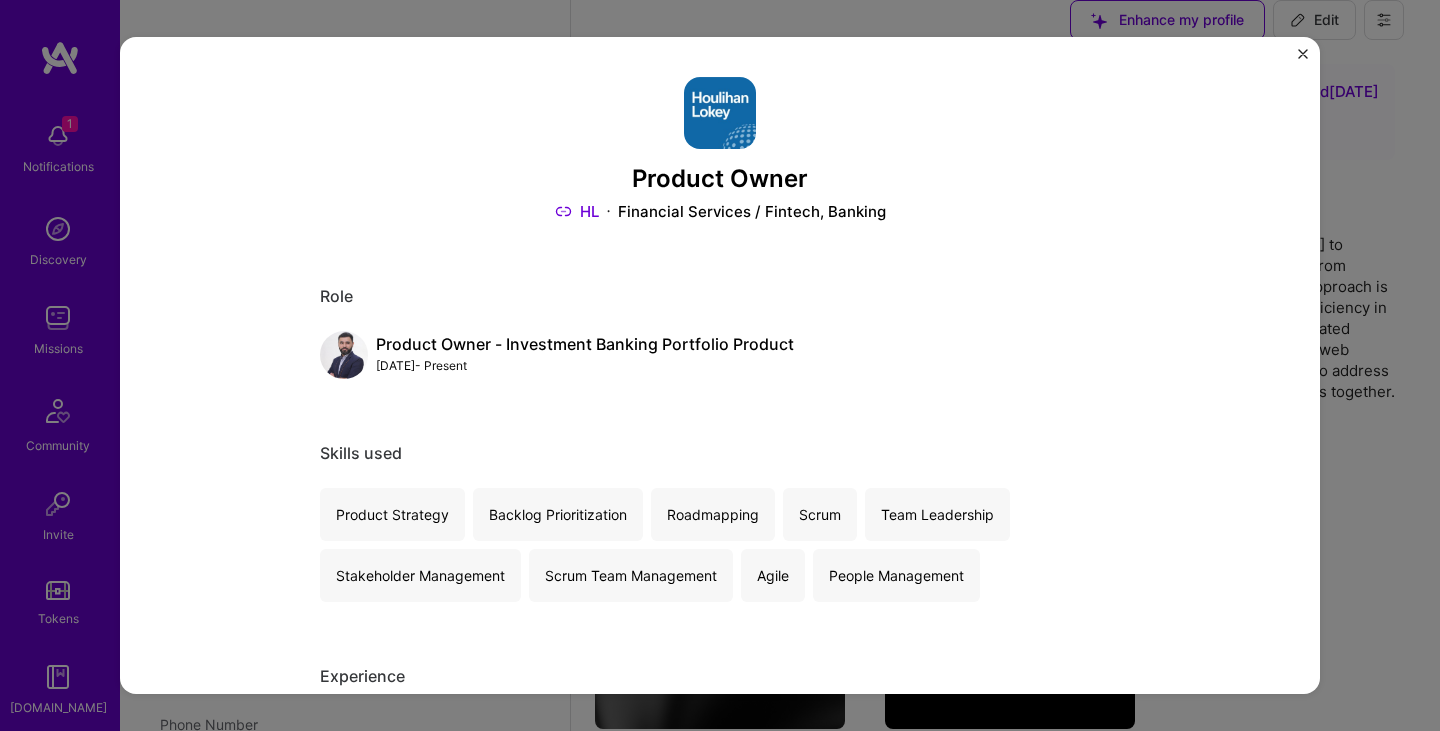 click at bounding box center [1303, 54] 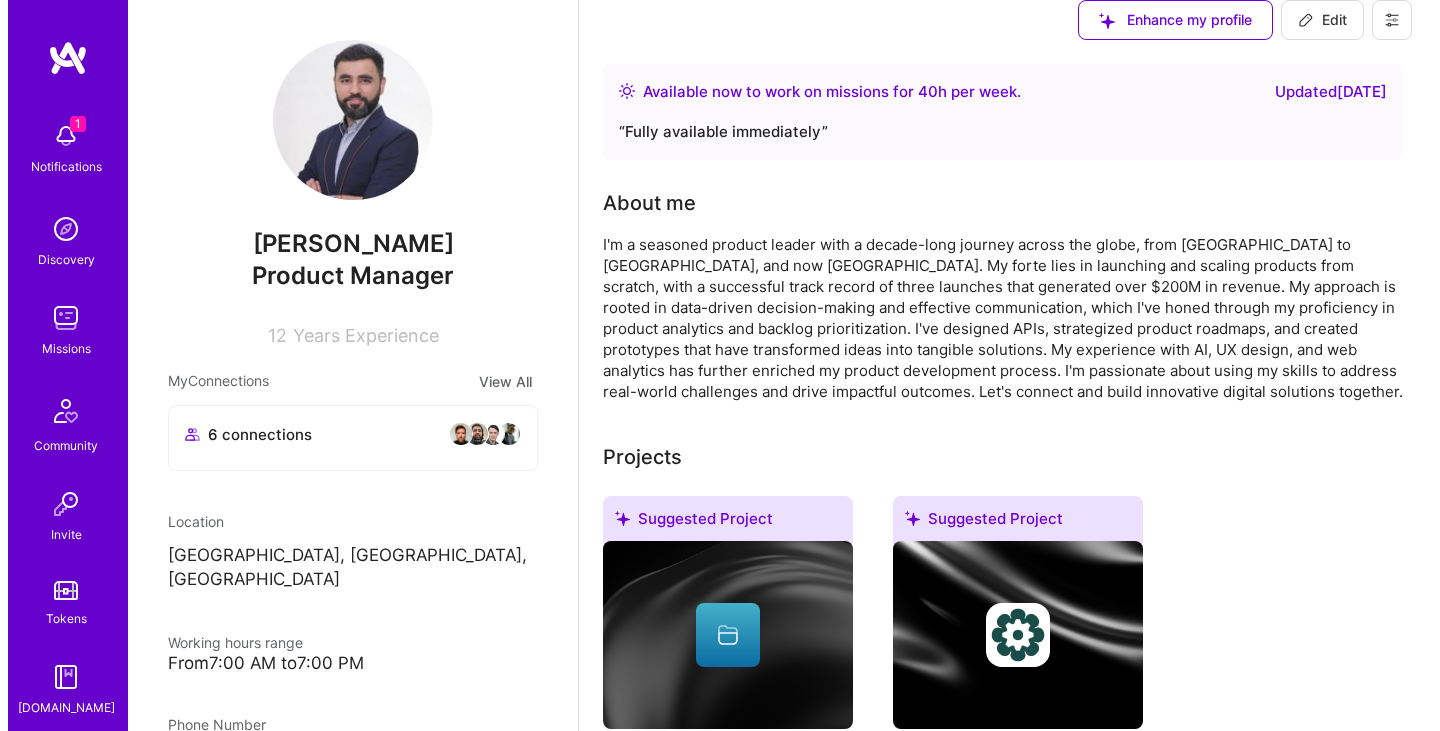 scroll, scrollTop: 900, scrollLeft: 0, axis: vertical 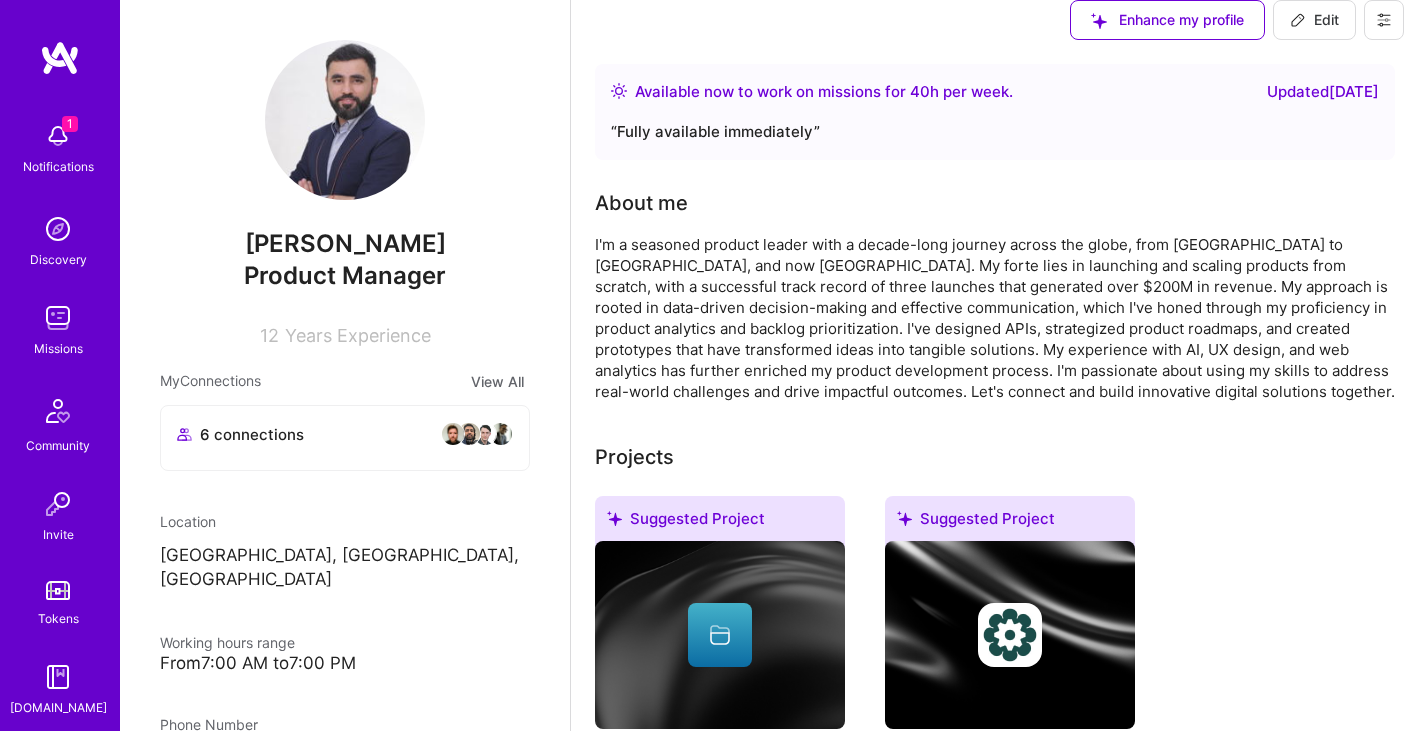 click on "Open Project" at bounding box center (940, 1245) 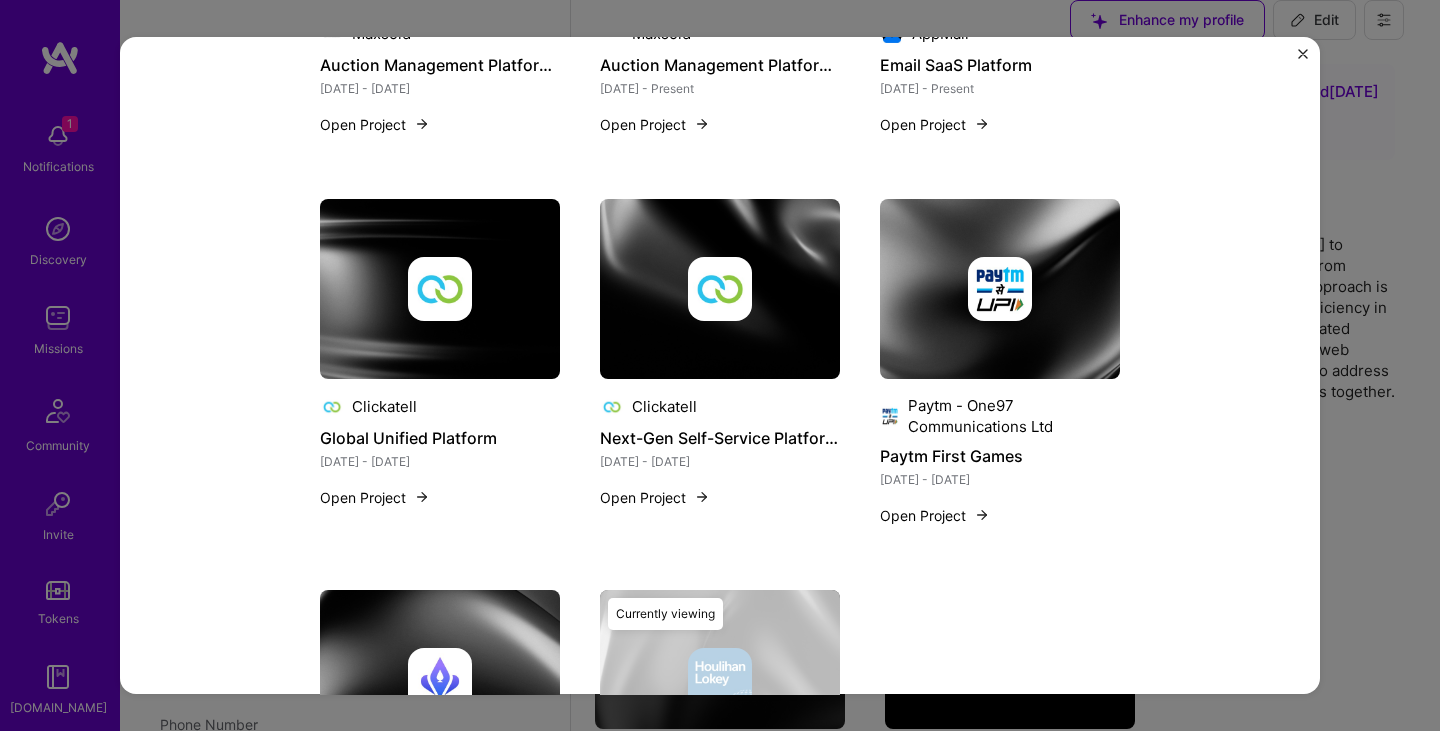 scroll, scrollTop: 1978, scrollLeft: 0, axis: vertical 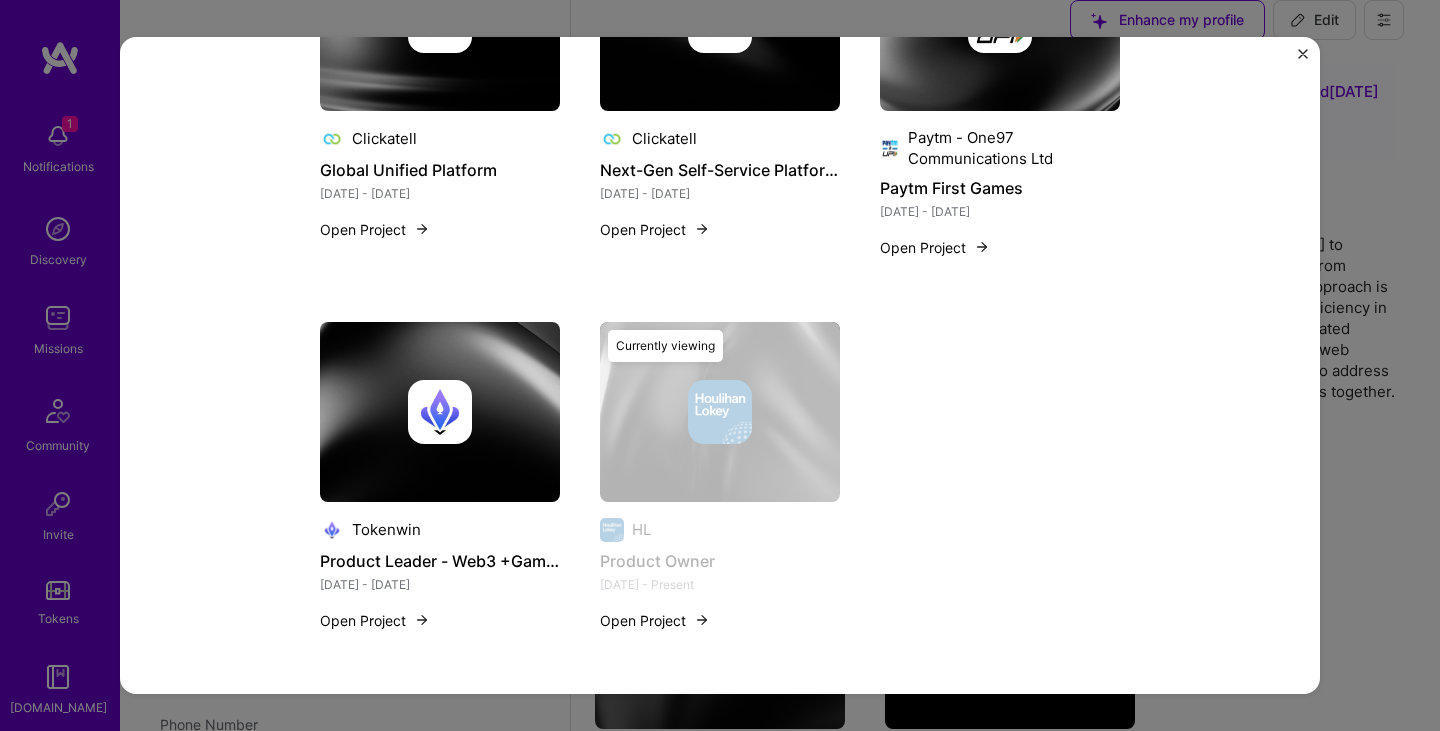 click on "Open Project" at bounding box center [655, 620] 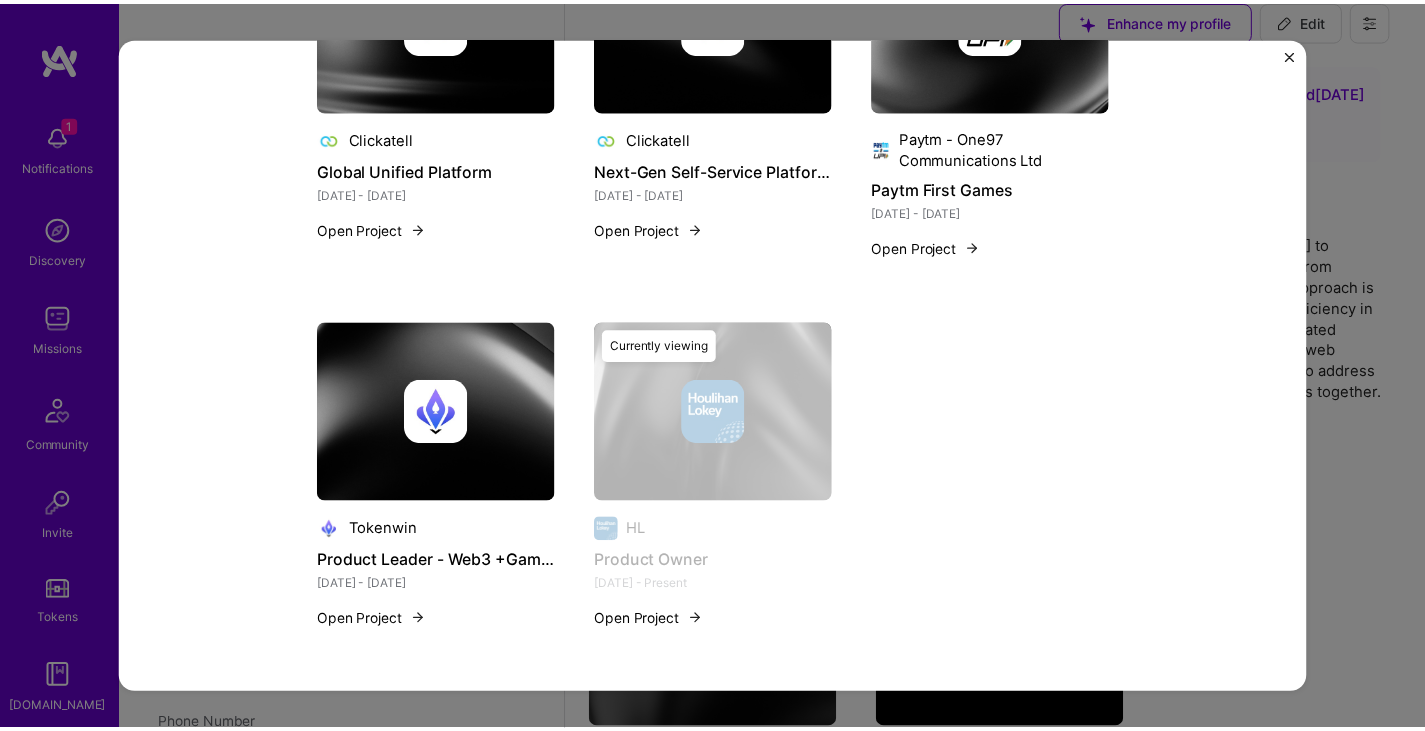 scroll, scrollTop: 0, scrollLeft: 0, axis: both 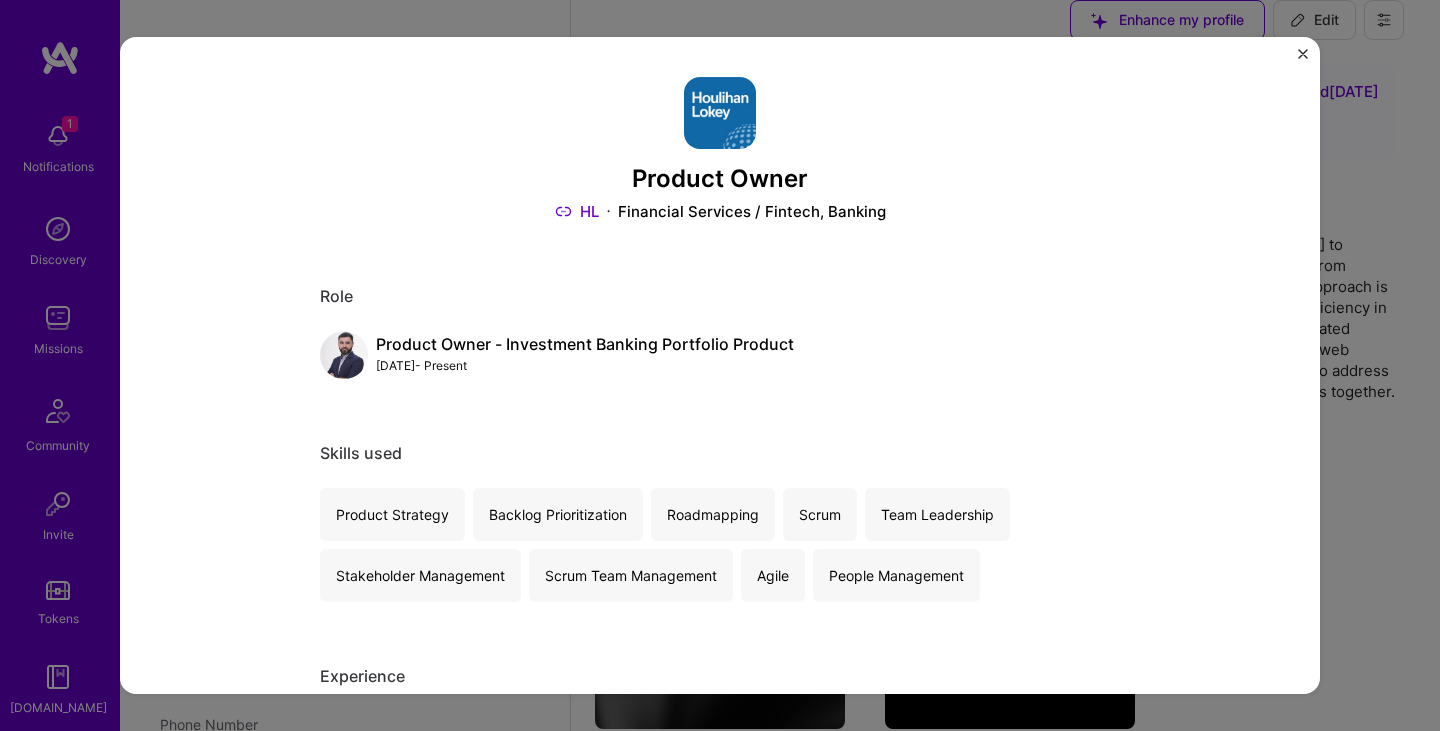 click on "Mar, 2024  -   Present" at bounding box center [585, 365] 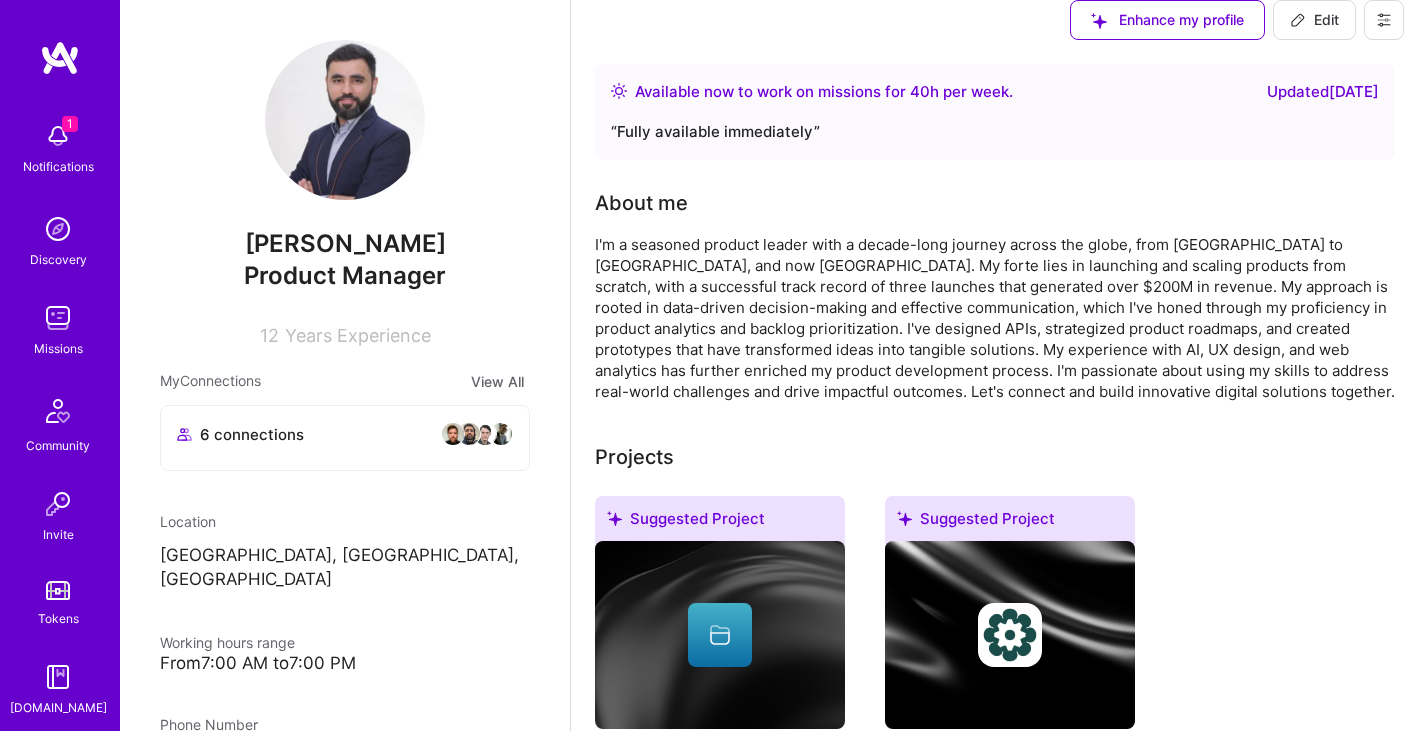 scroll, scrollTop: 1600, scrollLeft: 0, axis: vertical 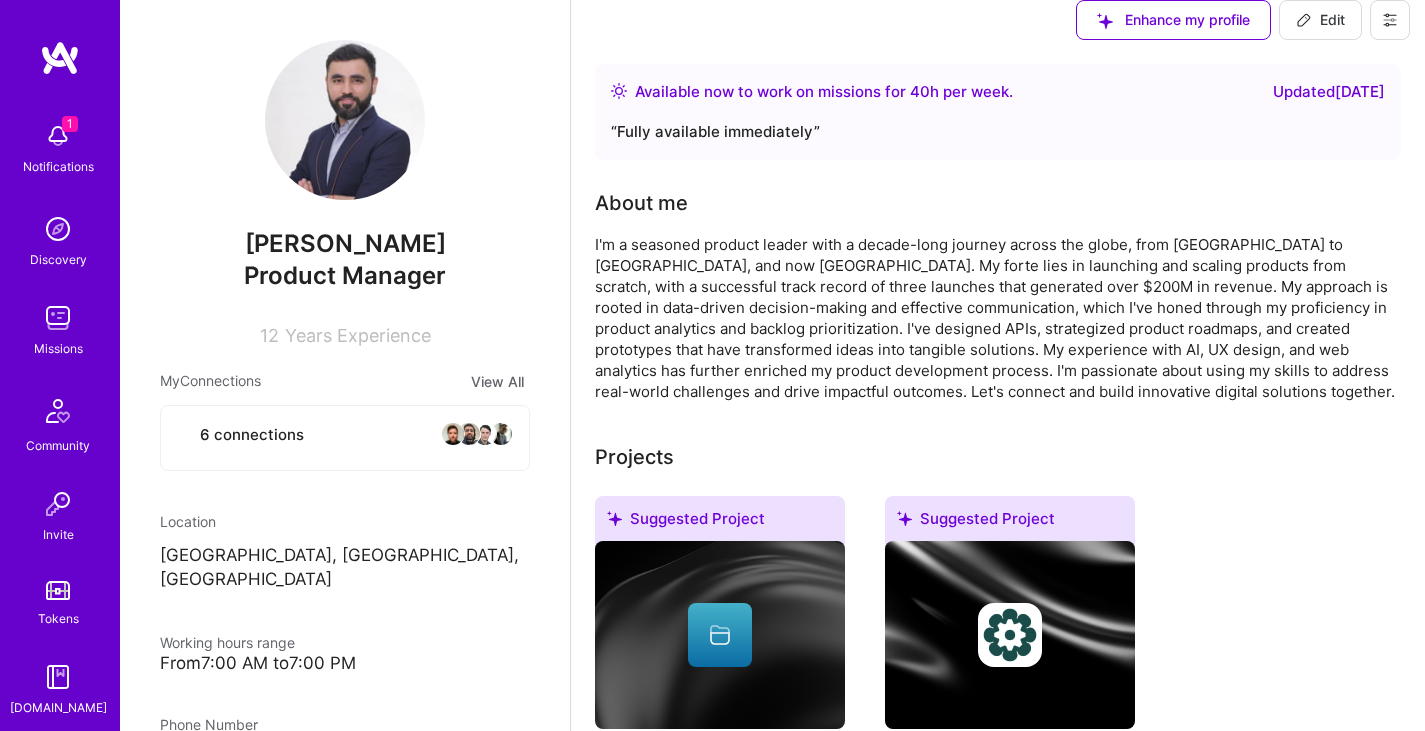 select on "CA" 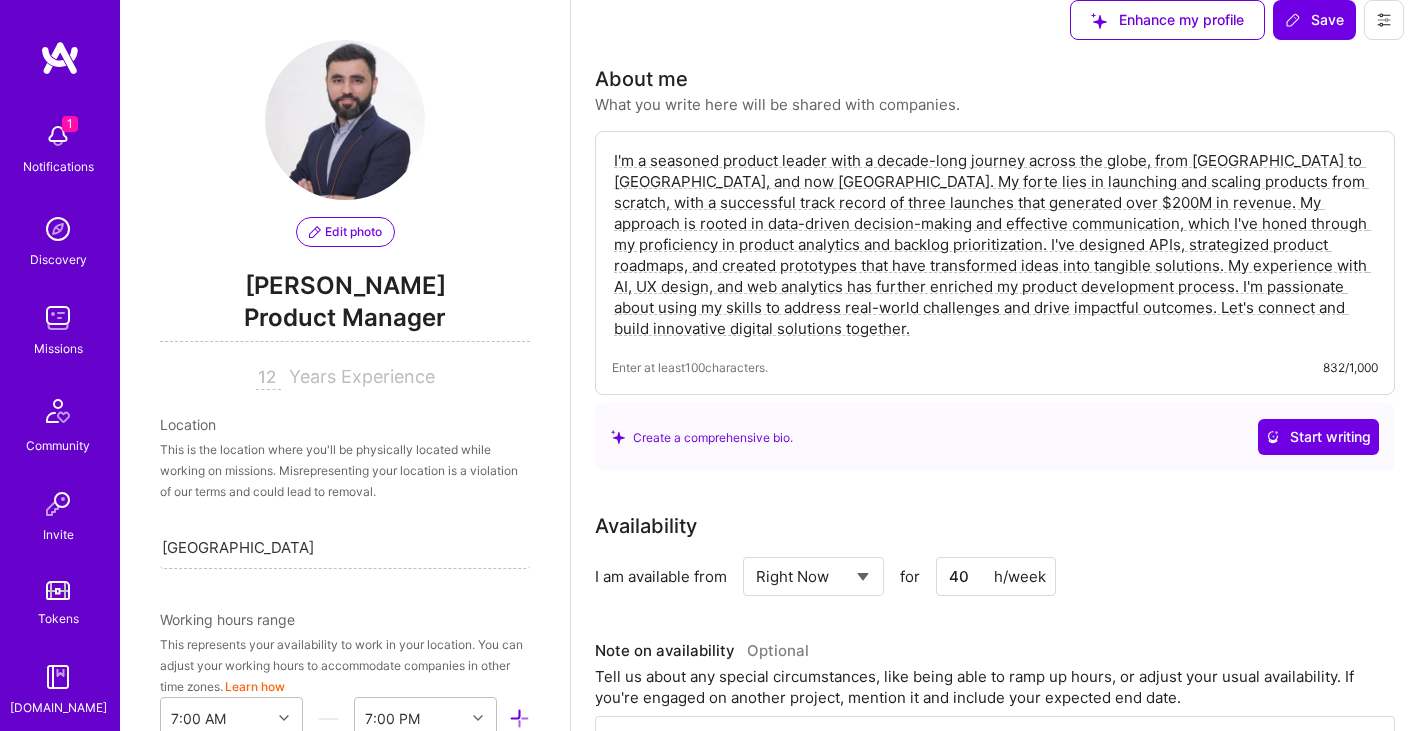 scroll, scrollTop: 1008, scrollLeft: 0, axis: vertical 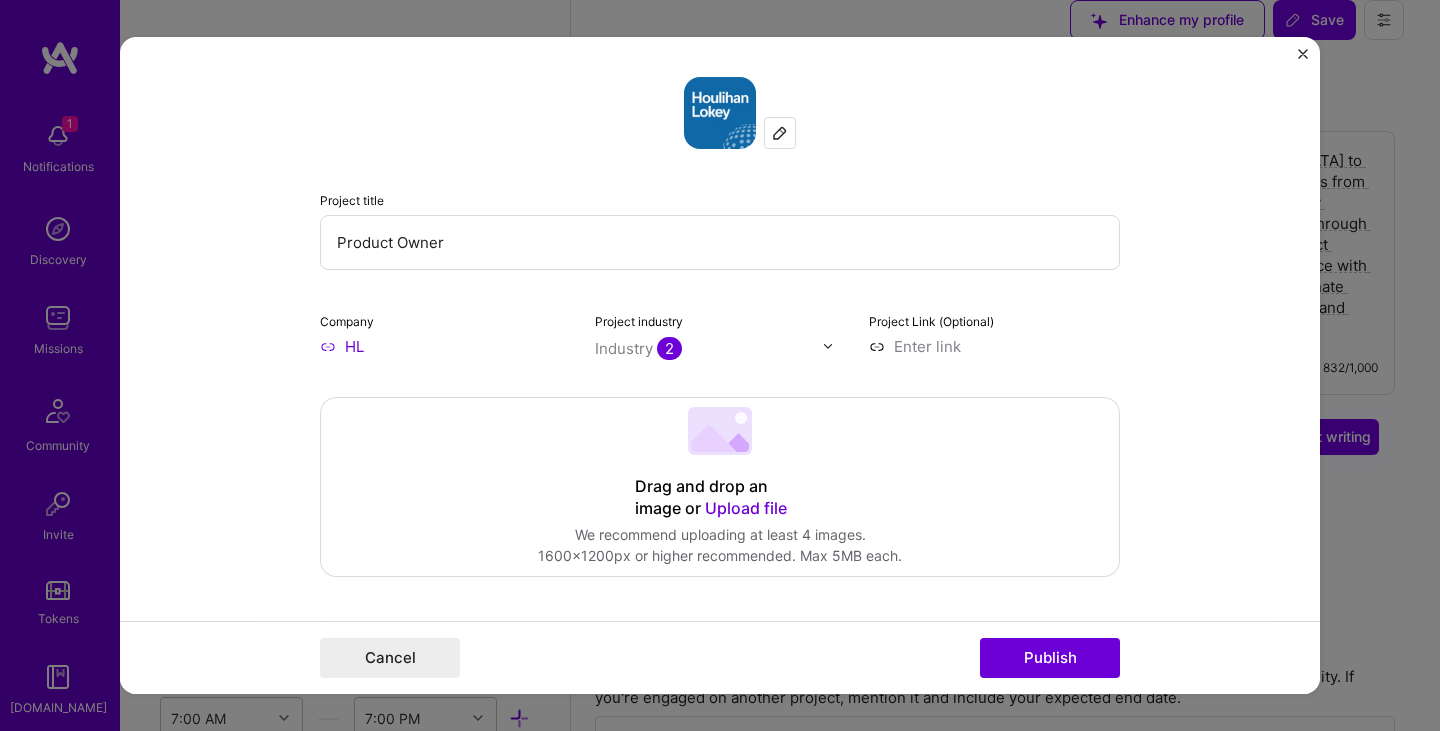 click on "Product Owner" at bounding box center [720, 242] 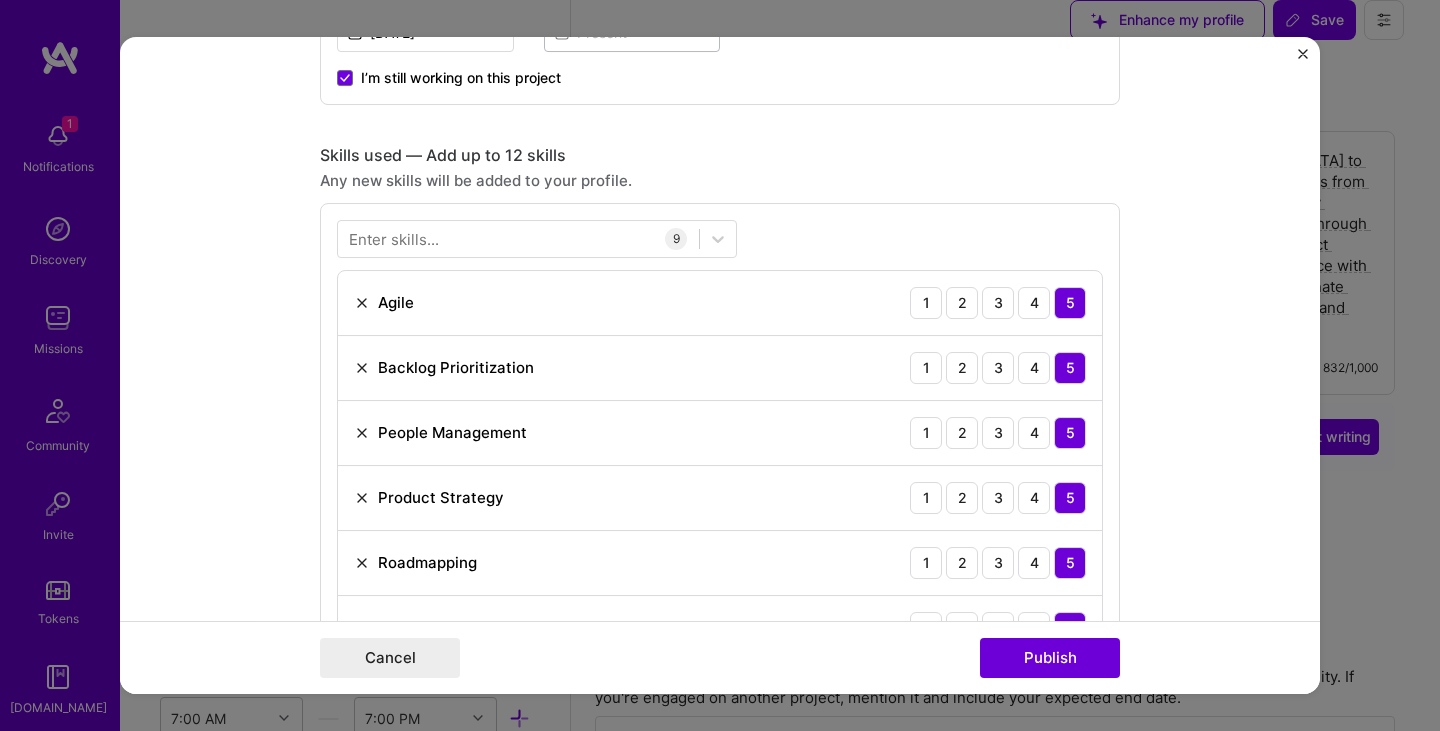 scroll, scrollTop: 800, scrollLeft: 0, axis: vertical 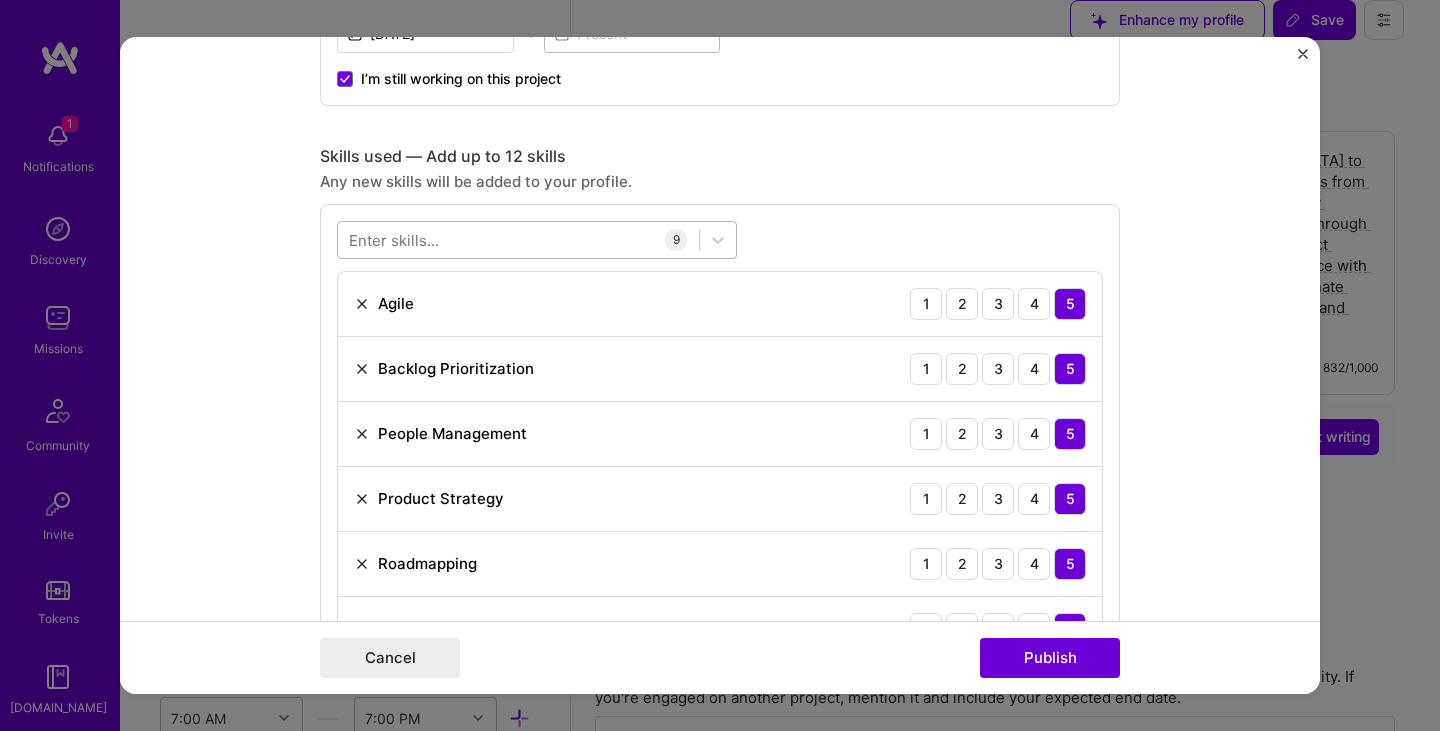 type on "AI Product Owner" 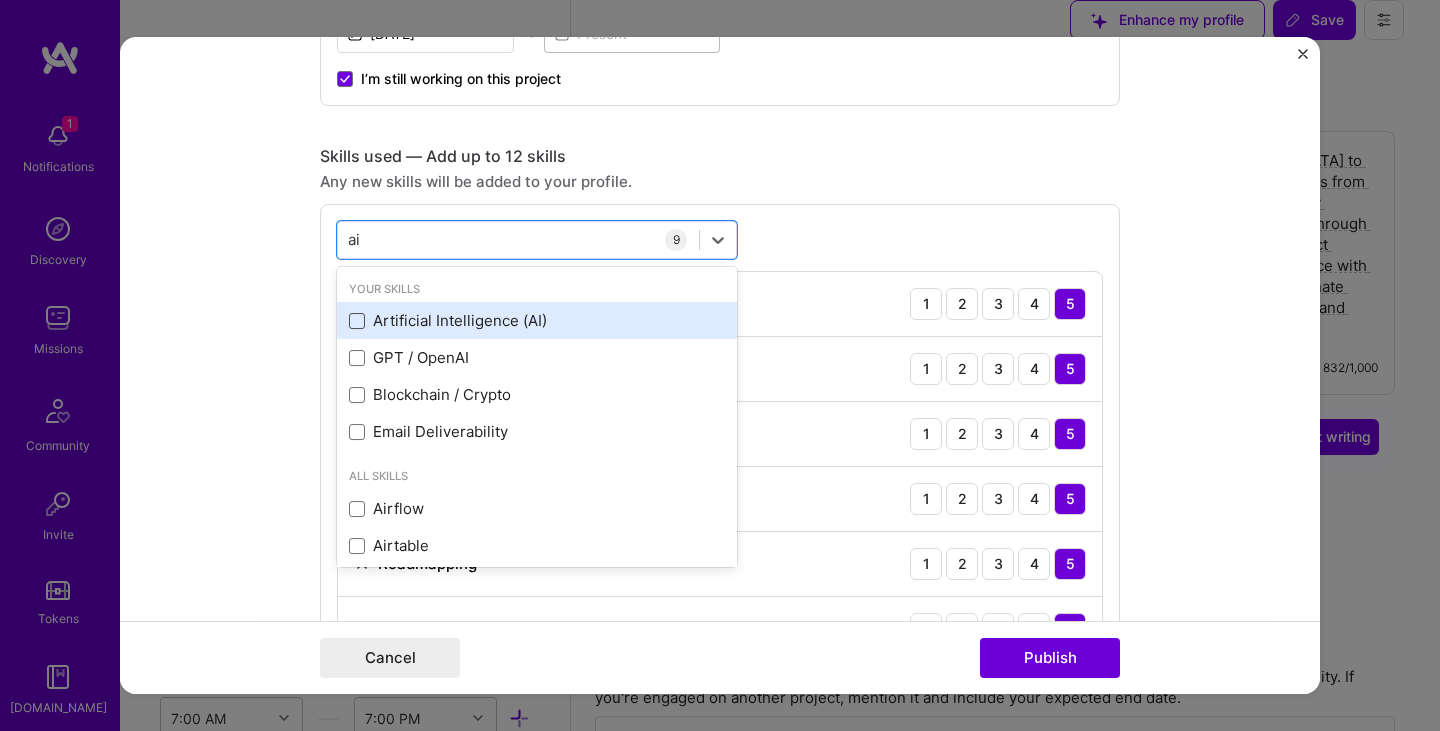 click at bounding box center (357, 321) 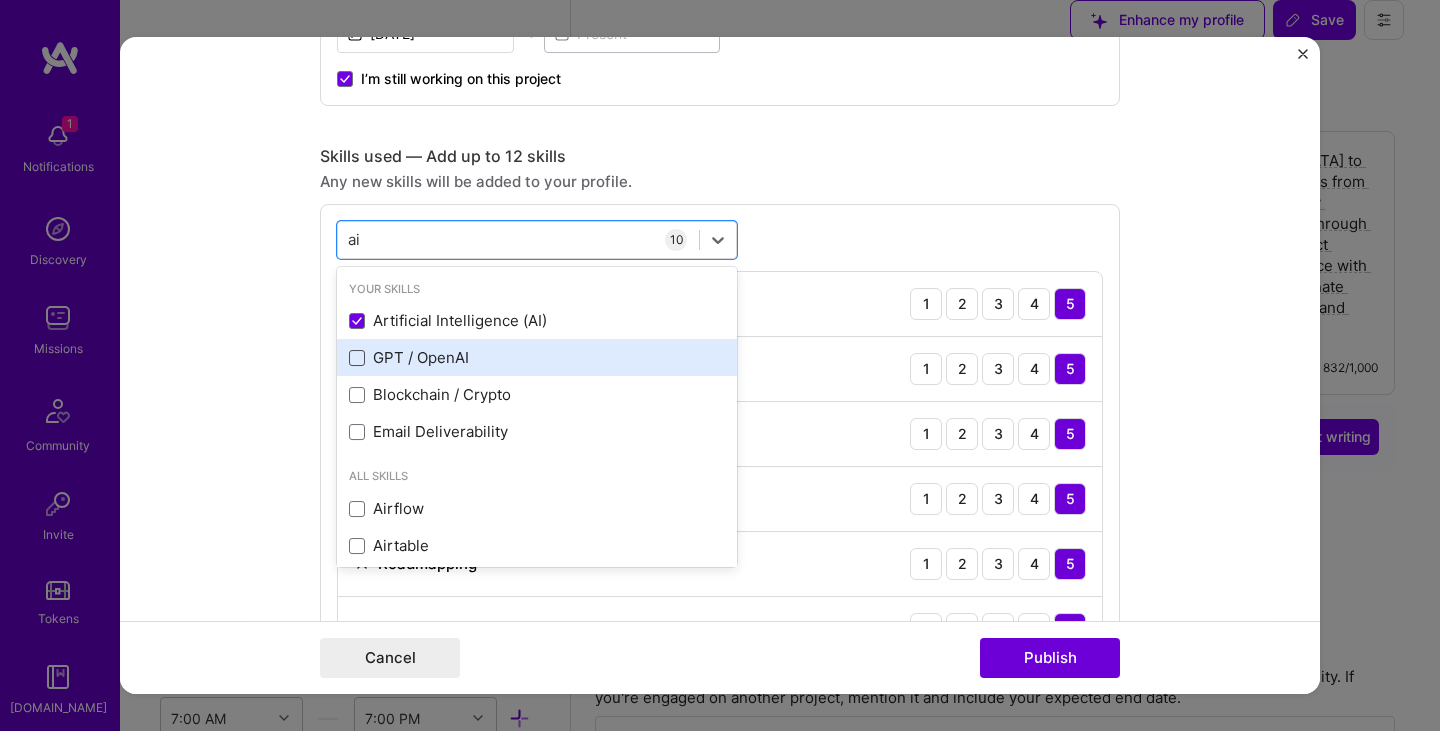 click at bounding box center (357, 358) 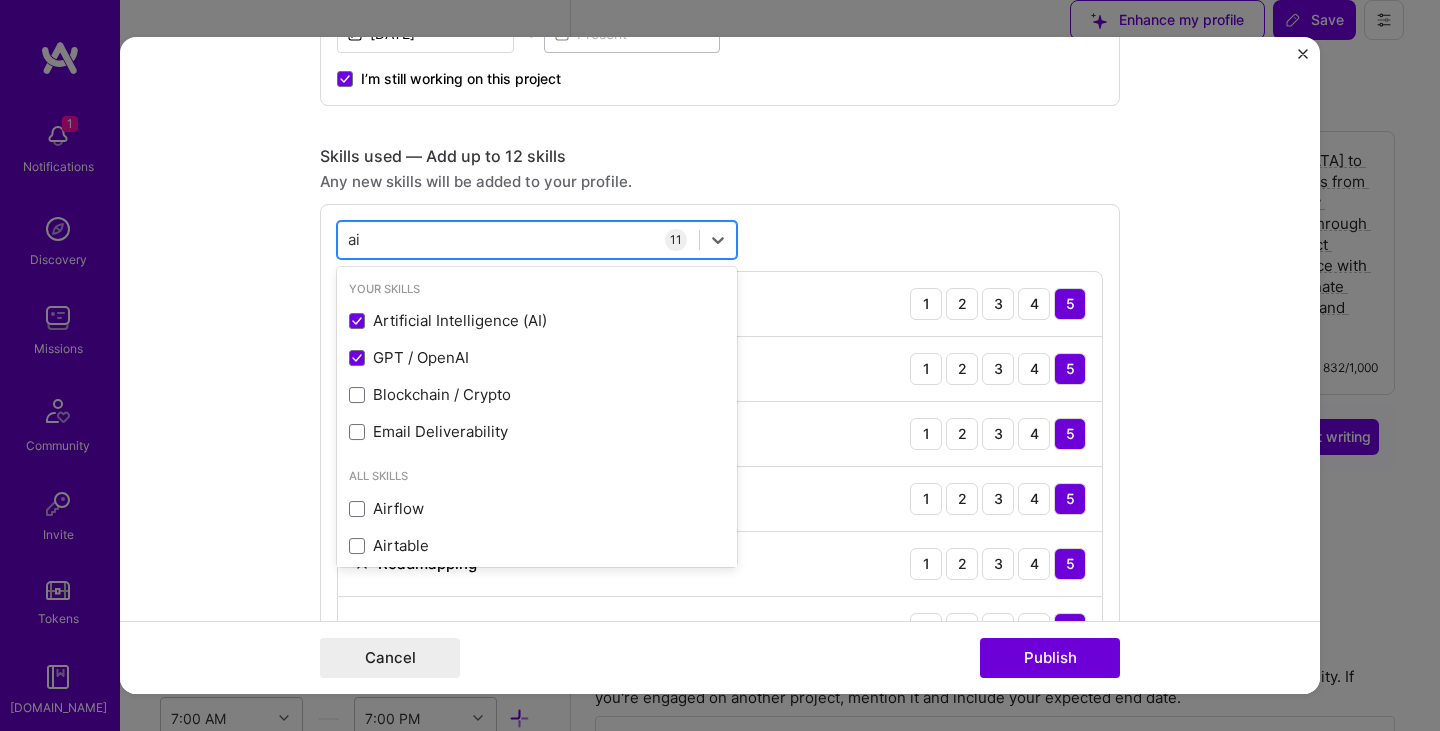 type on "a" 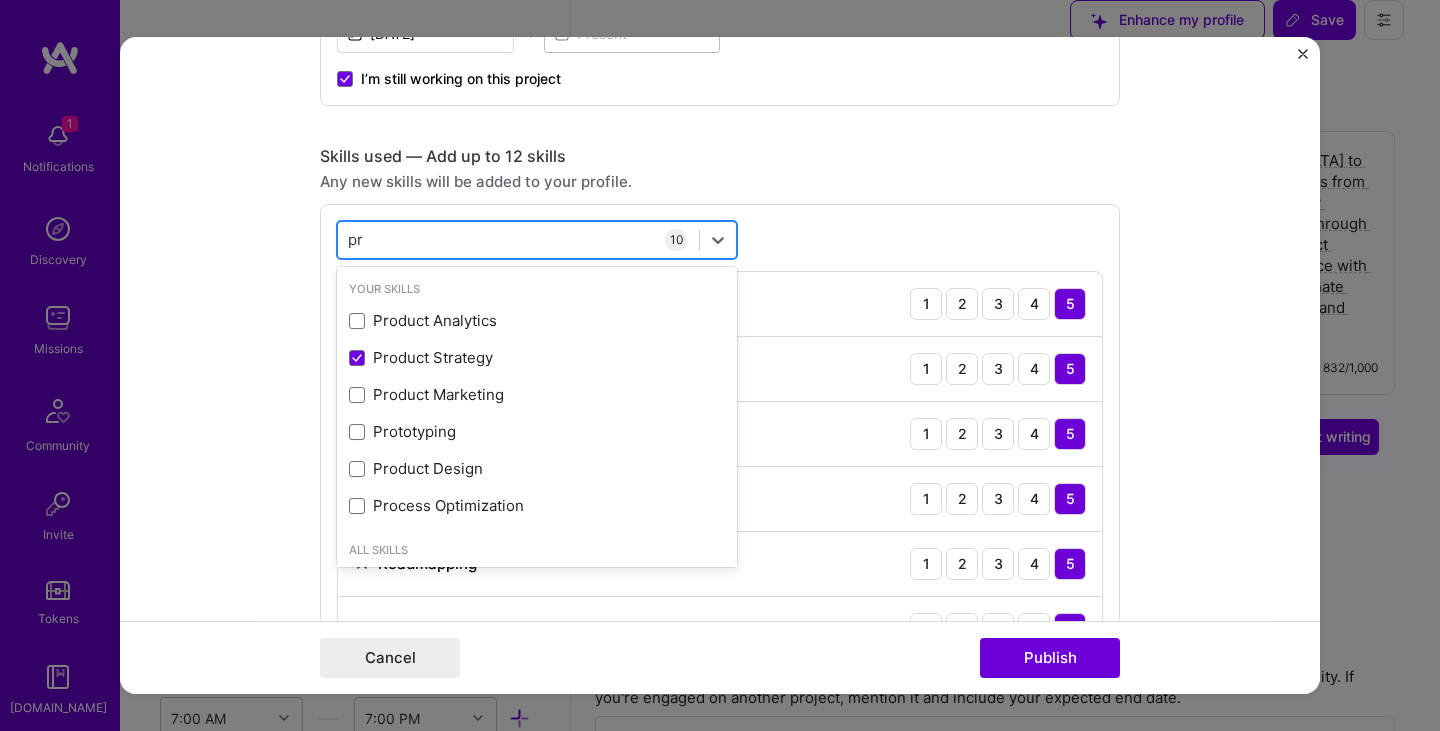 type on "p" 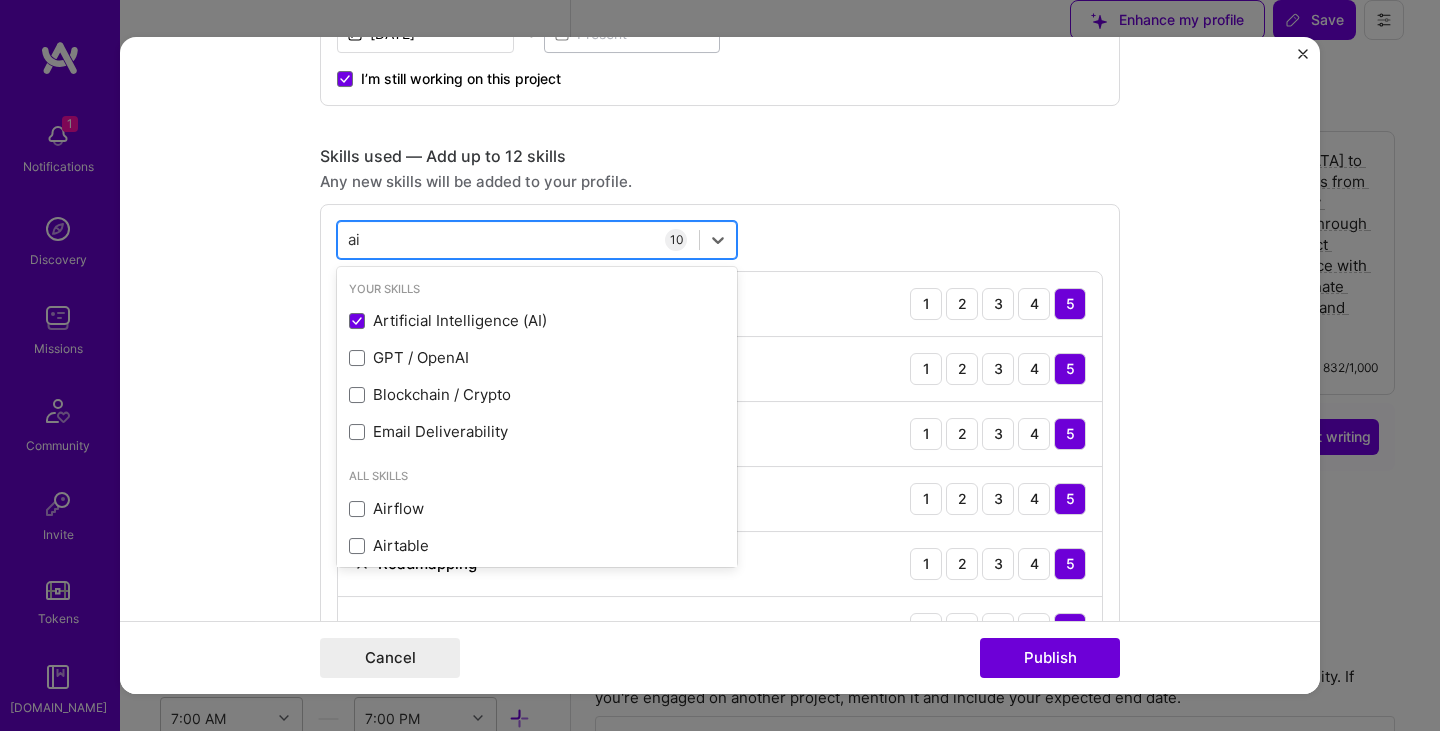 type on "a" 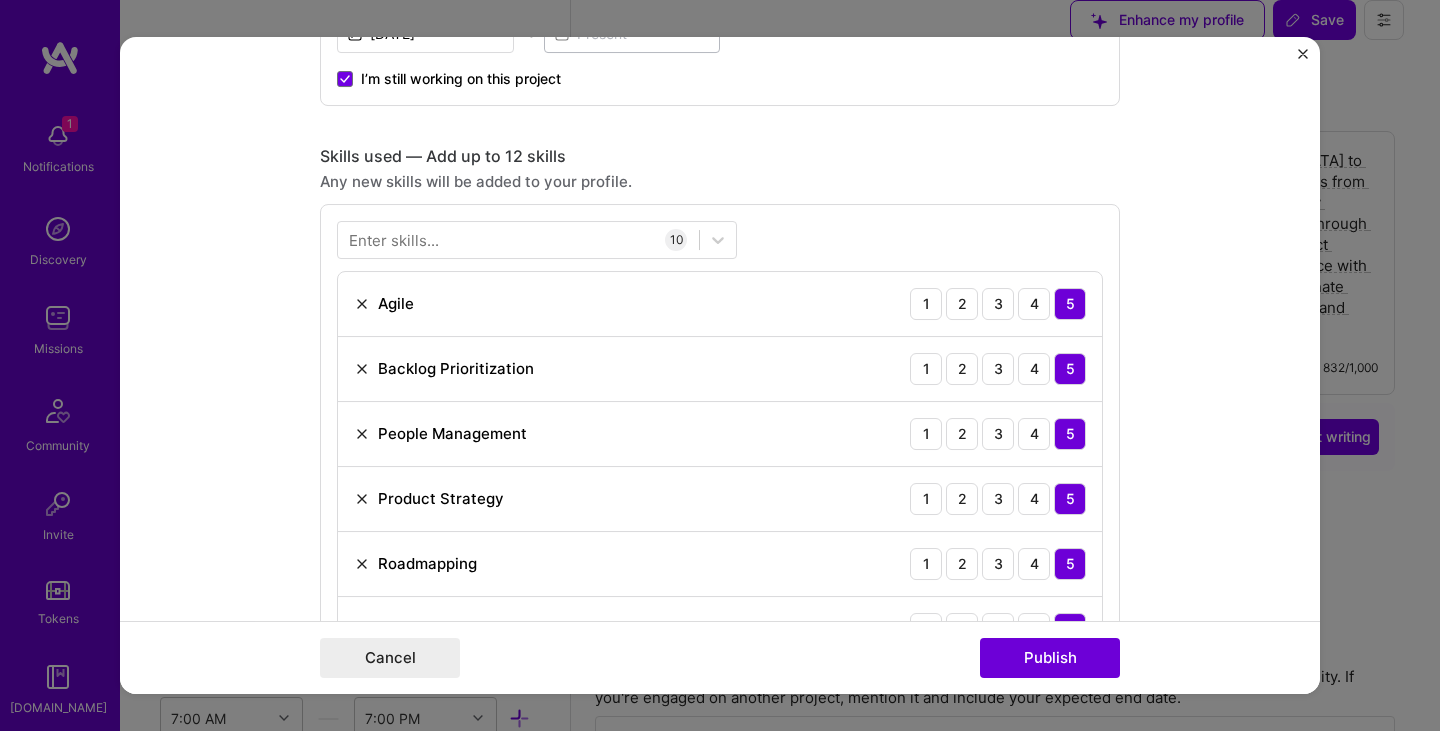 click on "Project title AI Product Owner Company HL
Project industry Industry 2 Project Link (Optional)
Drag and drop an image or   Upload file Upload file We recommend uploading at least 4 images. 1600x1200px or higher recommended. Max 5MB each. Role Product Owner - Investment Banking Portfolio Product Product Manager Mar, 2024
to
I’m still working on this project Skills used — Add up to 12 skills Any new skills will be added to your profile. Enter skills... 10 Agile 1 2 3 4 5 Backlog Prioritization 1 2 3 4 5 People Management 1 2 3 4 5 Product Strategy 1 2 3 4 5 Roadmapping 1 2 3 4 5 Scrum 1 2 3 4 5 Scrum Team Management 1 2 3 4 5 Stakeholder Management 1 2 3 4 5 Team Leadership 1 2 3 4 5 Artificial Intelligence (AI) 1 2 3 4 5 Did this role require you to manage team members? (Optional) Yes, I managed 3 team members. Were you involved from inception to launch (0  ->  1)? (Optional) I was involved in zero to one with this project" at bounding box center [720, 366] 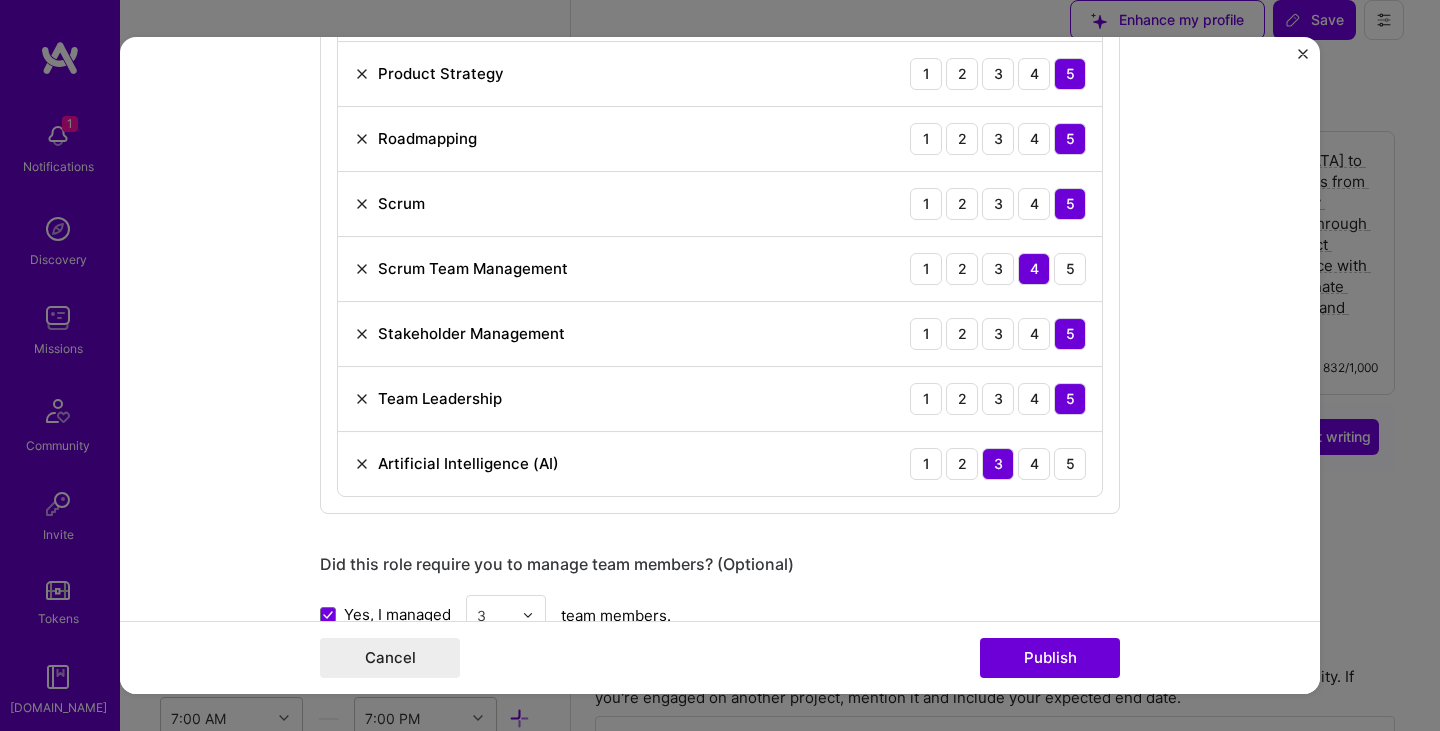 scroll, scrollTop: 1300, scrollLeft: 0, axis: vertical 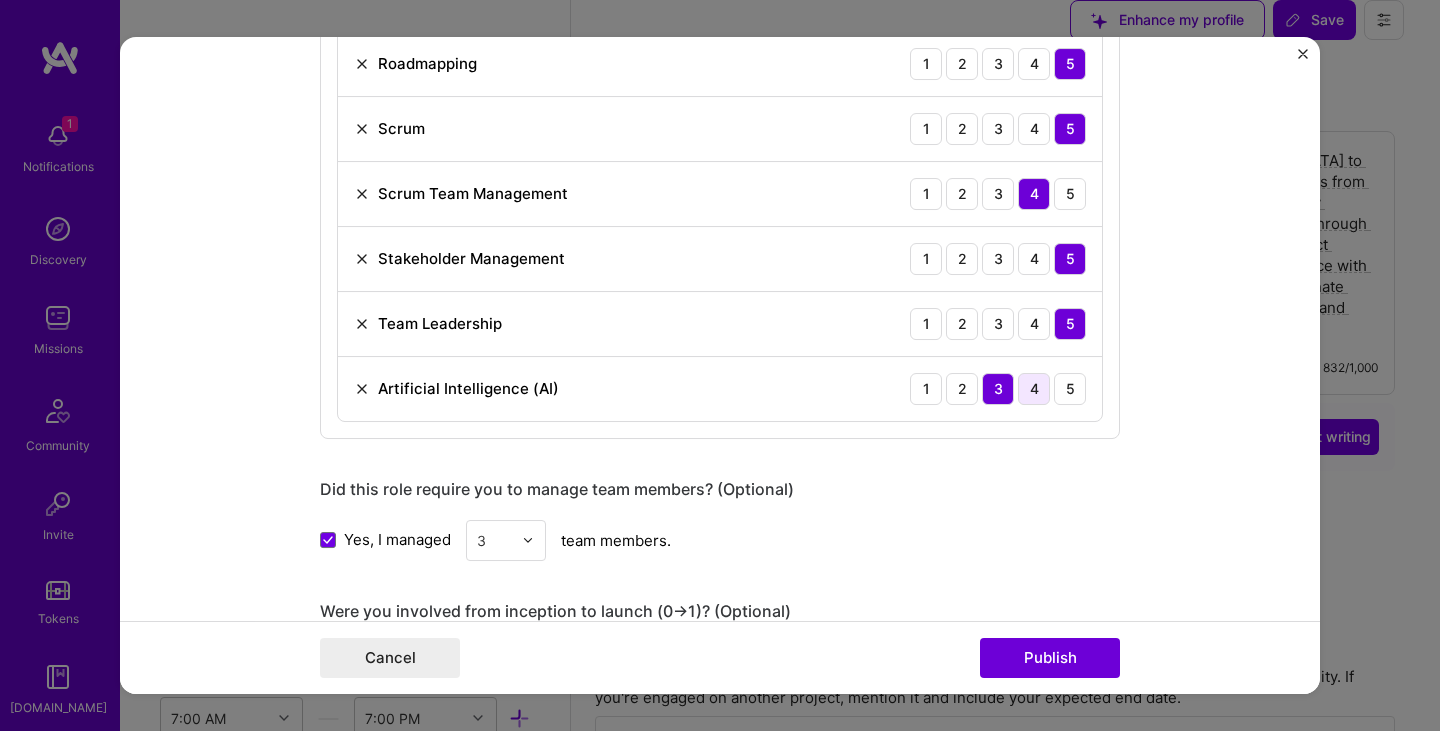 click on "4" at bounding box center [1034, 389] 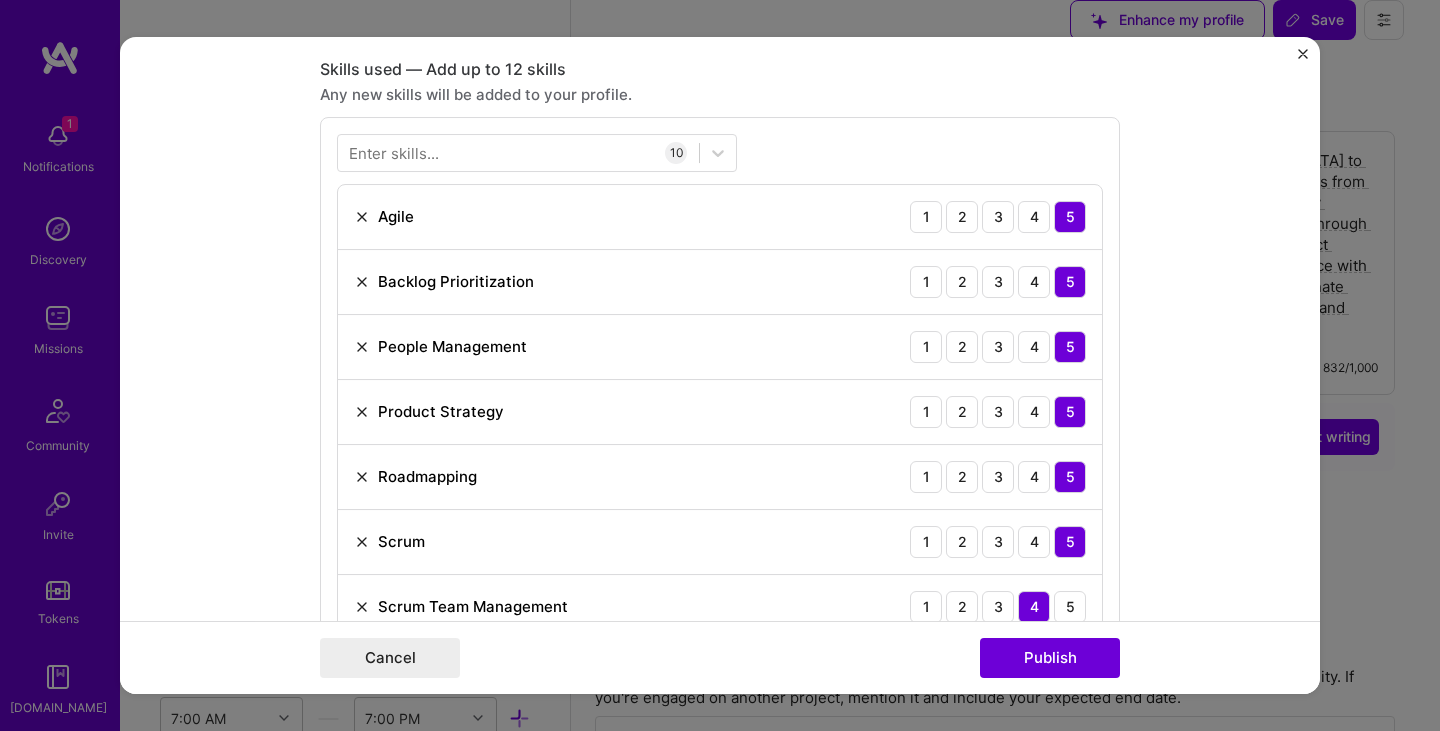 scroll, scrollTop: 700, scrollLeft: 0, axis: vertical 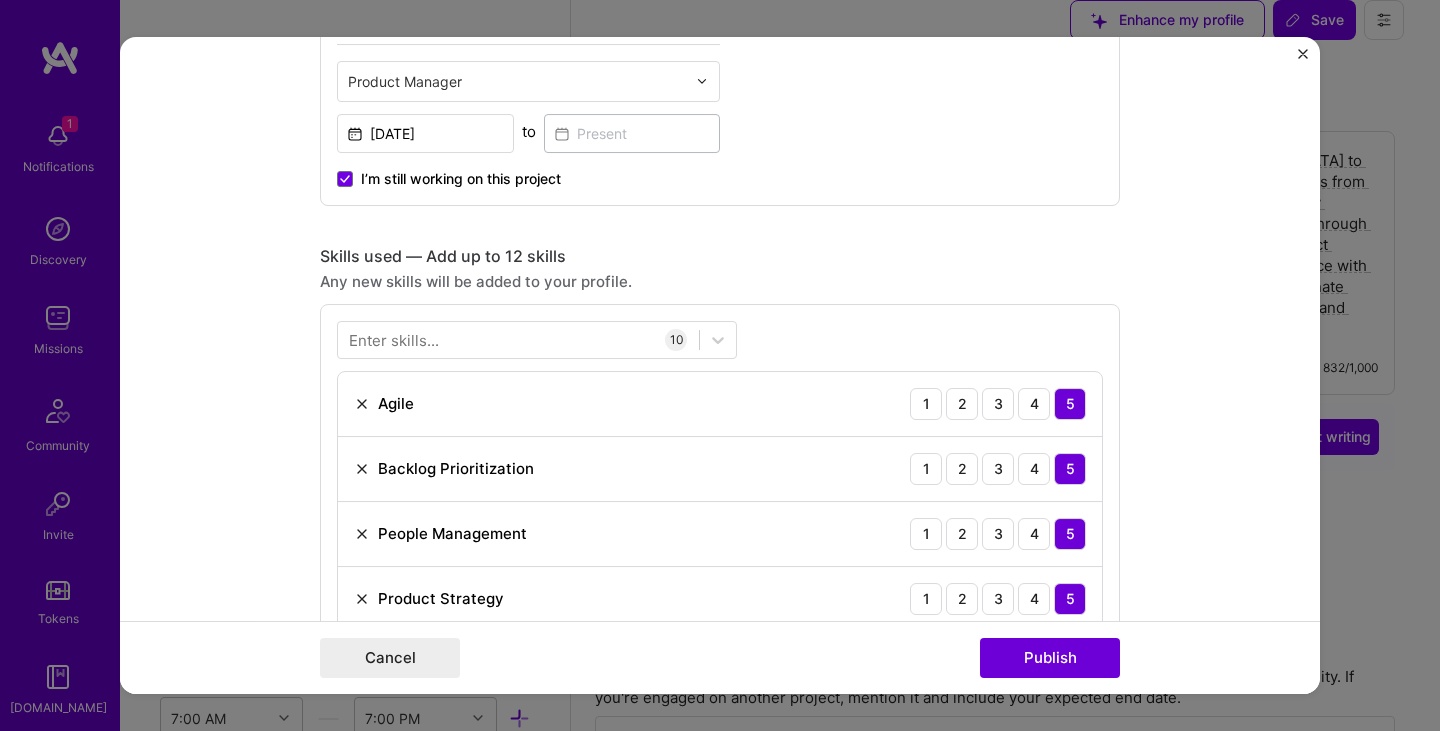 click on "Enter skills... 10 Agile 1 2 3 4 5 Backlog Prioritization 1 2 3 4 5 People Management 1 2 3 4 5 Product Strategy 1 2 3 4 5 Roadmapping 1 2 3 4 5 Scrum 1 2 3 4 5 Scrum Team Management 1 2 3 4 5 Stakeholder Management 1 2 3 4 5 Team Leadership 1 2 3 4 5 Artificial Intelligence (AI) 1 2 3 4 5" at bounding box center [720, 671] 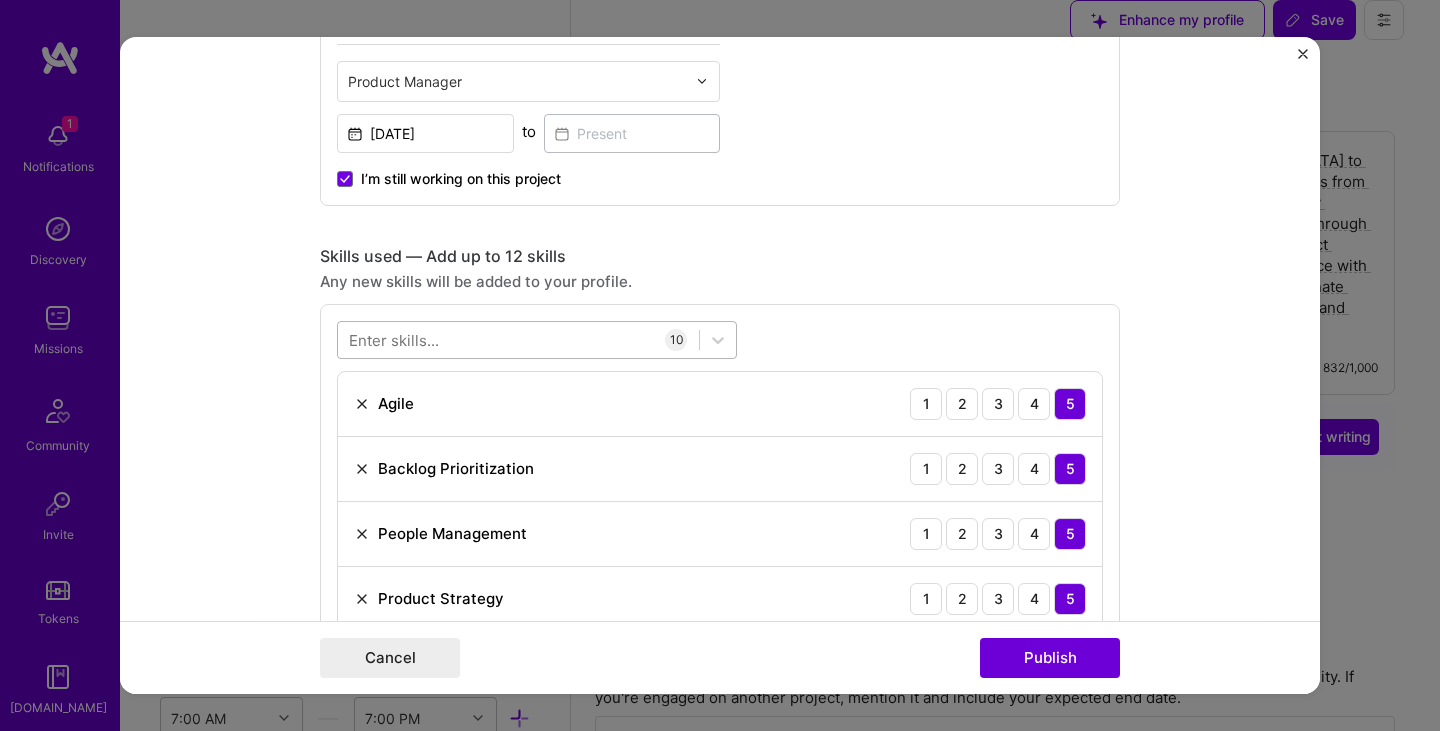 click at bounding box center [518, 339] 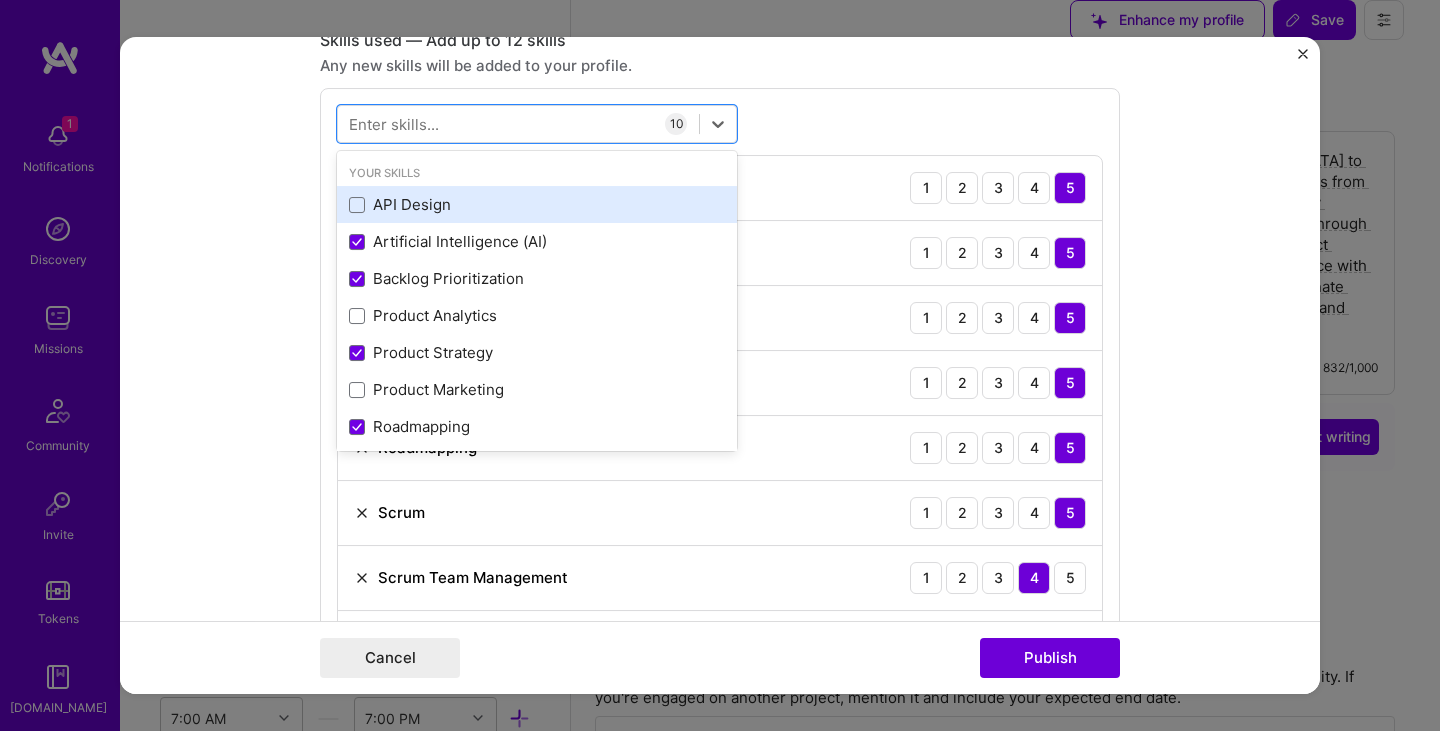 scroll, scrollTop: 900, scrollLeft: 0, axis: vertical 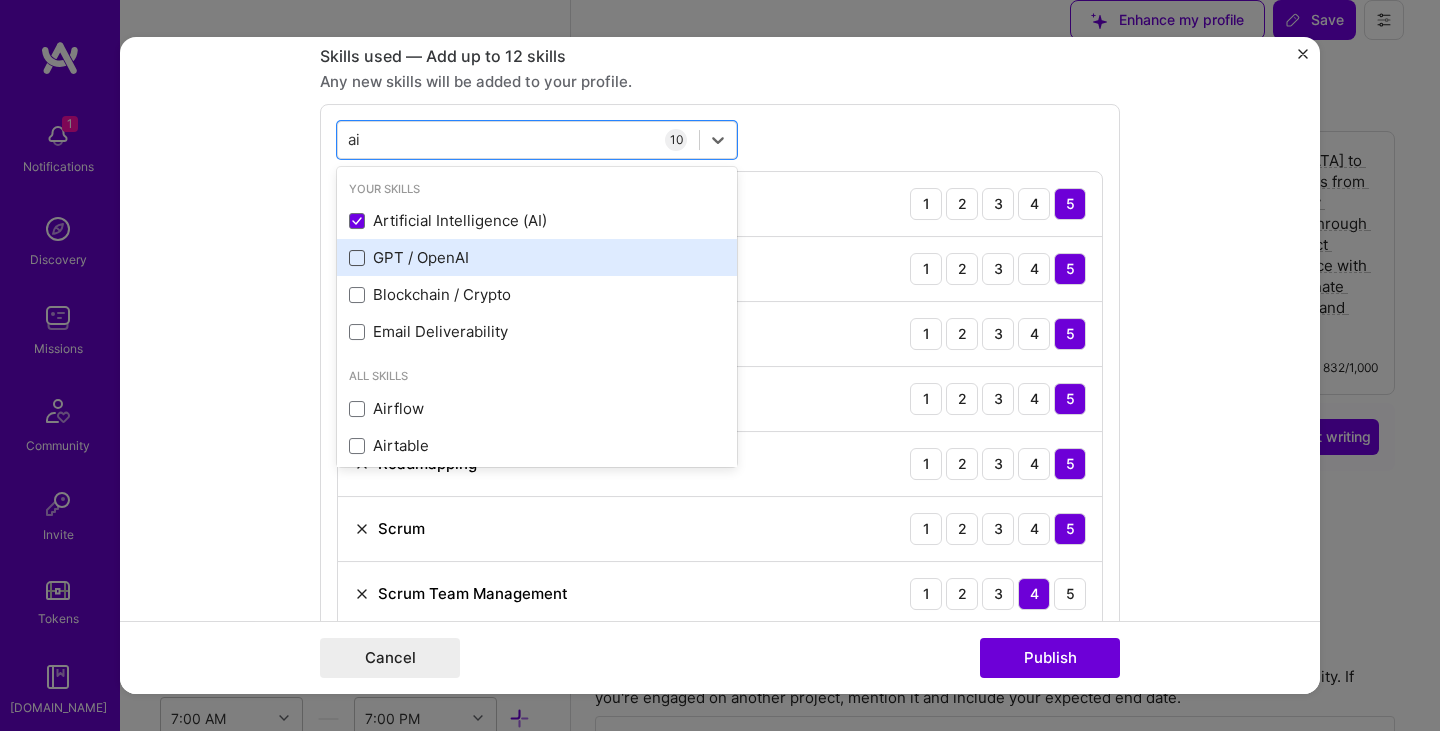 click at bounding box center (357, 258) 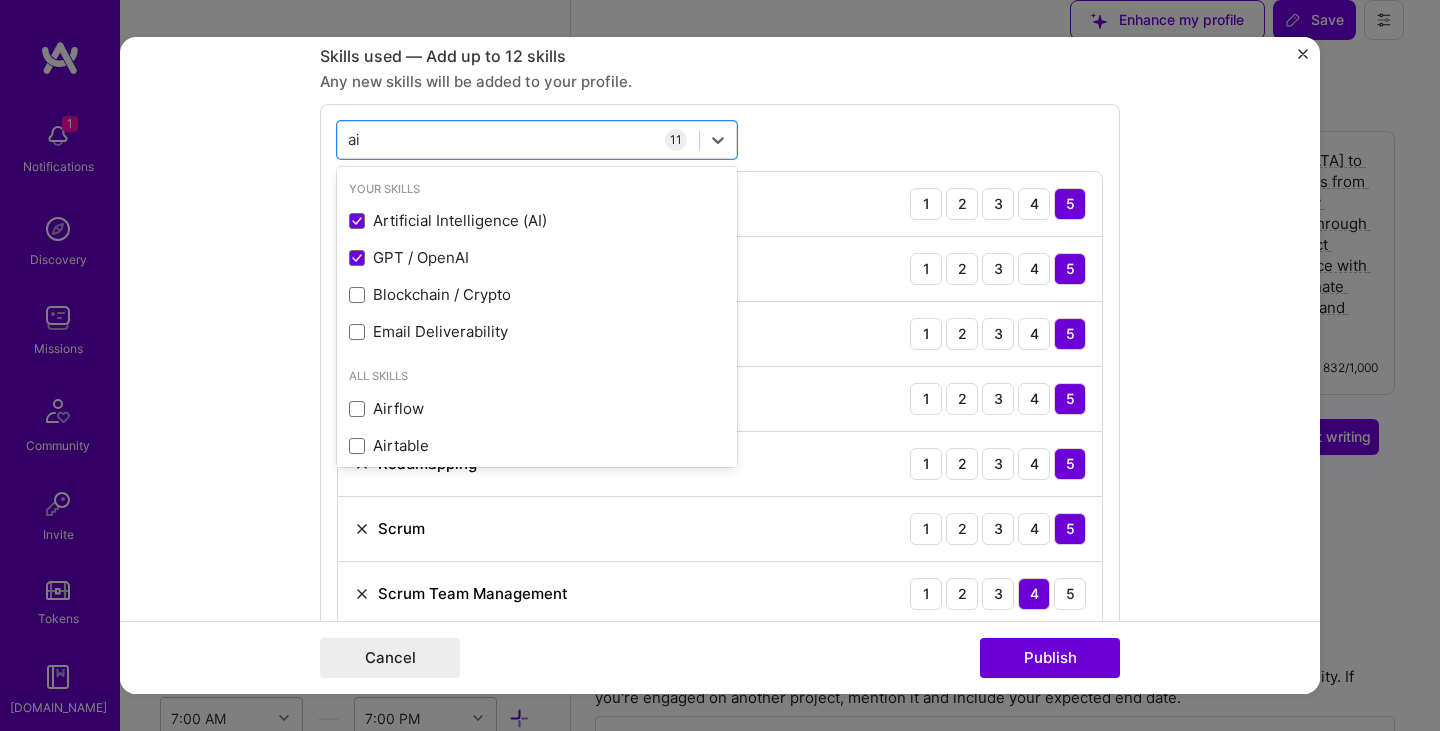 type on "ai" 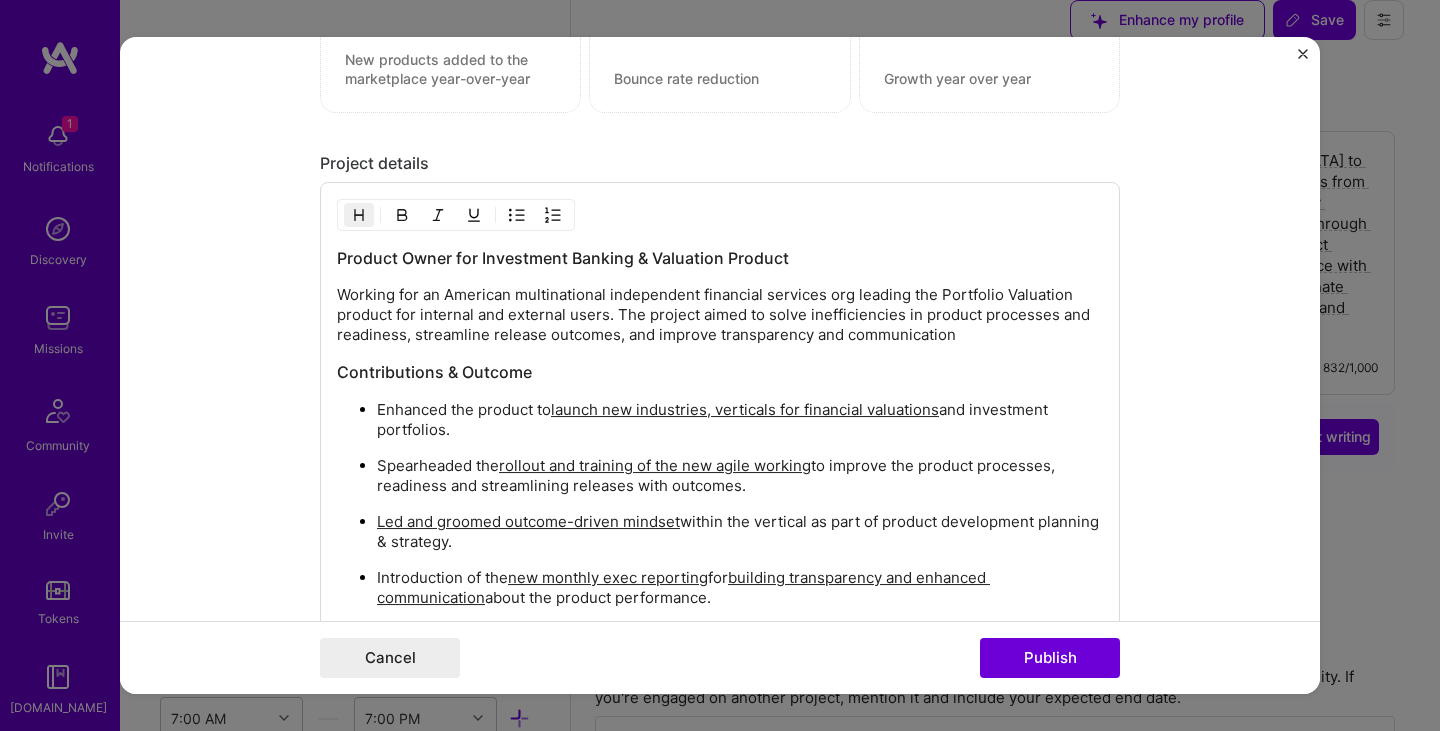 scroll, scrollTop: 2300, scrollLeft: 0, axis: vertical 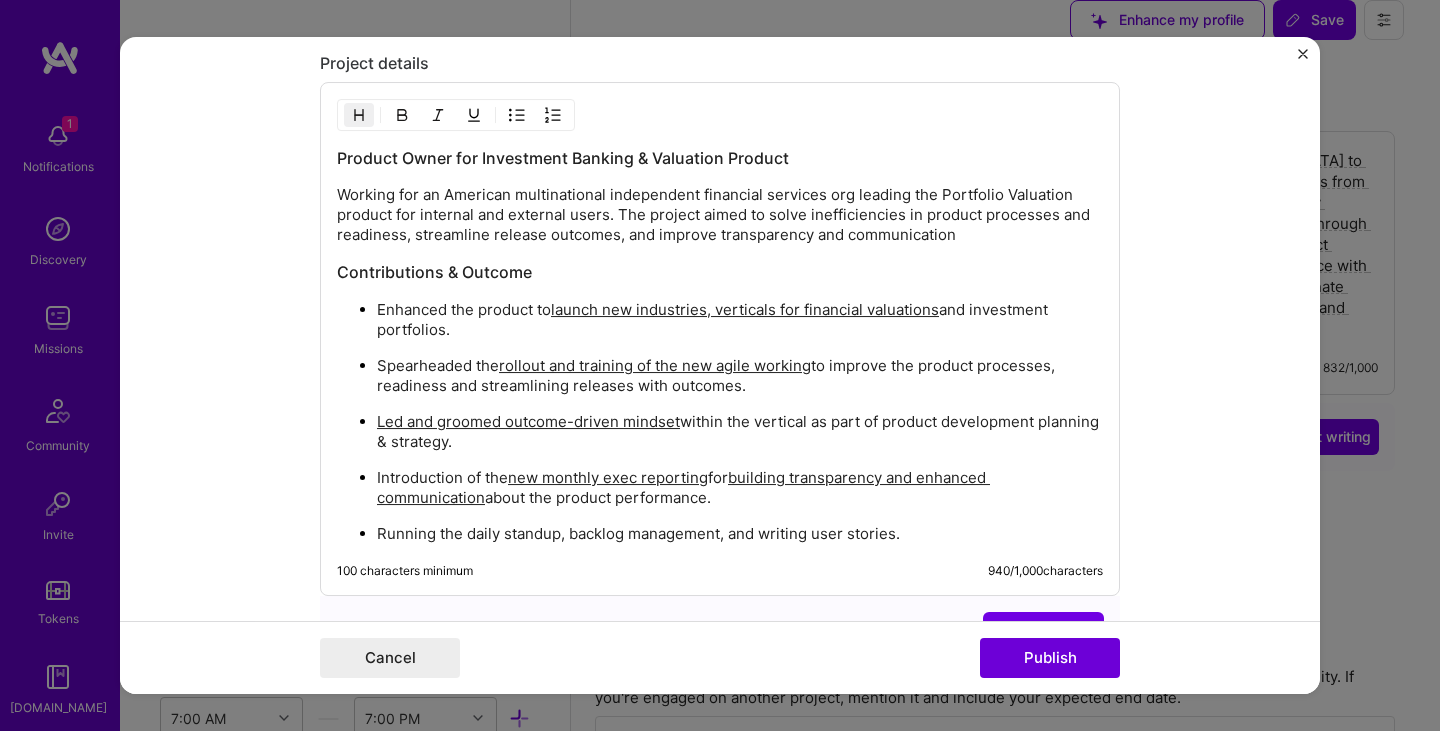 click on "Running the daily standup, backlog management, and writing user stories." at bounding box center (740, 534) 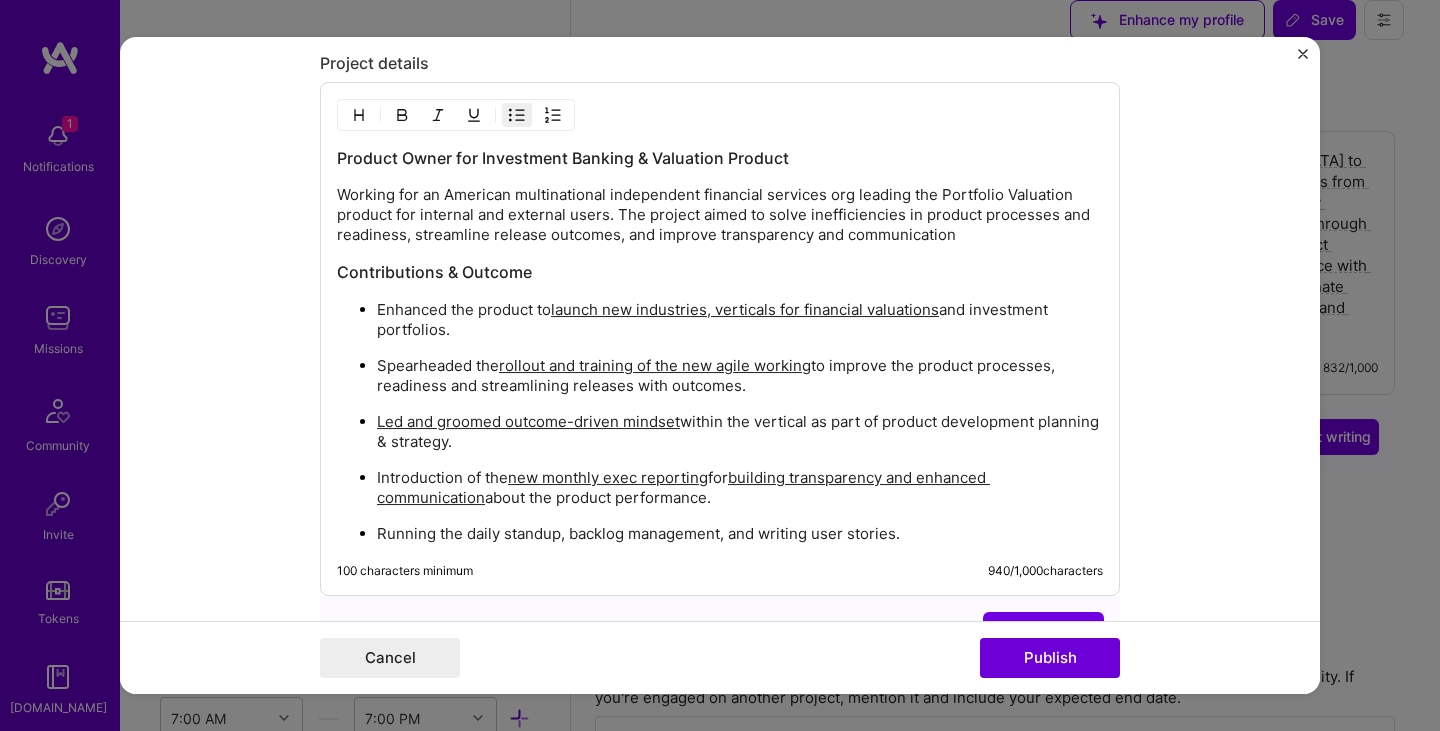 click on "Enhanced the product to  launch new industries, verticals for financial valuations  and investment portfolios." at bounding box center [740, 320] 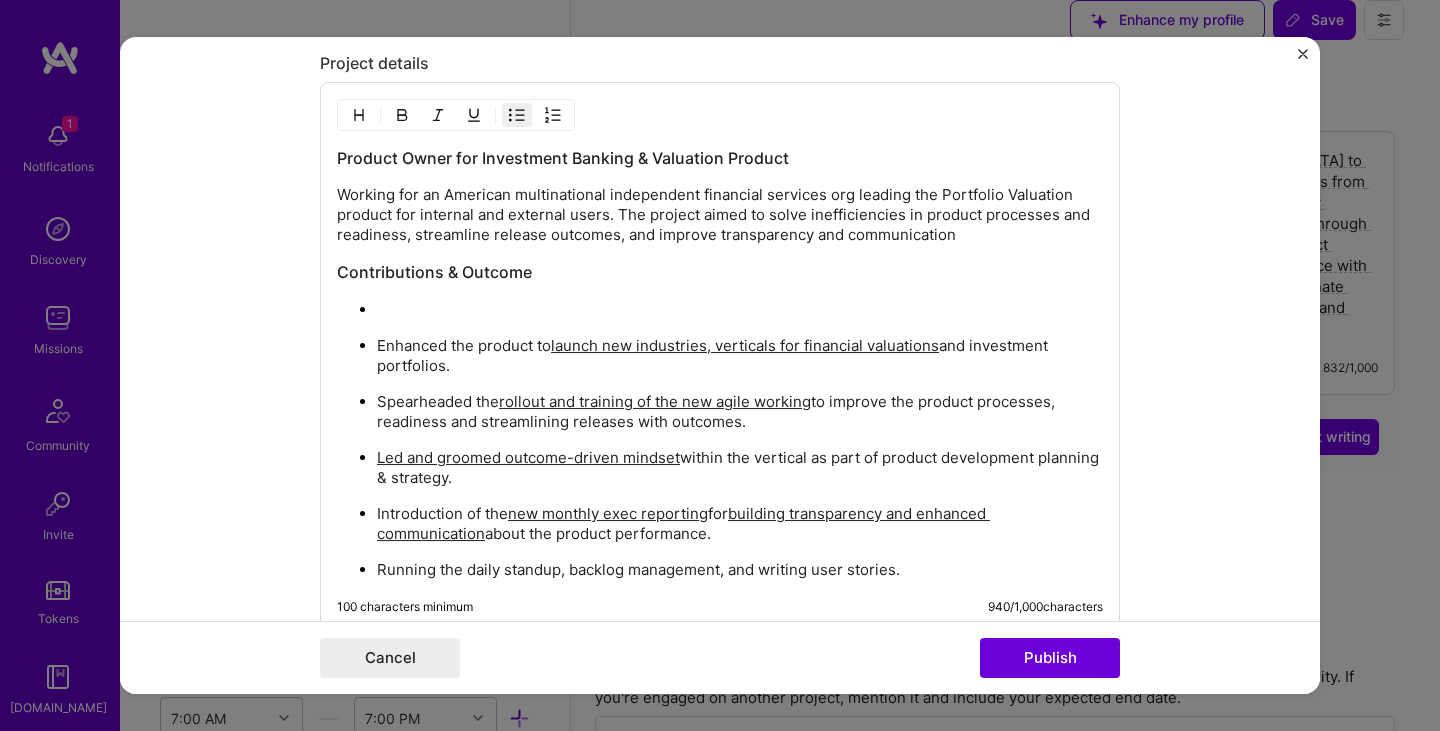 type 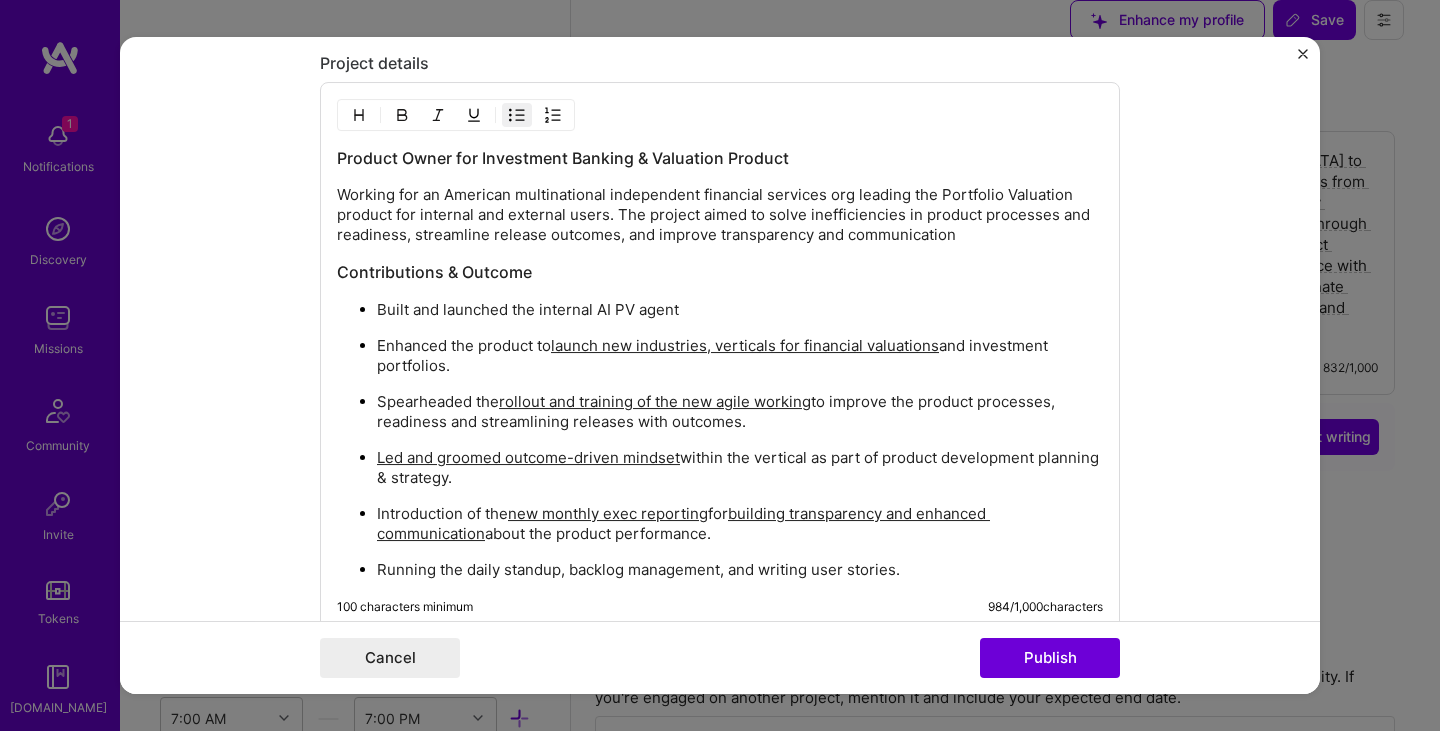 click on "Built and launched the internal AI PV agent" at bounding box center [740, 310] 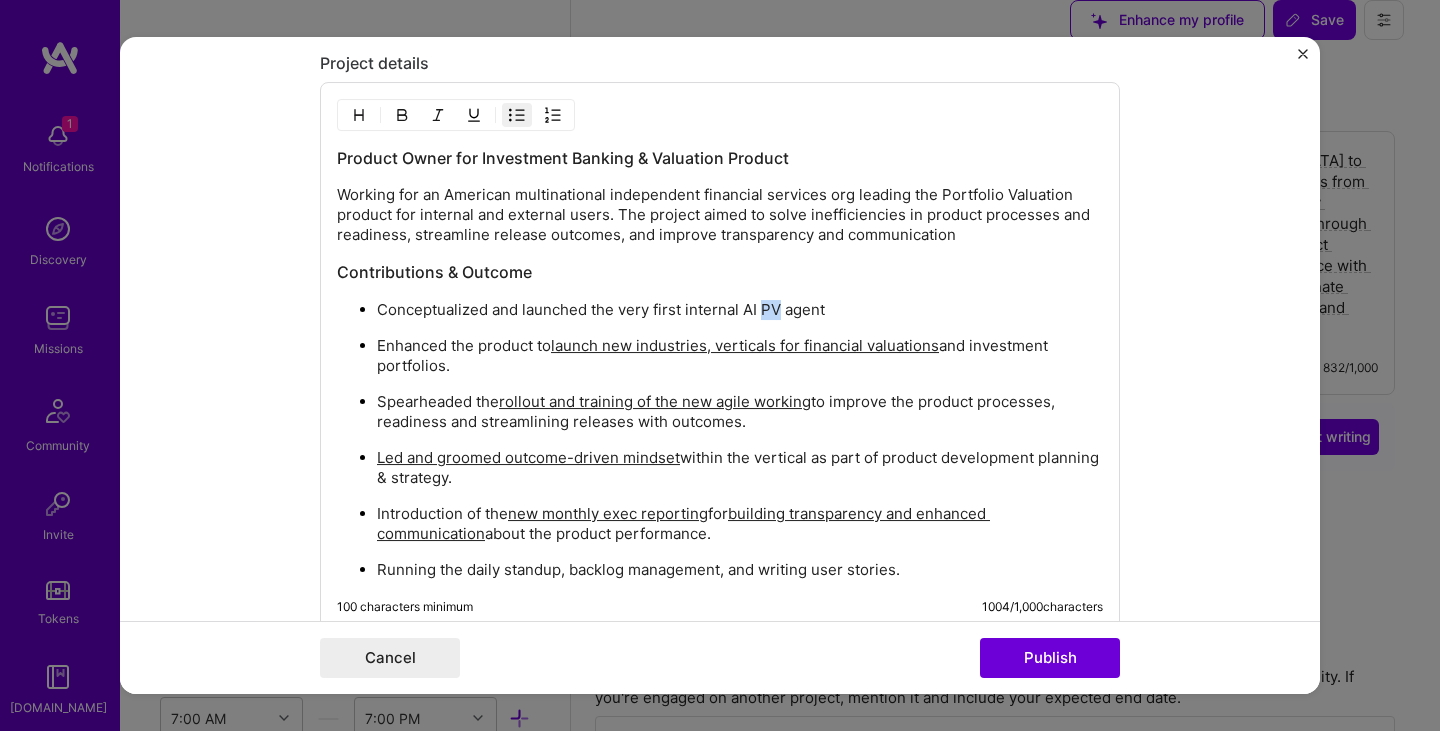 drag, startPoint x: 769, startPoint y: 311, endPoint x: 756, endPoint y: 310, distance: 13.038404 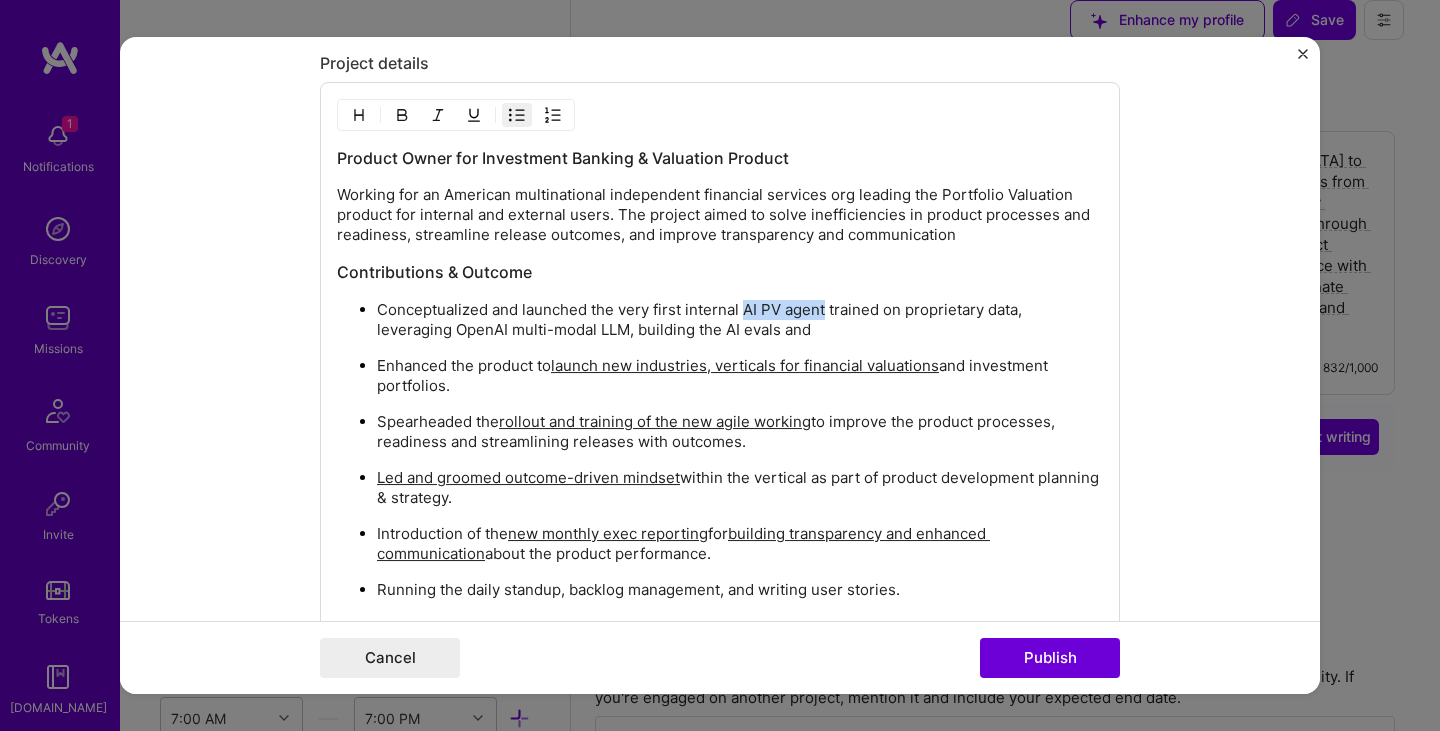 drag, startPoint x: 736, startPoint y: 312, endPoint x: 818, endPoint y: 313, distance: 82.006096 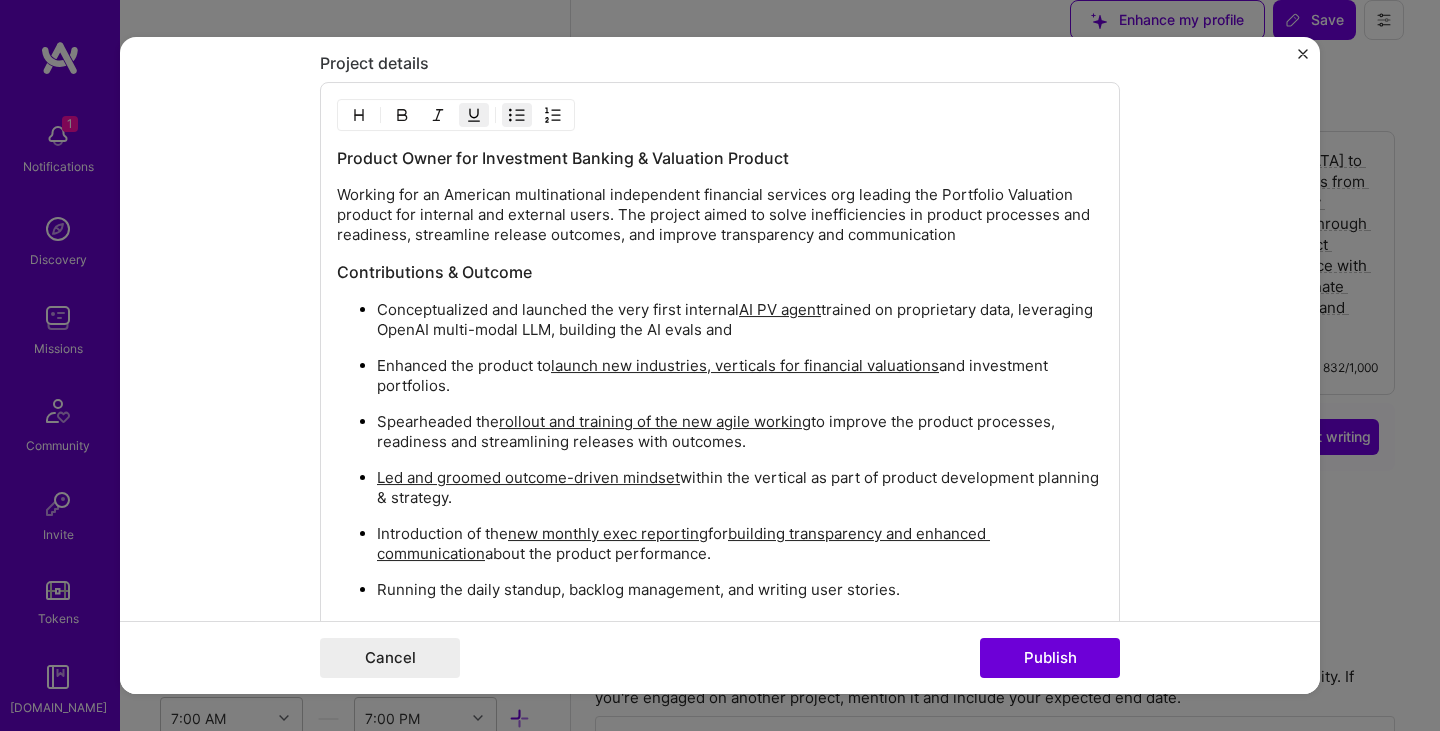 click on "AI PV agent" at bounding box center [780, 309] 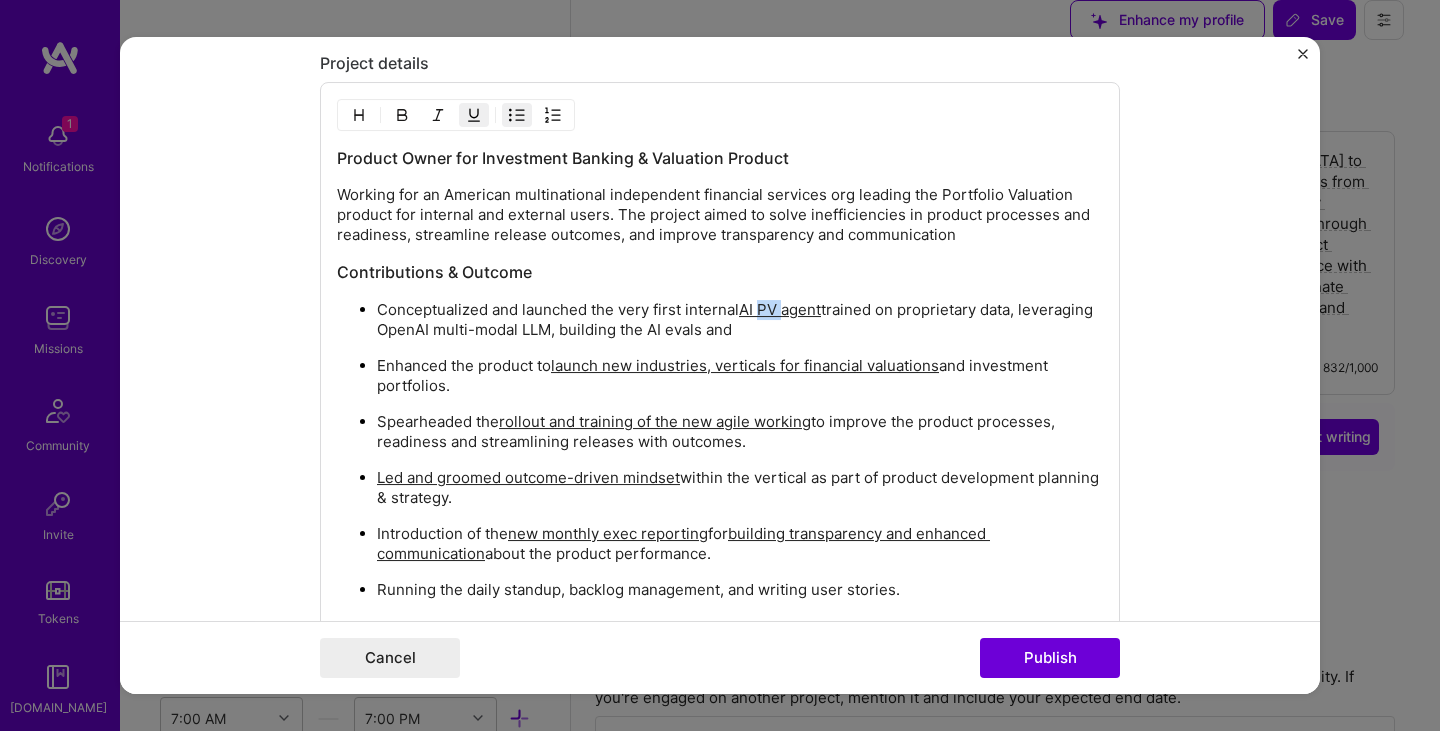 click on "AI PV agent" at bounding box center (780, 309) 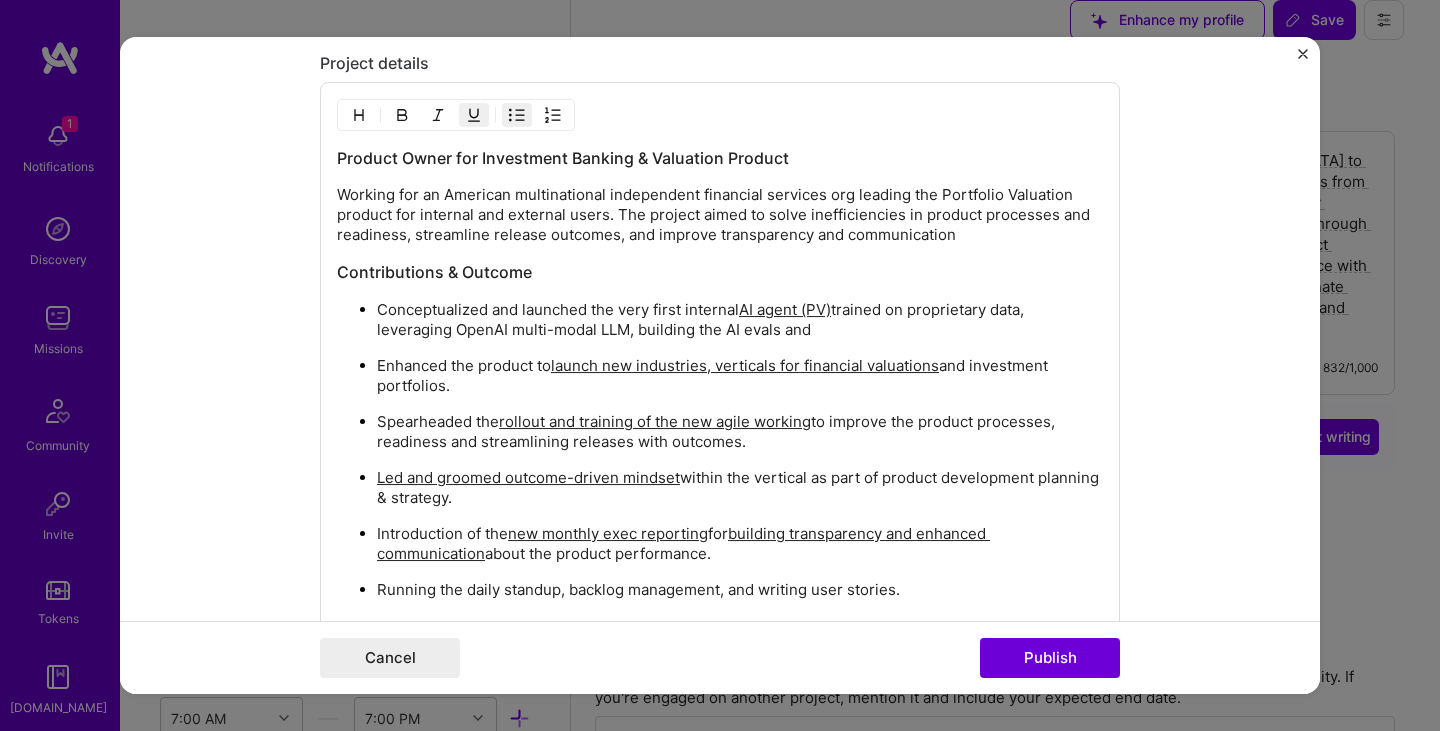 click on "Conceptualized and launched the very first internal  AI agent (PV)  trained on proprietary data, leveraging OpenAI multi-modal LLM, building the AI evals and" at bounding box center (740, 320) 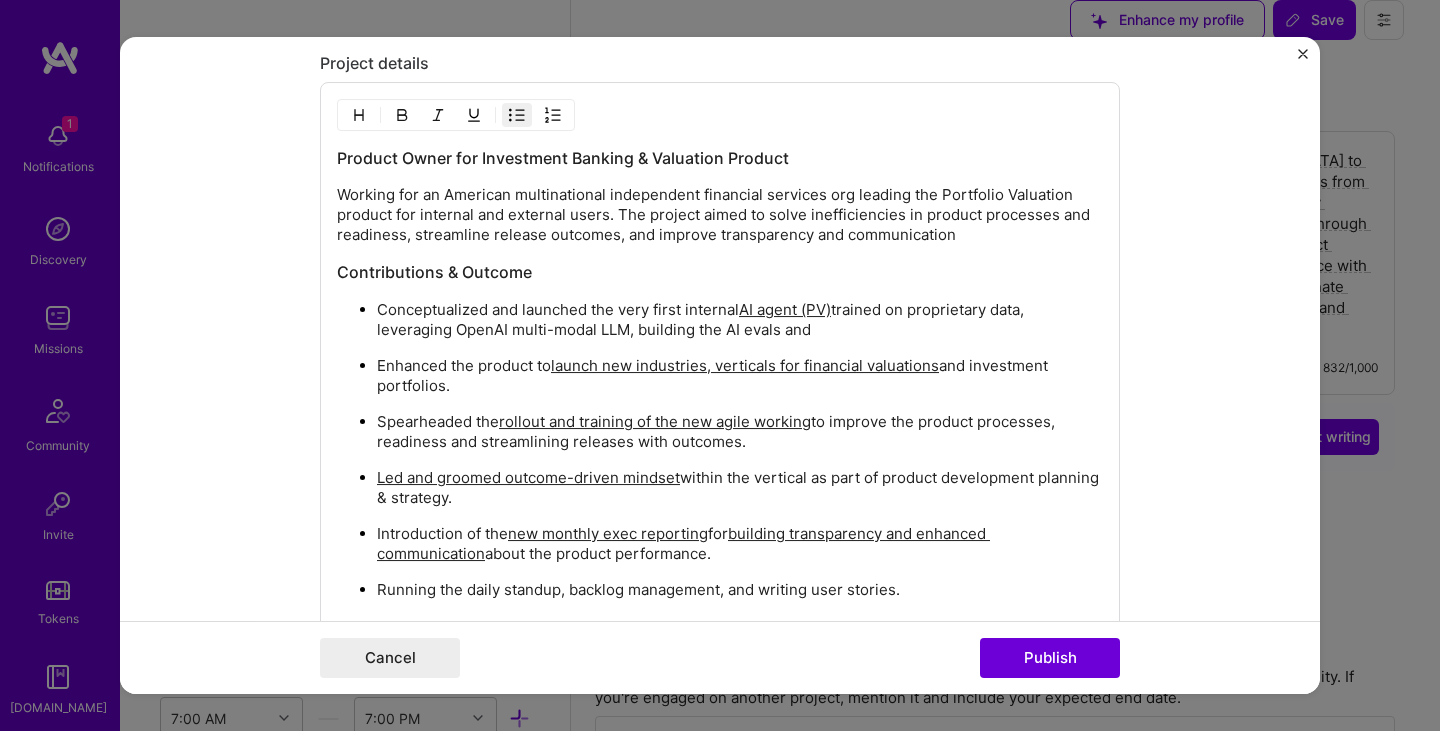 click on "Conceptualized and launched the very first internal  AI agent (PV)  trained on proprietary data, leveraging OpenAI multi-modal LLM, building the AI evals and" at bounding box center (740, 320) 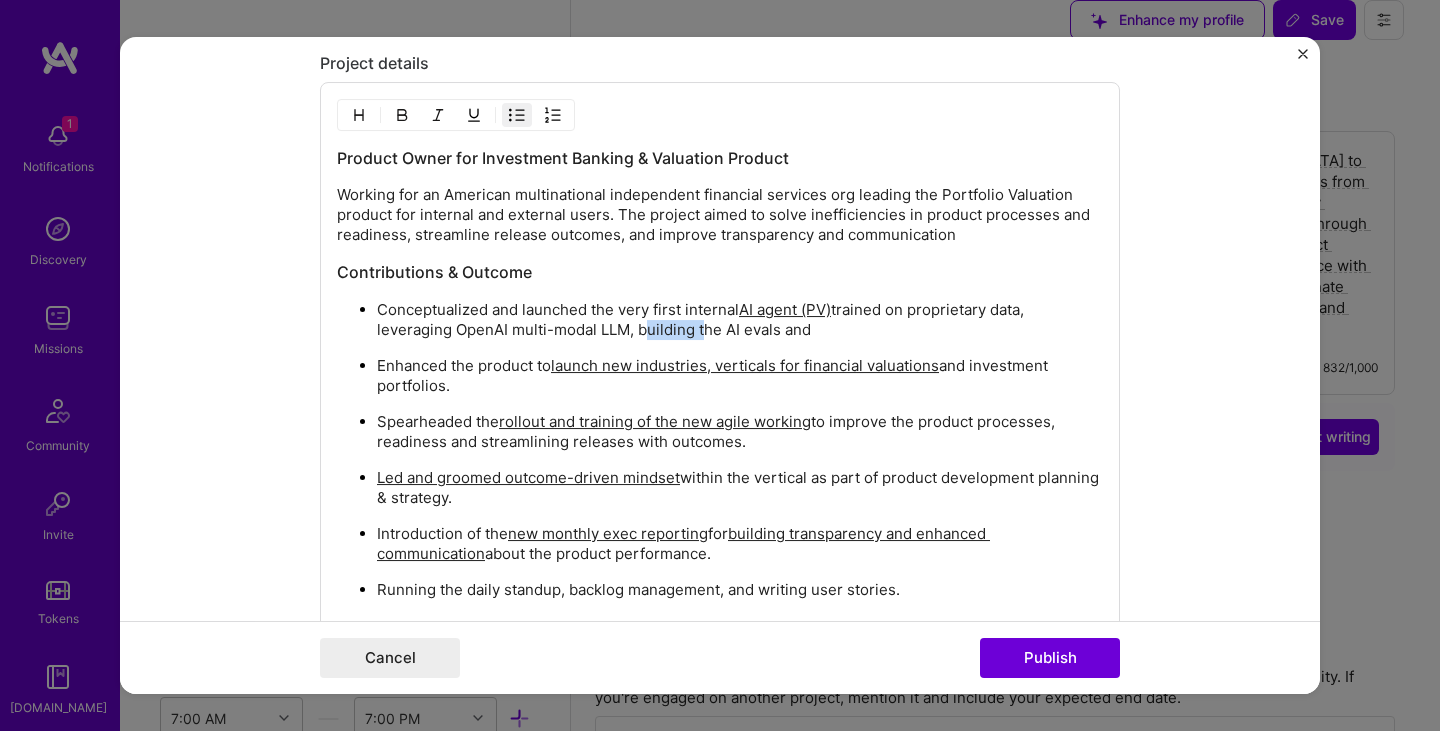 click on "Conceptualized and launched the very first internal  AI agent (PV)  trained on proprietary data, leveraging OpenAI multi-modal LLM, building the AI evals and" at bounding box center (740, 320) 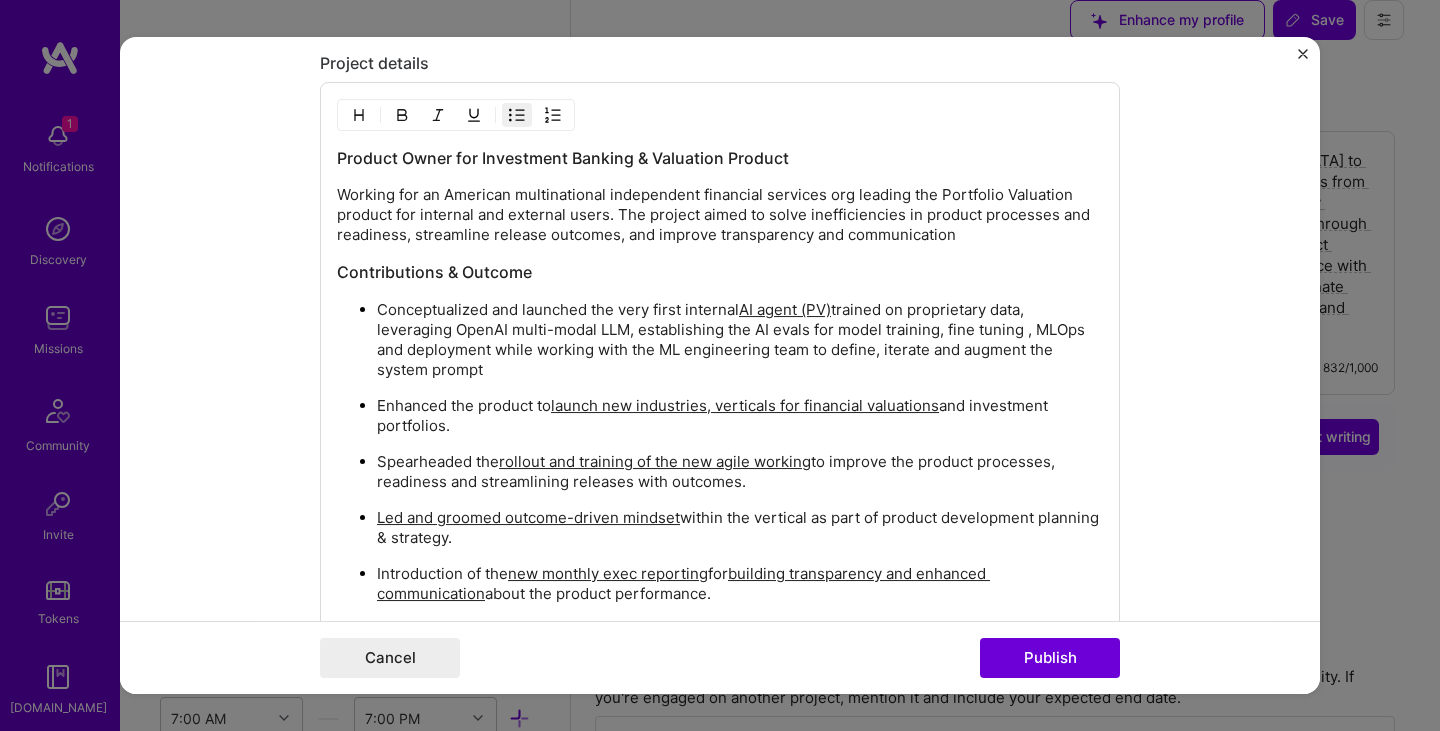 click on "Conceptualized and launched the very first internal  AI agent (PV)  trained on proprietary data, leveraging OpenAI multi-modal LLM, establishing the AI evals for model training, fine tuning , MLOps and deployment while working with the ML engineering team to define, iterate and augment the system prompt" at bounding box center [740, 340] 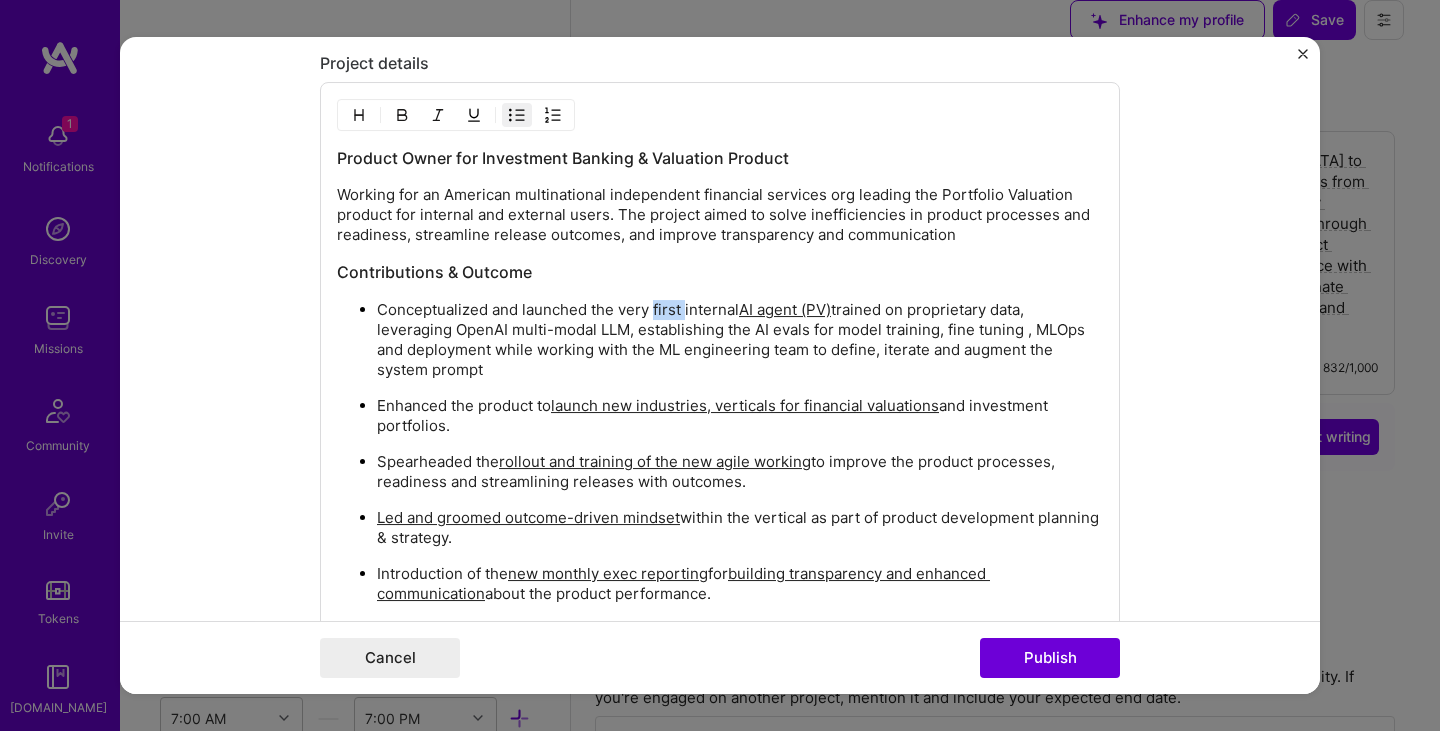 click on "Conceptualized and launched the very first internal  AI agent (PV)  trained on proprietary data, leveraging OpenAI multi-modal LLM, establishing the AI evals for model training, fine tuning , MLOps and deployment while working with the ML engineering team to define, iterate and augment the system prompt" at bounding box center [740, 340] 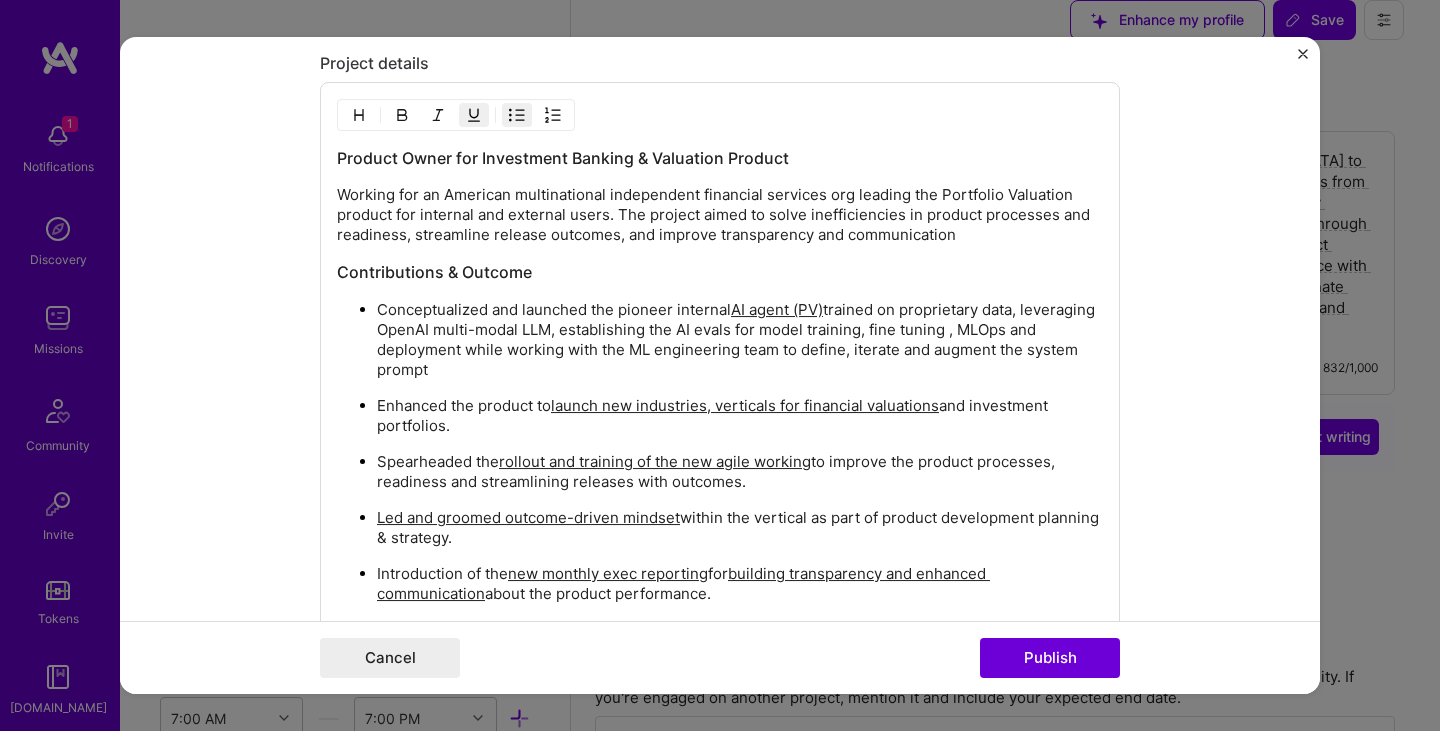 click on "Conceptualized and launched the pioneer internal  AI agent (PV)  trained on proprietary data, leveraging OpenAI multi-modal LLM, establishing the AI evals for model training, fine tuning , MLOps and deployment while working with the ML engineering team to define, iterate and augment the system prompt" at bounding box center (740, 340) 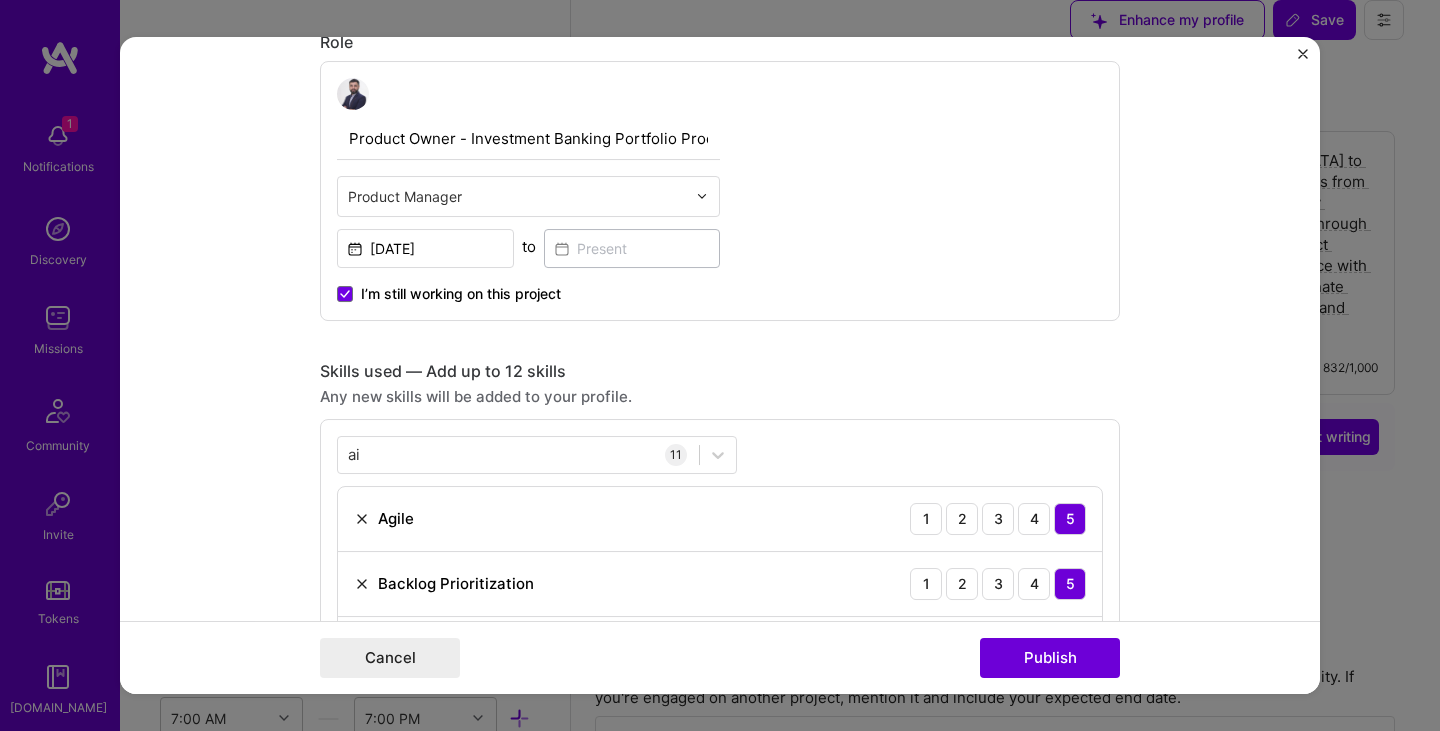 scroll, scrollTop: 500, scrollLeft: 0, axis: vertical 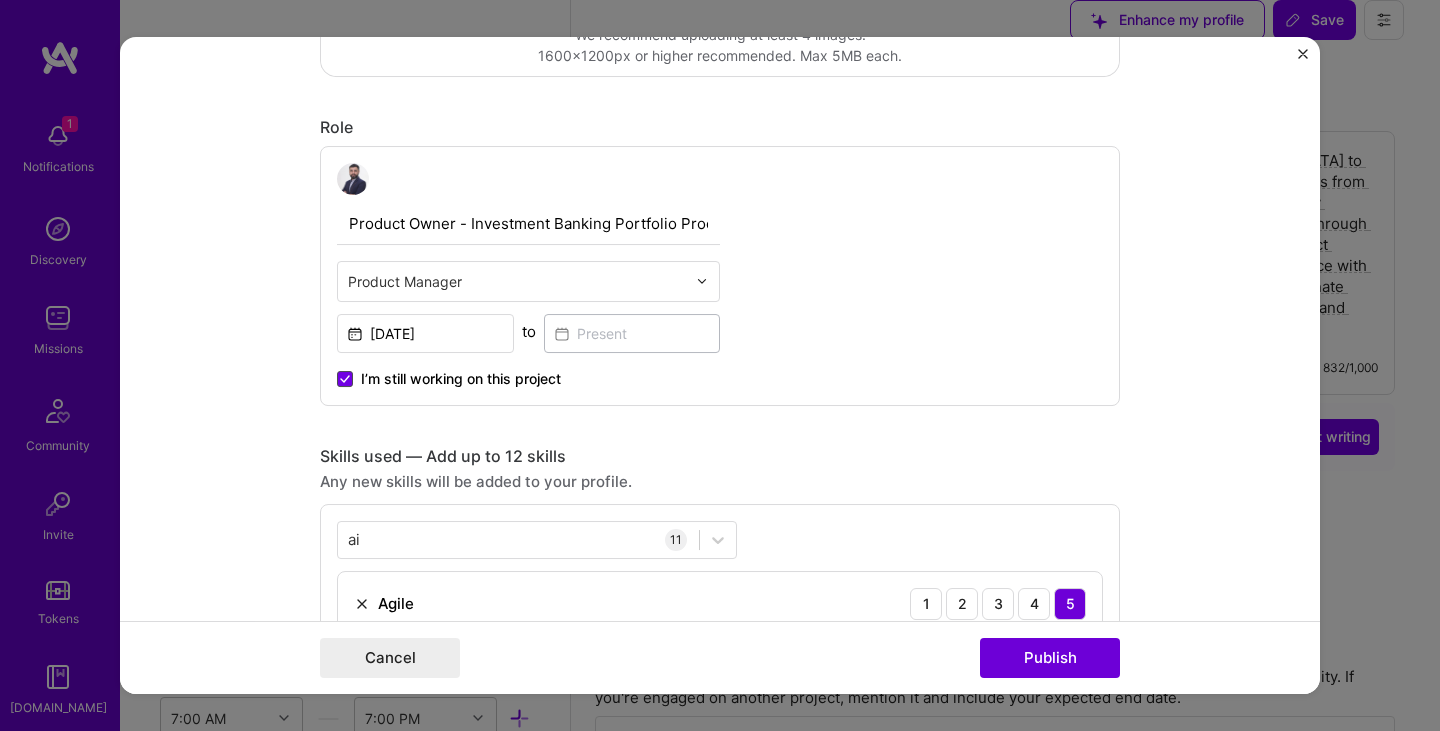 click 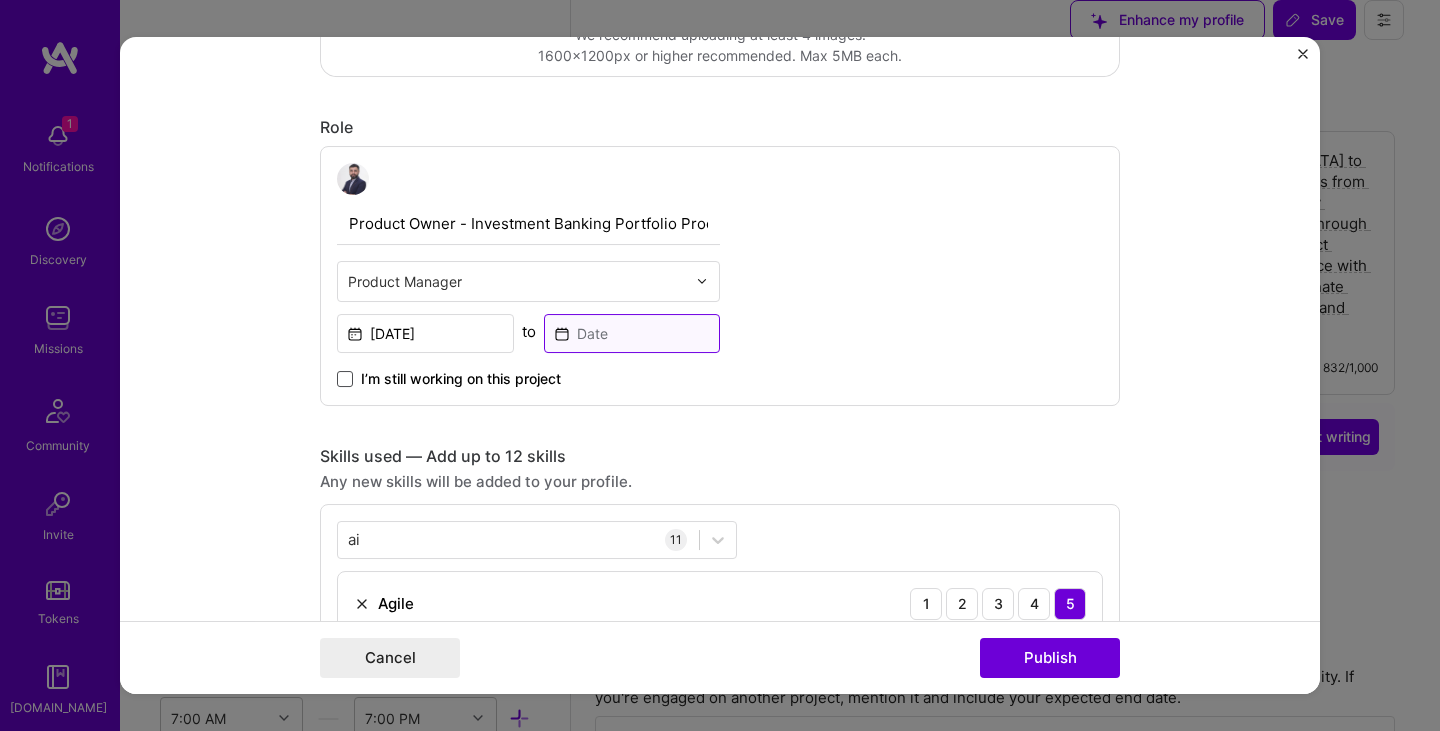 click at bounding box center (632, 333) 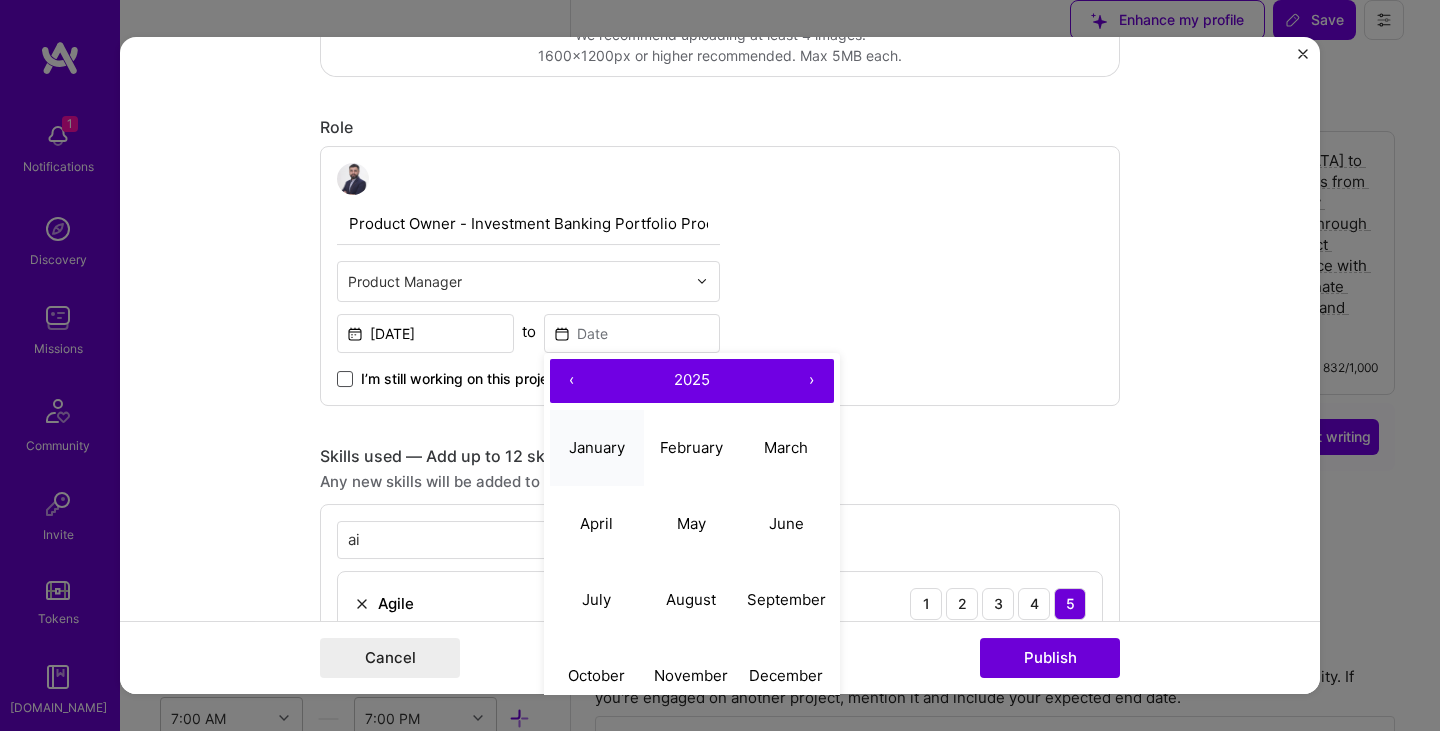 click on "January" at bounding box center [597, 447] 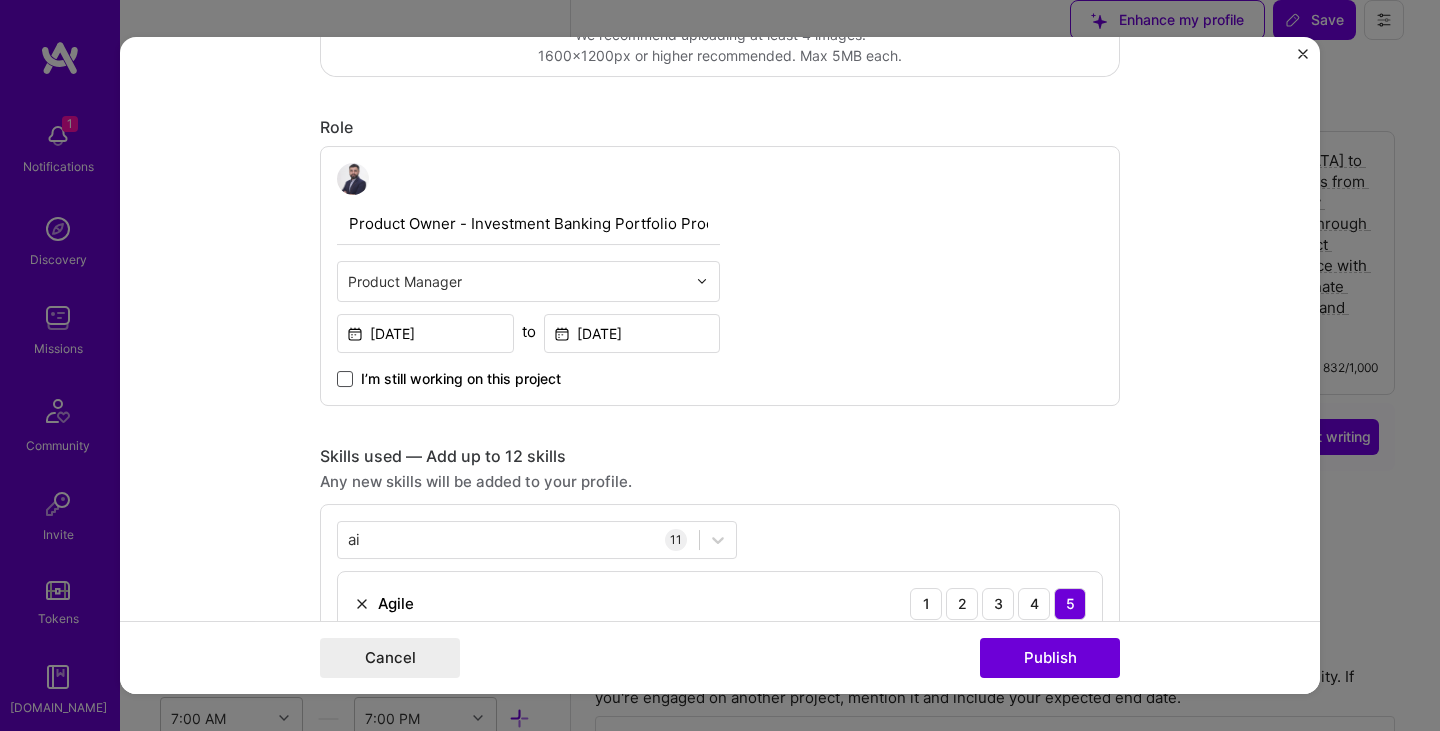 click on "I’m still working on this project" at bounding box center [528, 371] 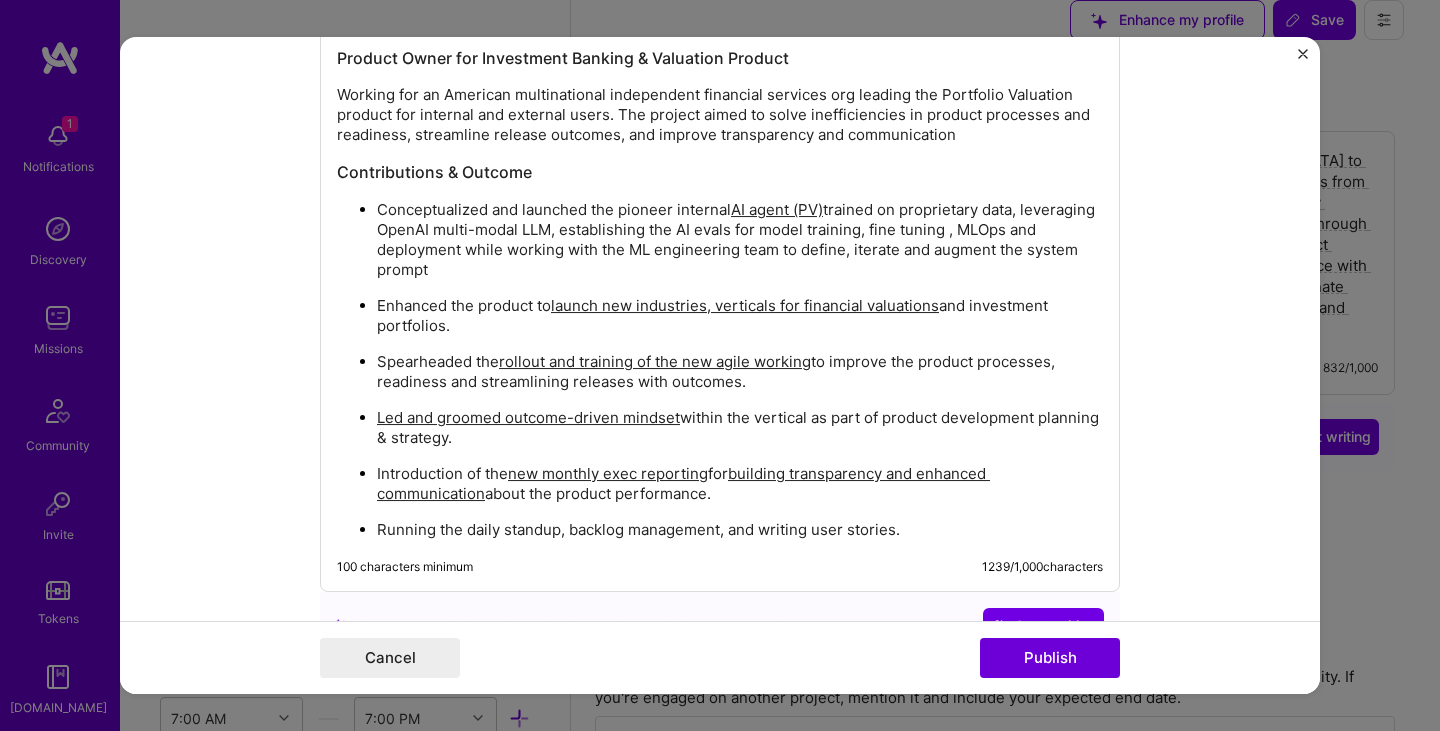 scroll, scrollTop: 2500, scrollLeft: 0, axis: vertical 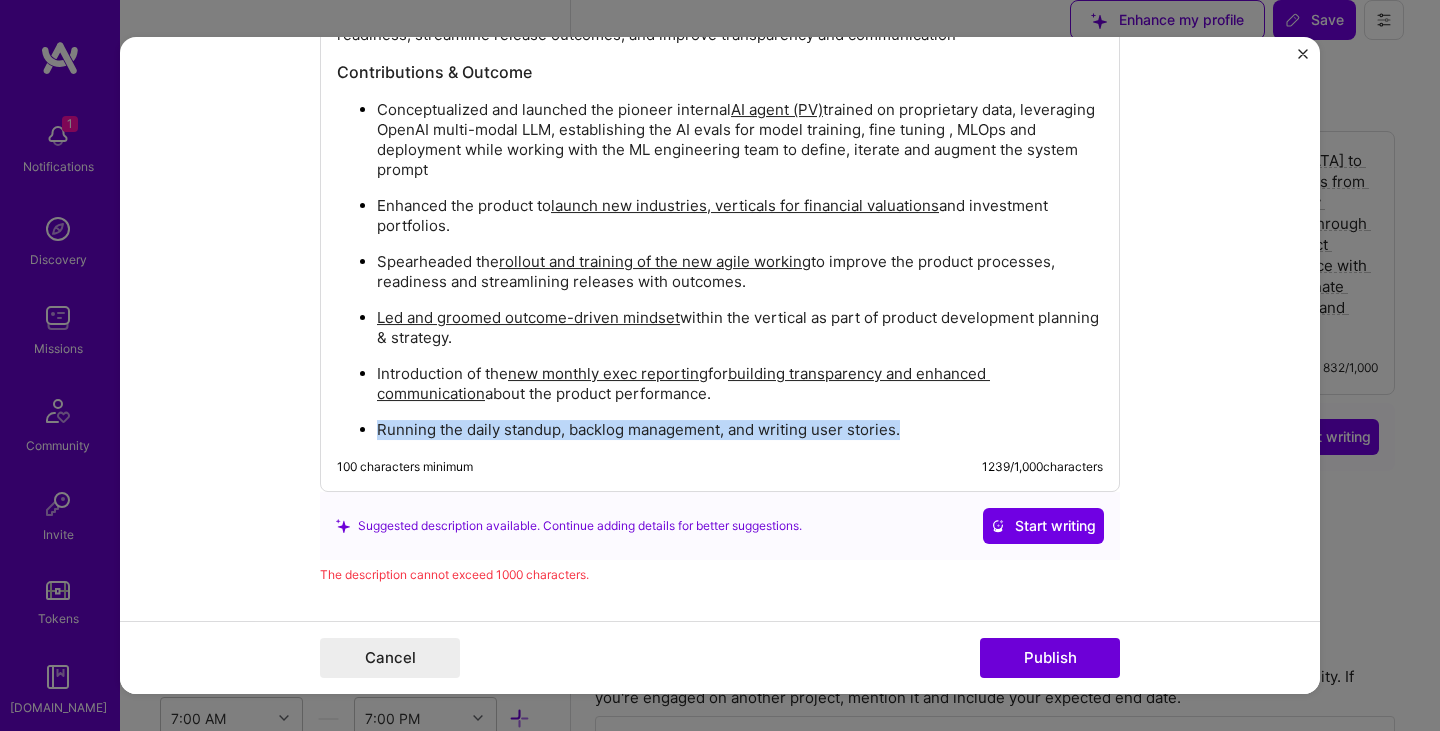 drag, startPoint x: 911, startPoint y: 428, endPoint x: 368, endPoint y: 456, distance: 543.72144 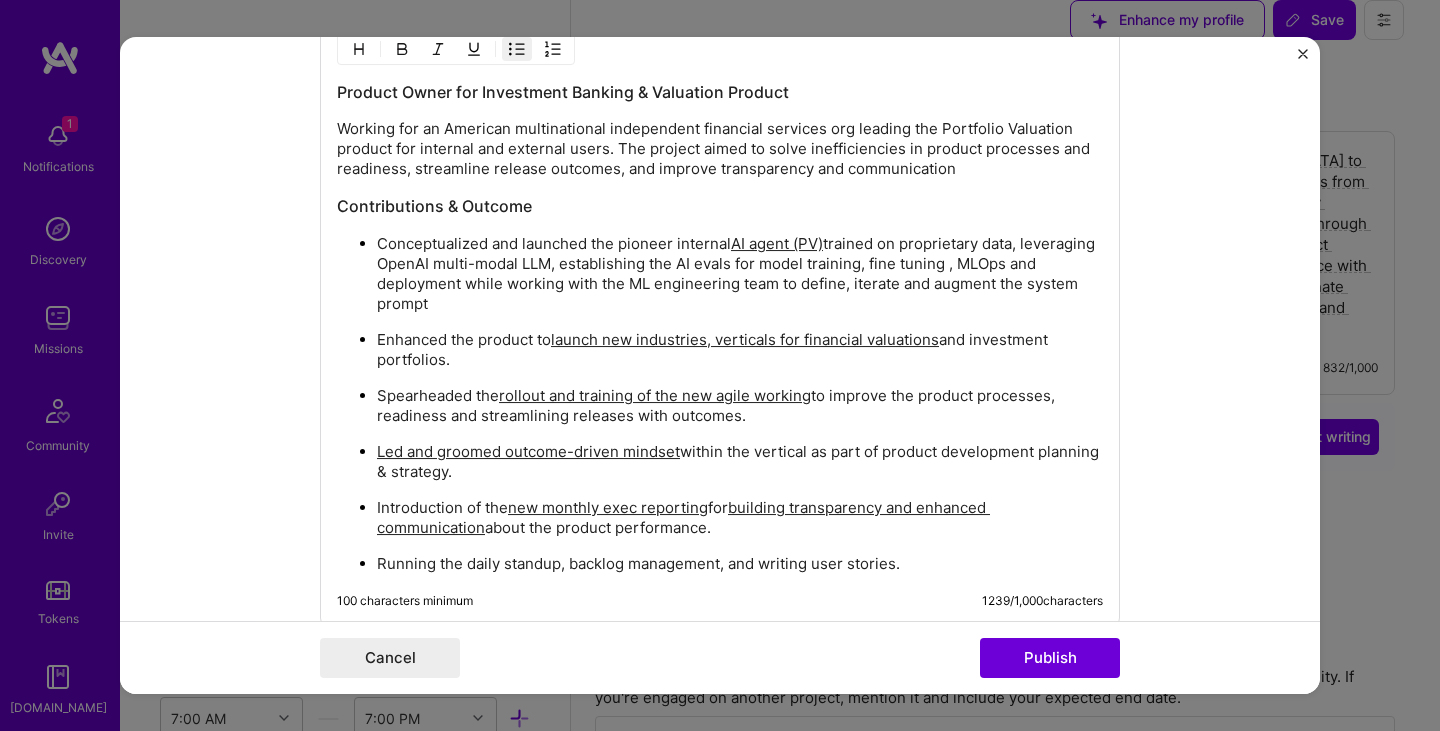 scroll, scrollTop: 2400, scrollLeft: 0, axis: vertical 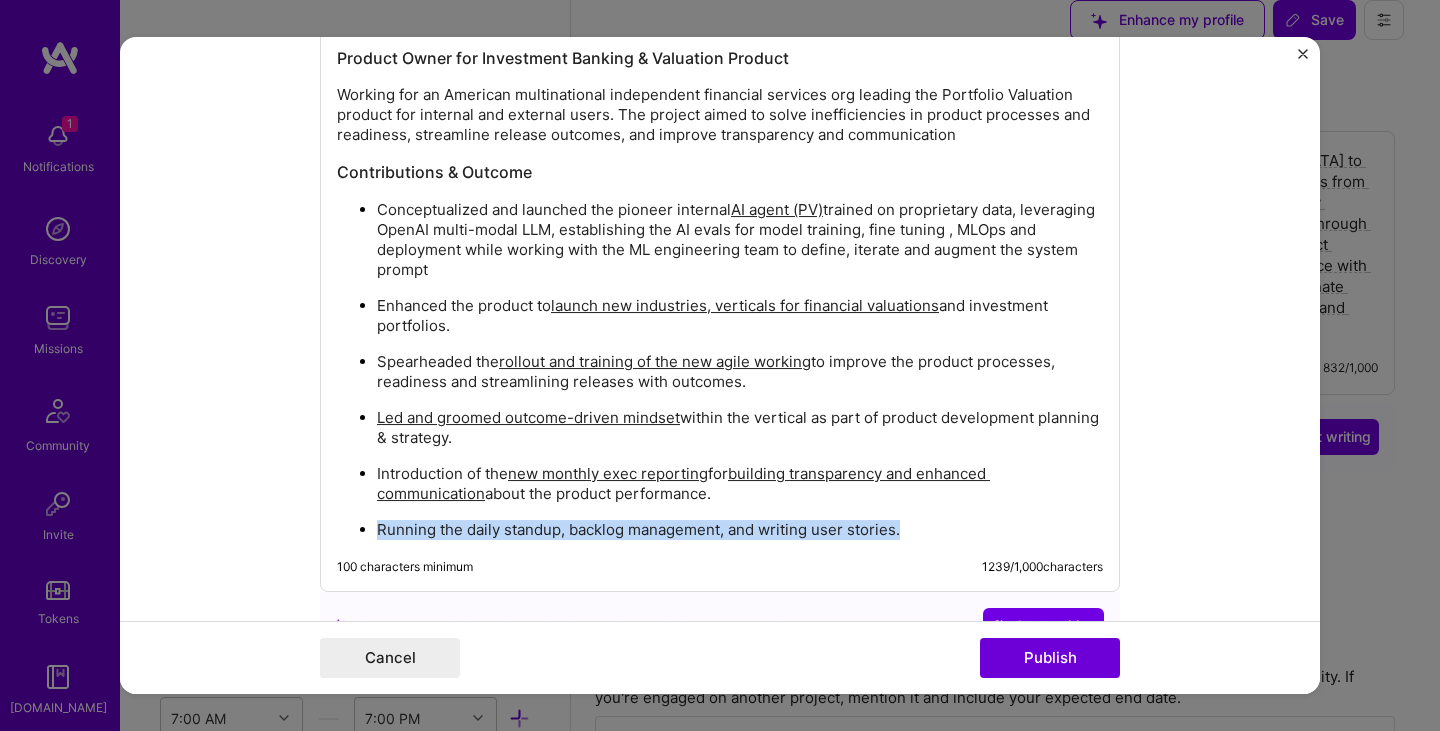 drag, startPoint x: 909, startPoint y: 526, endPoint x: 355, endPoint y: 547, distance: 554.3979 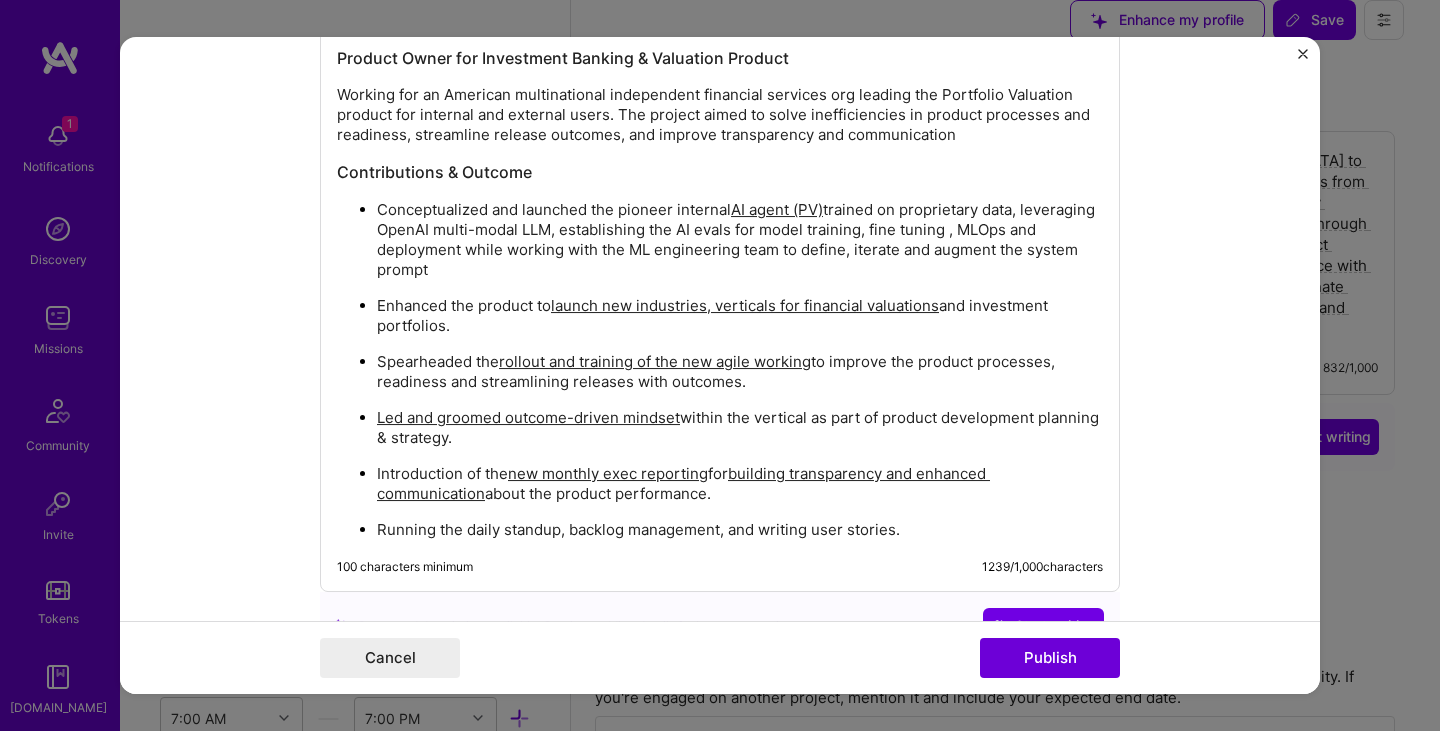 click on "Conceptualized and launched the pioneer internal  AI agent (PV)  trained on proprietary data, leveraging OpenAI multi-modal LLM, establishing the AI evals for model training, fine tuning , MLOps and deployment while working with the ML engineering team to define, iterate and augment the system prompt Enhanced the product to  launch new industries, verticals for financial valuations  and investment portfolios. Spearheaded the  rollout and training of the new agile working  to improve the product processes, readiness and streamlining releases with outcomes. Led and groomed outcome-driven mindset  within the vertical as part of product development planning & strategy. Introduction of the  new monthly exec reporting  for  building transparency and enhanced communication  about the product performance. Running the daily standup, backlog management, and writing user stories." at bounding box center [720, 369] 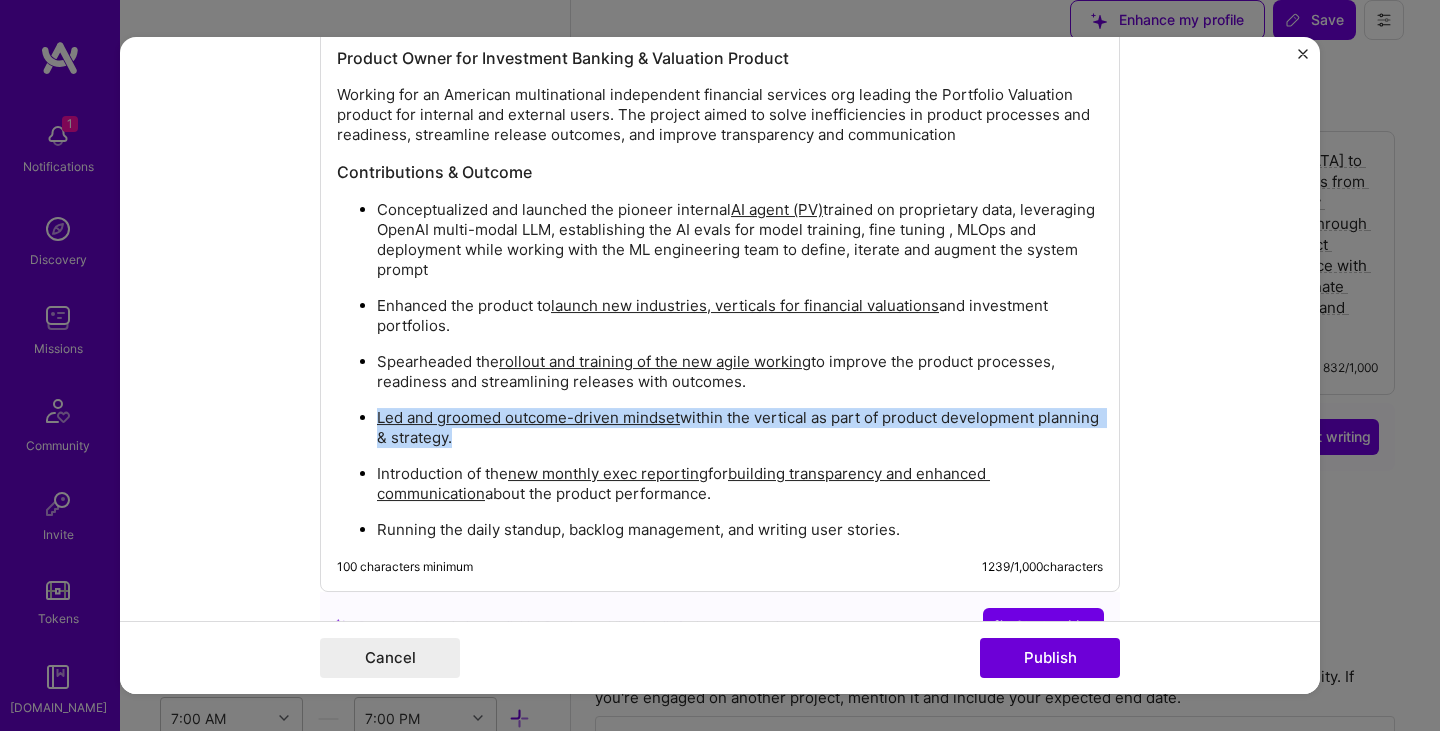 drag, startPoint x: 546, startPoint y: 441, endPoint x: 360, endPoint y: 420, distance: 187.18173 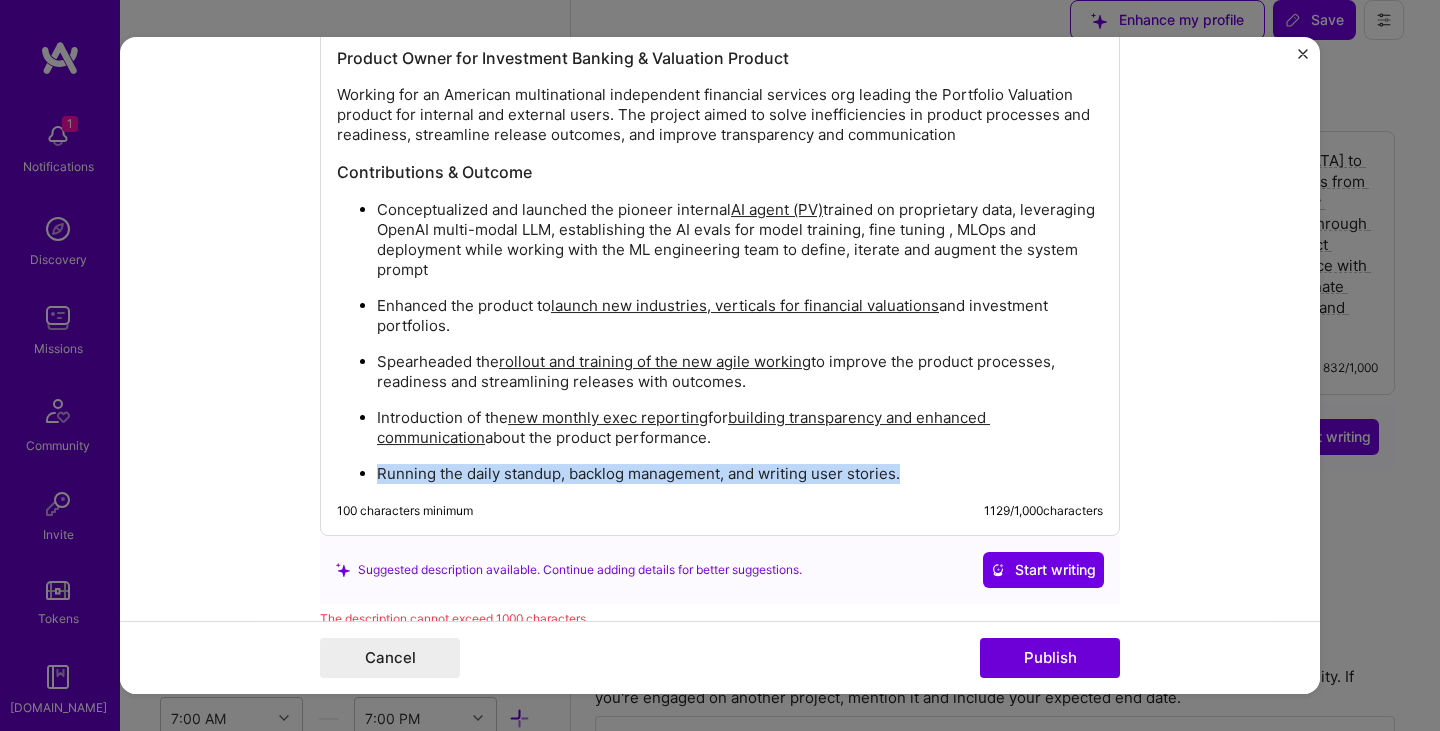 drag, startPoint x: 902, startPoint y: 473, endPoint x: 341, endPoint y: 470, distance: 561.008 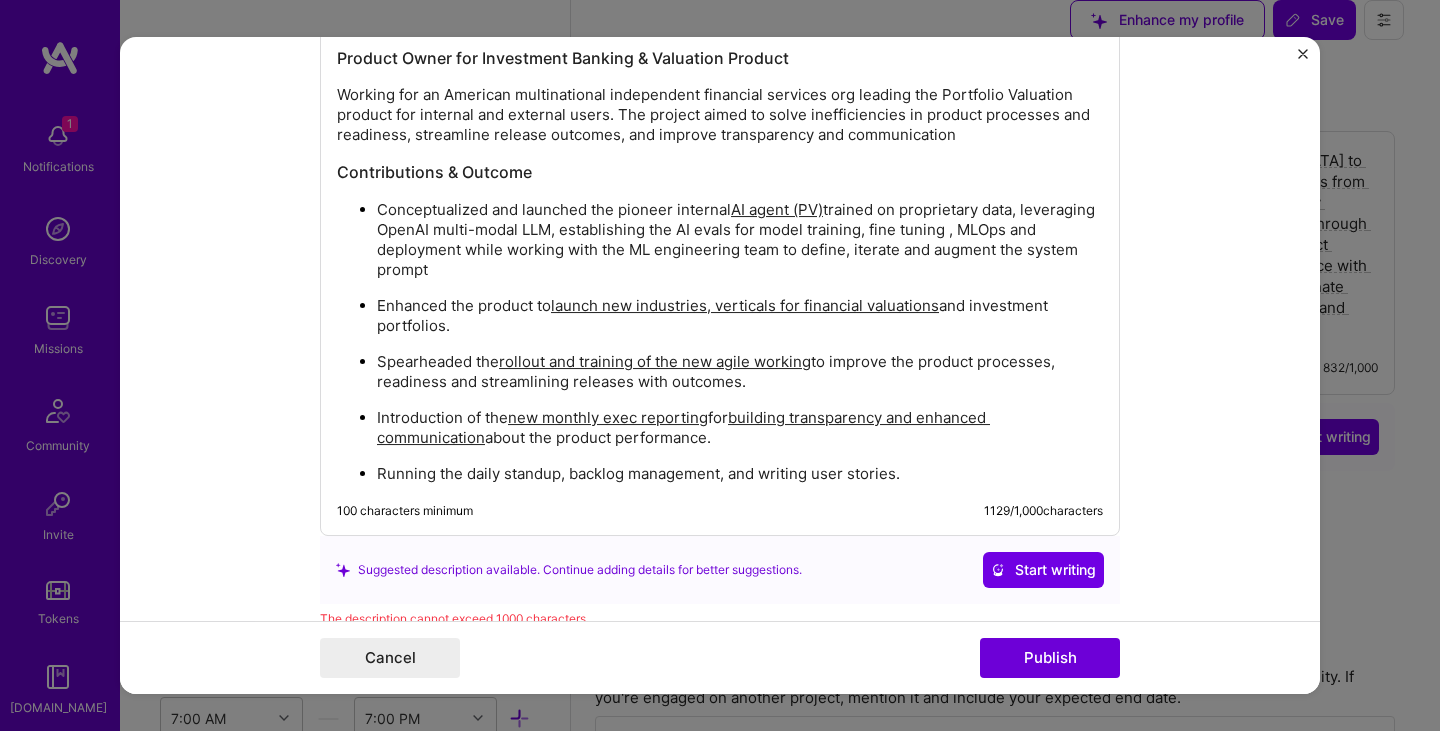 click on "Conceptualized and launched the pioneer internal  AI agent (PV)  trained on proprietary data, leveraging OpenAI multi-modal LLM, establishing the AI evals for model training, fine tuning , MLOps and deployment while working with the ML engineering team to define, iterate and augment the system prompt" at bounding box center [740, 240] 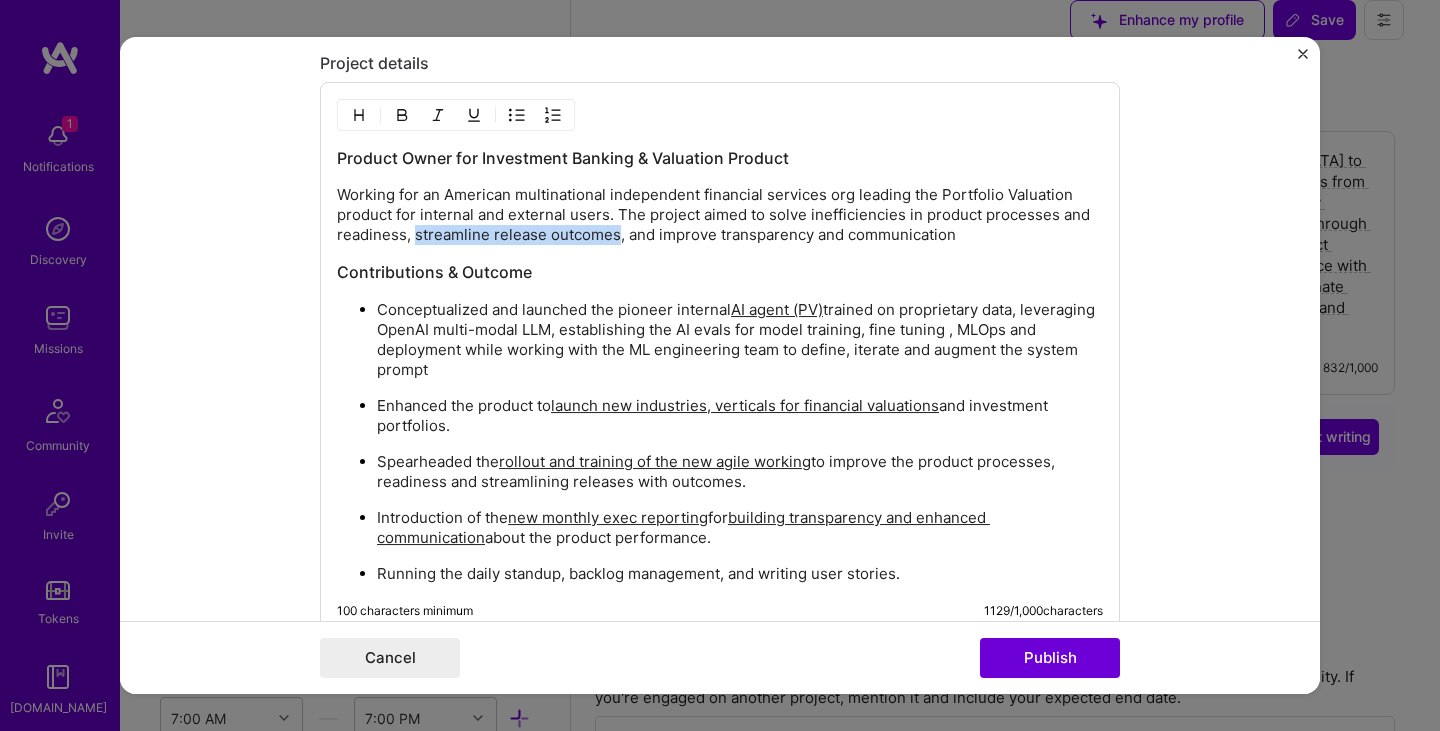 drag, startPoint x: 404, startPoint y: 240, endPoint x: 607, endPoint y: 241, distance: 203.00246 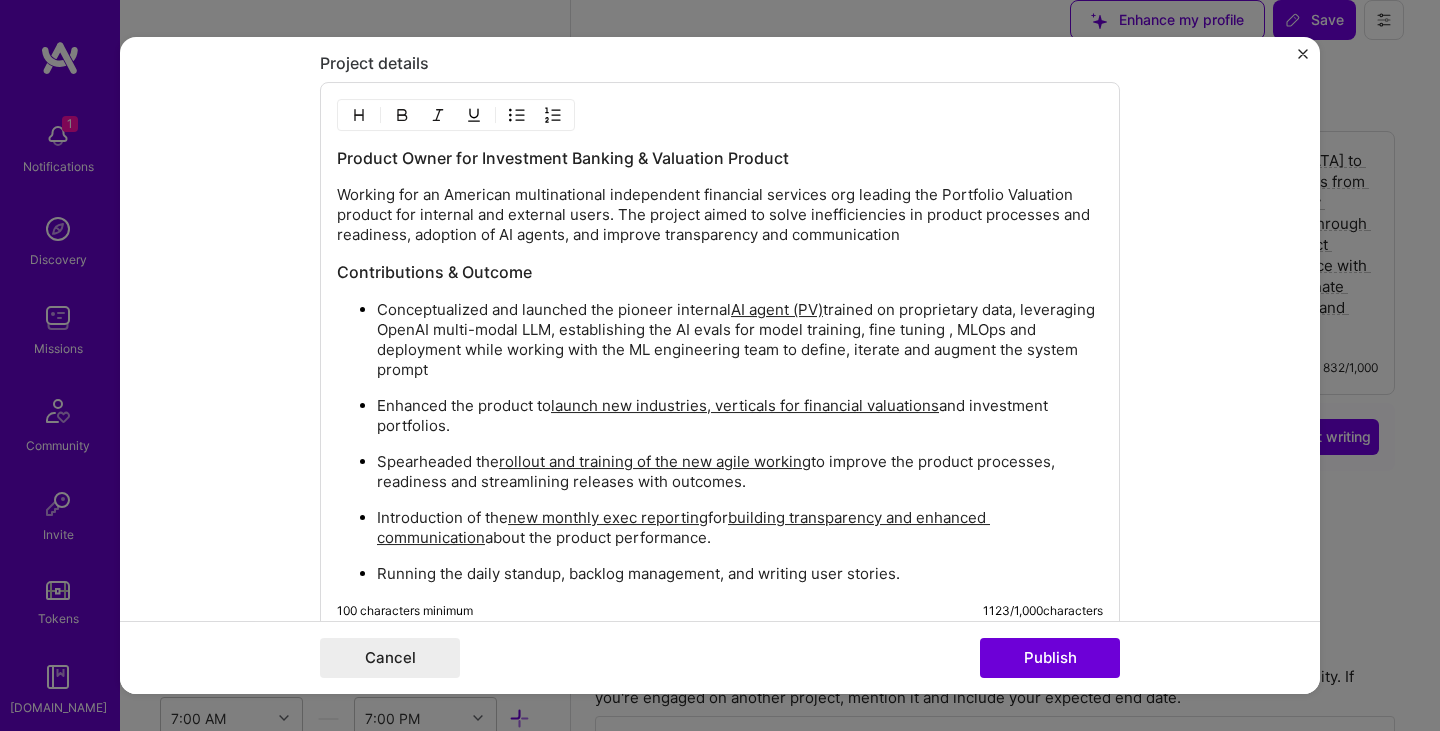click on "Product Owner for Investment Banking & Valuation Product Working for an American multinational independent financial services org leading the Portfolio Valuation product for internal and external users. The project aimed to solve inefficiencies in product processes and readiness, adoption of AI agents, and improve transparency and communication Contributions & Outcome Conceptualized and launched the pioneer internal  AI agent (PV)  trained on proprietary data, leveraging OpenAI multi-modal LLM, establishing the AI evals for model training, fine tuning , MLOps and deployment while working with the ML engineering team to define, iterate and augment the system prompt Enhanced the product to  launch new industries, verticals for financial valuations  and investment portfolios. Spearheaded the  rollout and training of the new agile working  to improve the product processes, readiness and streamlining releases with outcomes. Introduction of the  new monthly exec reporting  for   about the product performance." at bounding box center [720, 365] 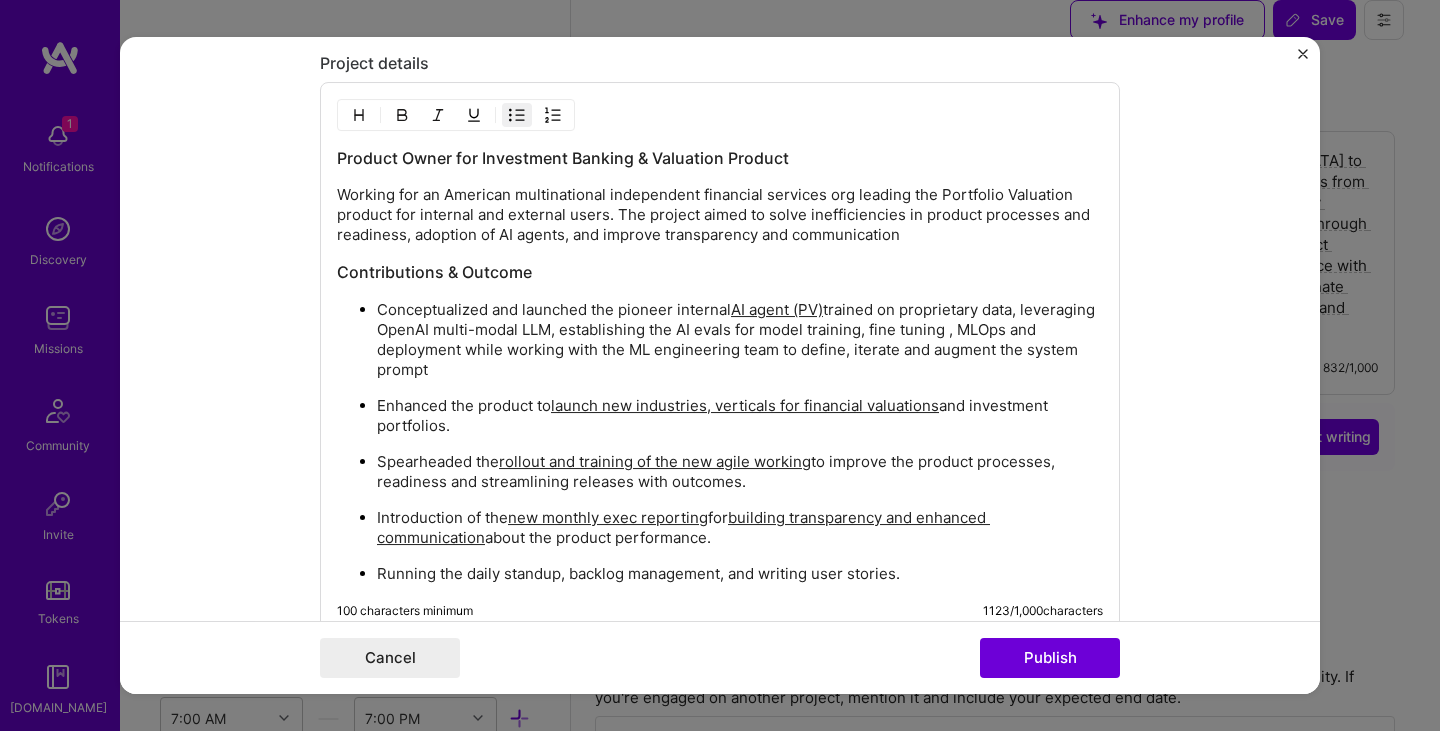 click on "Working for an American multinational independent financial services org leading the Portfolio Valuation product for internal and external users. The project aimed to solve inefficiencies in product processes and readiness, adoption of AI agents, and improve transparency and communication" at bounding box center (720, 215) 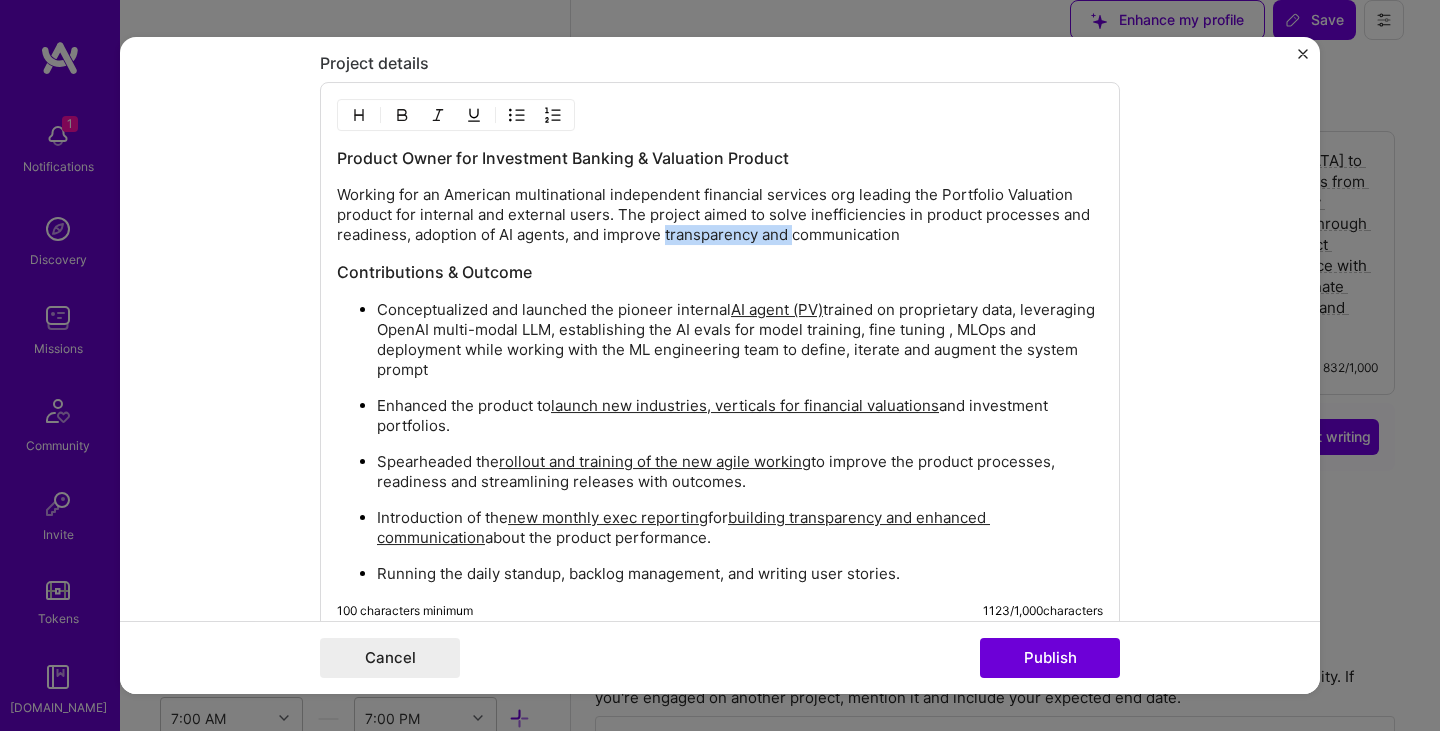 drag, startPoint x: 659, startPoint y: 236, endPoint x: 790, endPoint y: 242, distance: 131.13733 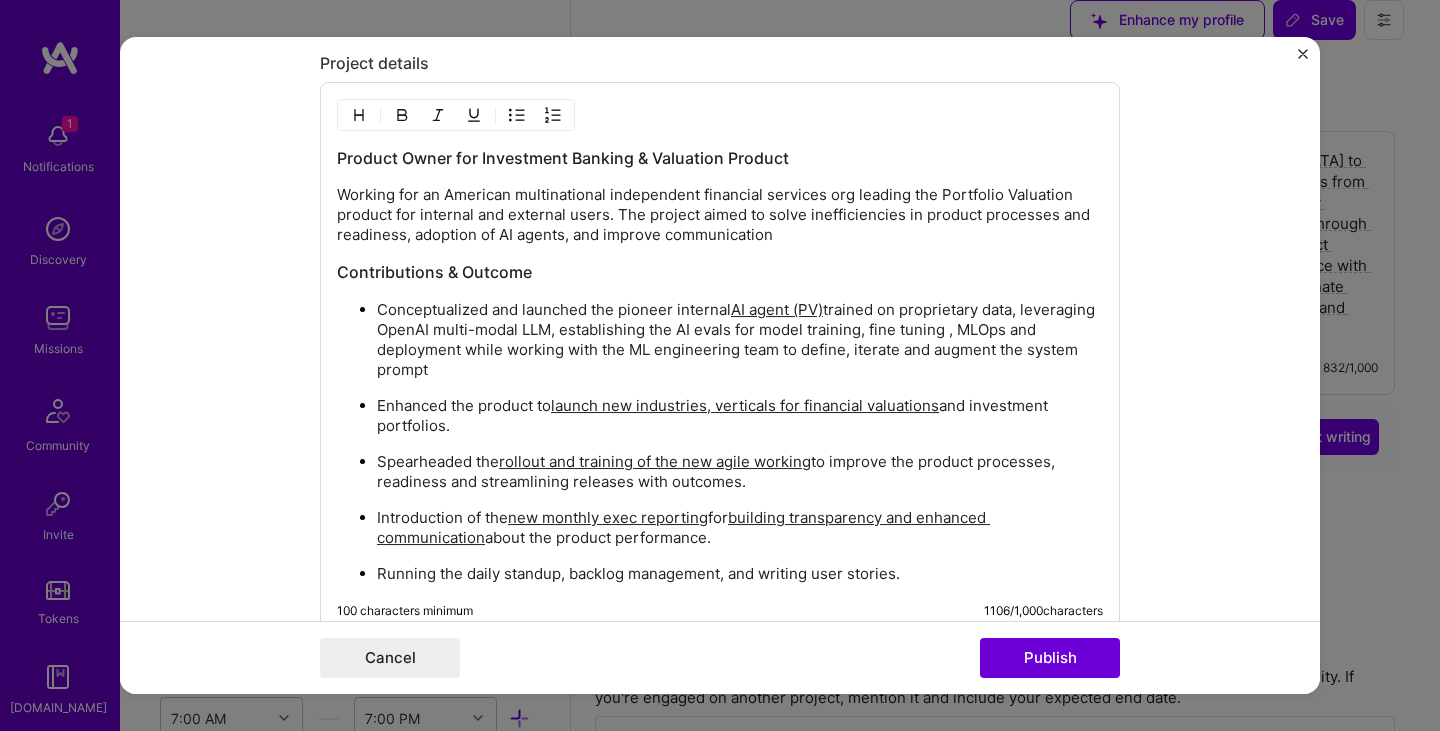 scroll, scrollTop: 2400, scrollLeft: 0, axis: vertical 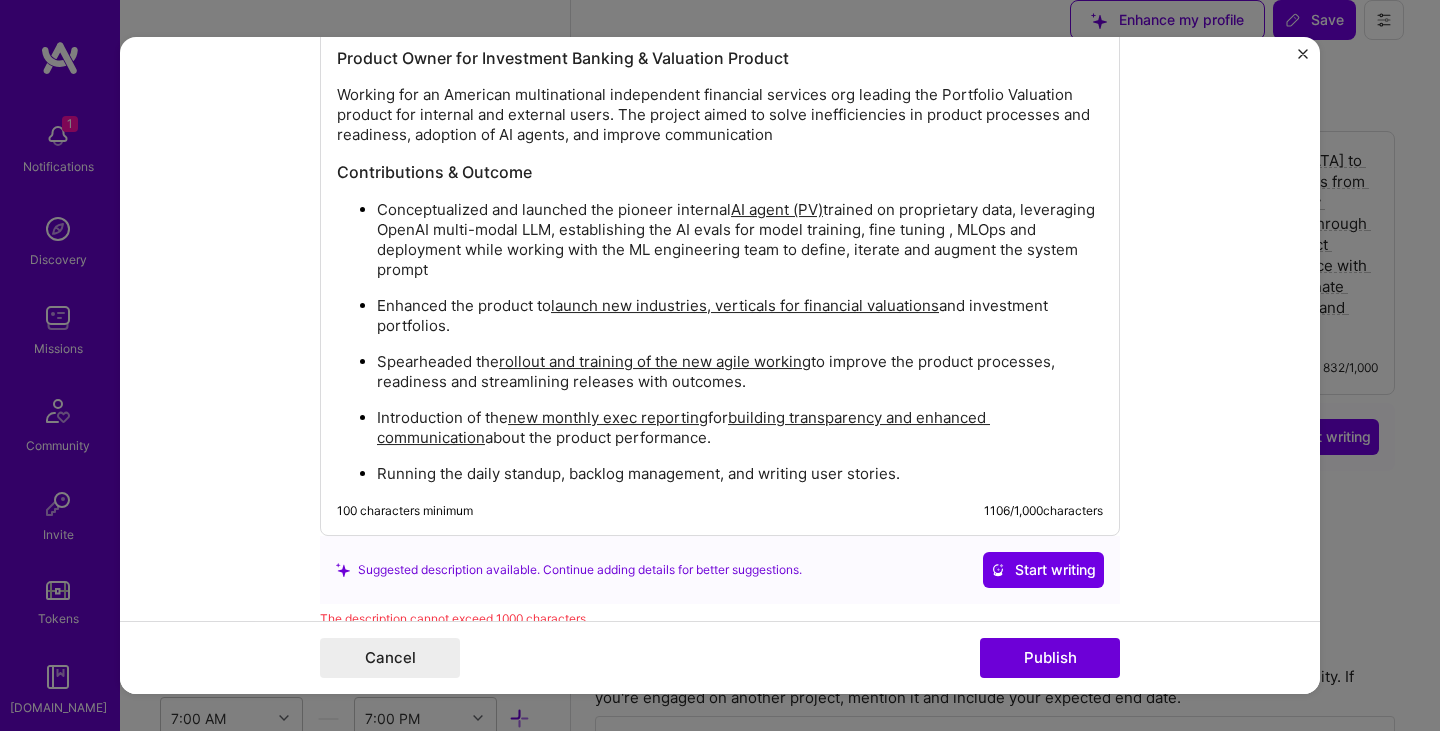 click on "Conceptualized and launched the pioneer internal  AI agent (PV)  trained on proprietary data, leveraging OpenAI multi-modal LLM, establishing the AI evals for model training, fine tuning , MLOps and deployment while working with the ML engineering team to define, iterate and augment the system prompt" at bounding box center (740, 240) 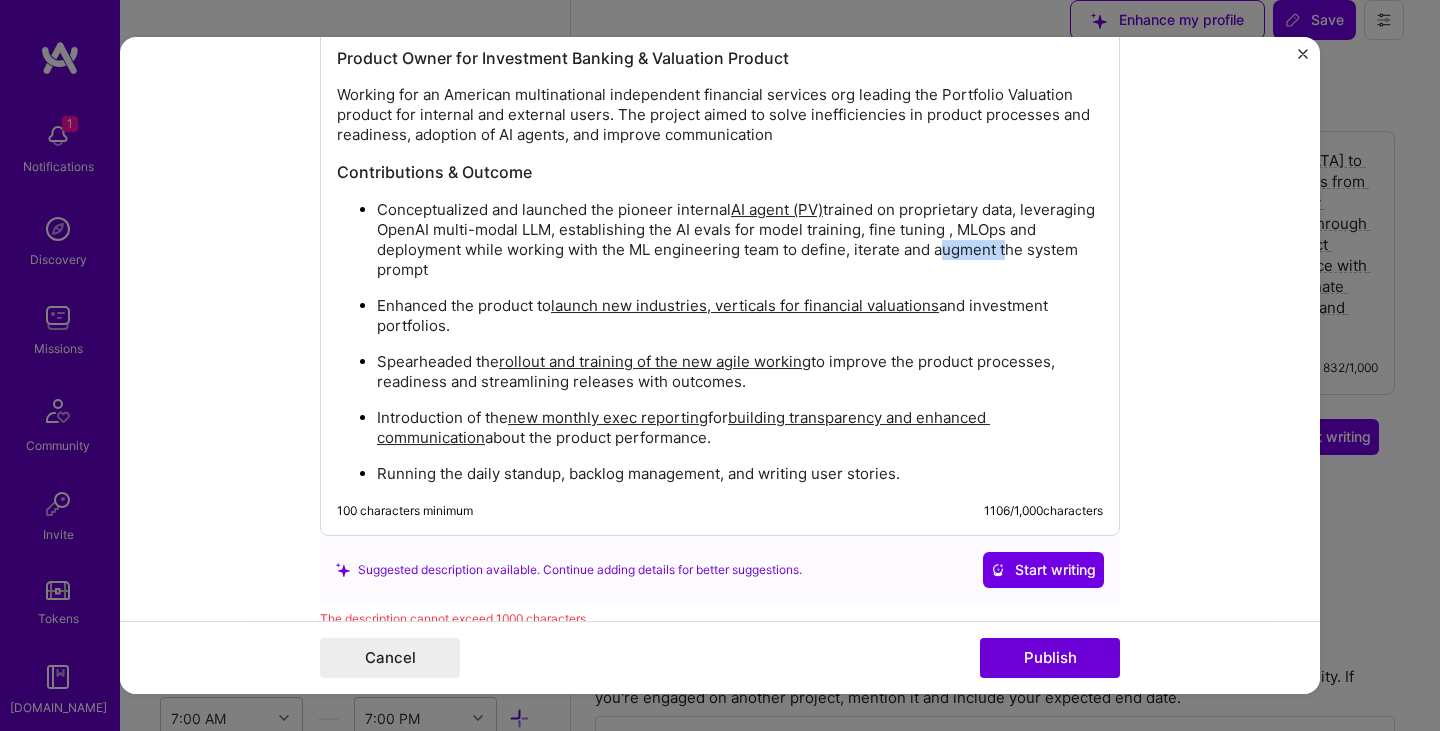 click on "Conceptualized and launched the pioneer internal  AI agent (PV)  trained on proprietary data, leveraging OpenAI multi-modal LLM, establishing the AI evals for model training, fine tuning , MLOps and deployment while working with the ML engineering team to define, iterate and augment the system prompt" at bounding box center [740, 240] 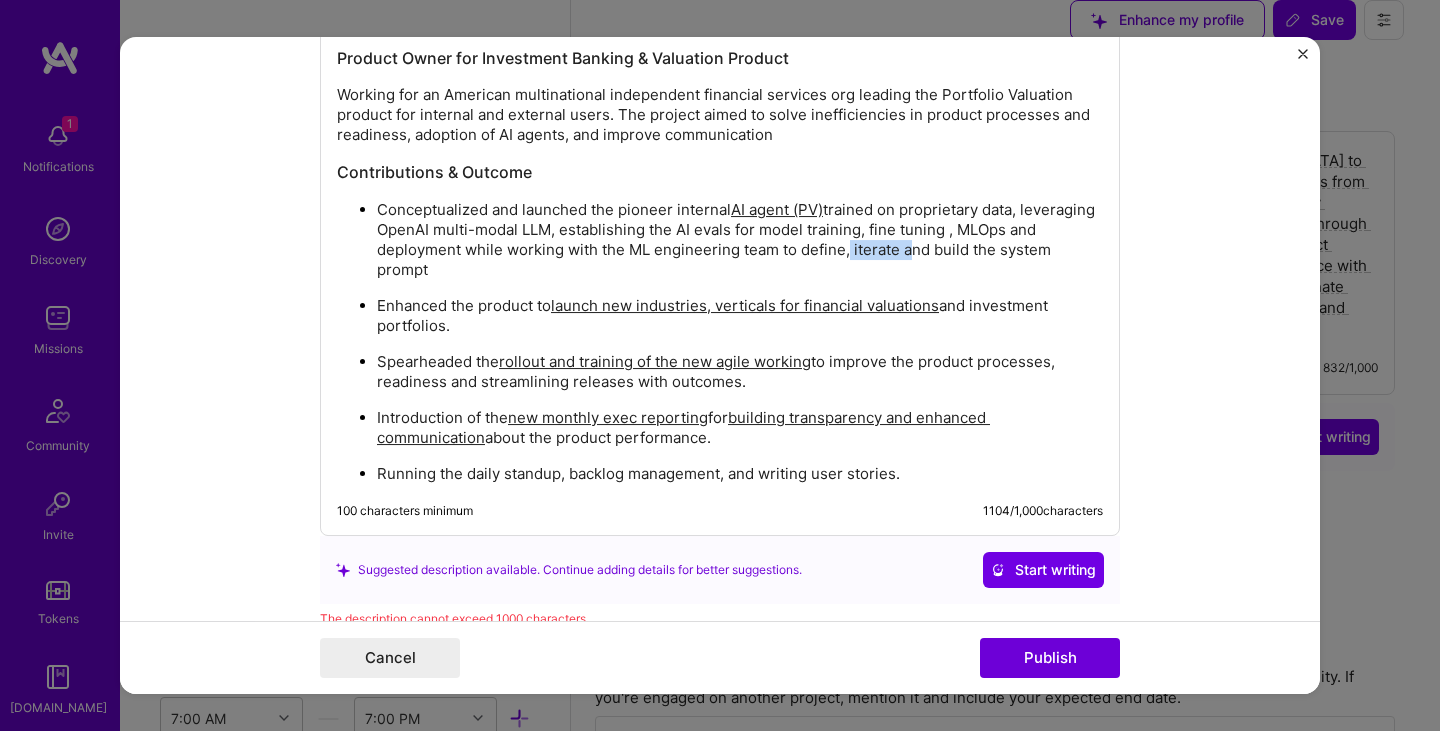 drag, startPoint x: 869, startPoint y: 252, endPoint x: 927, endPoint y: 255, distance: 58.077534 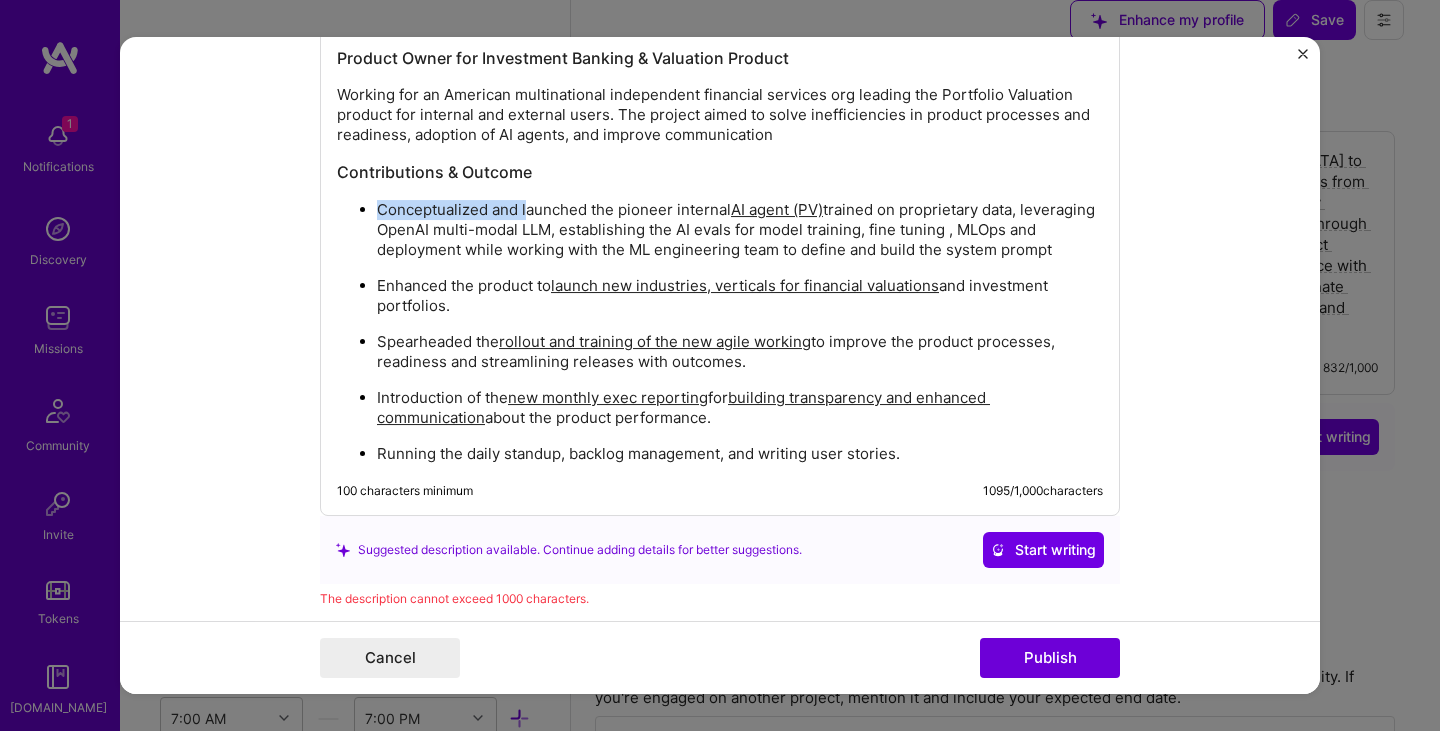 drag, startPoint x: 517, startPoint y: 211, endPoint x: 368, endPoint y: 211, distance: 149 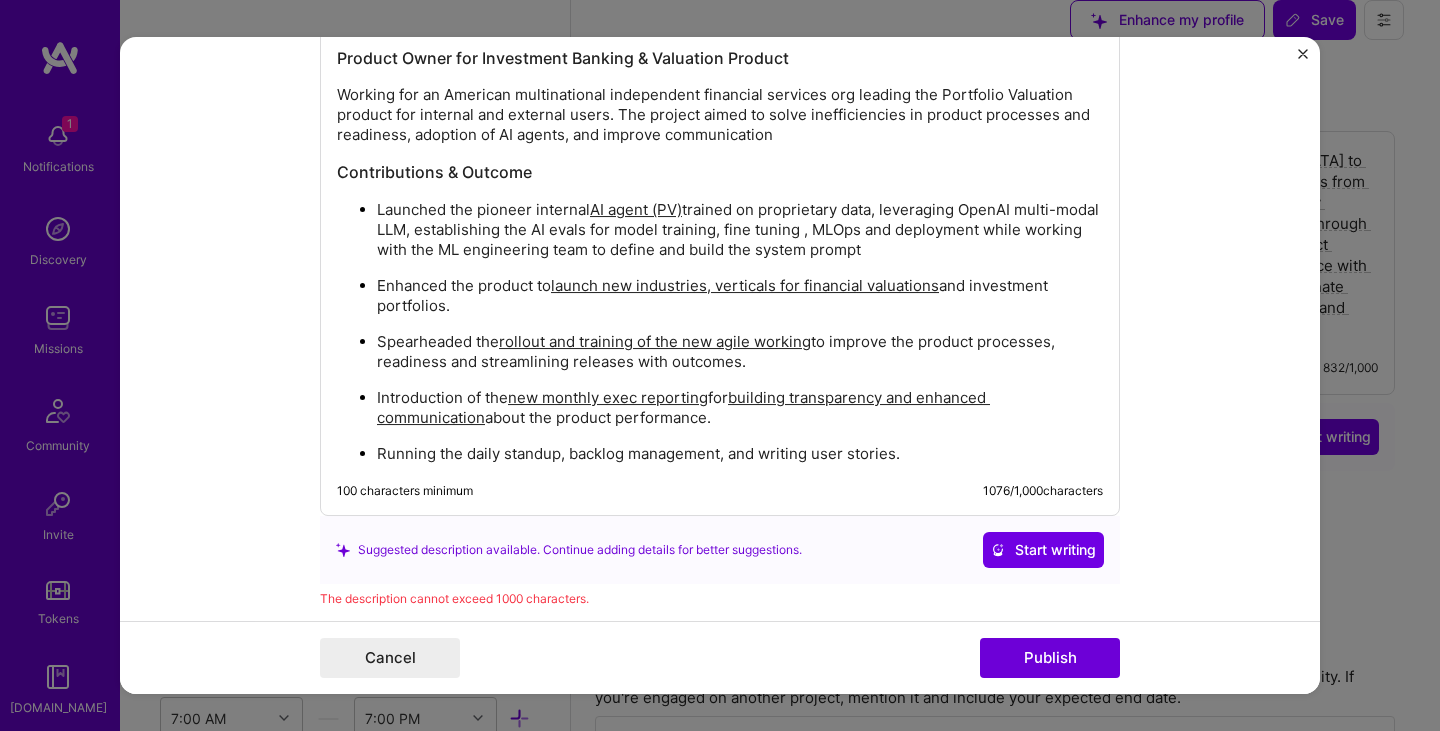 click on "Launched the pioneer internal  AI agent (PV)  trained on proprietary data, leveraging OpenAI multi-modal LLM, establishing the AI evals for model training, fine tuning , MLOps and deployment while working with the ML engineering team to define and build the system prompt" at bounding box center [740, 230] 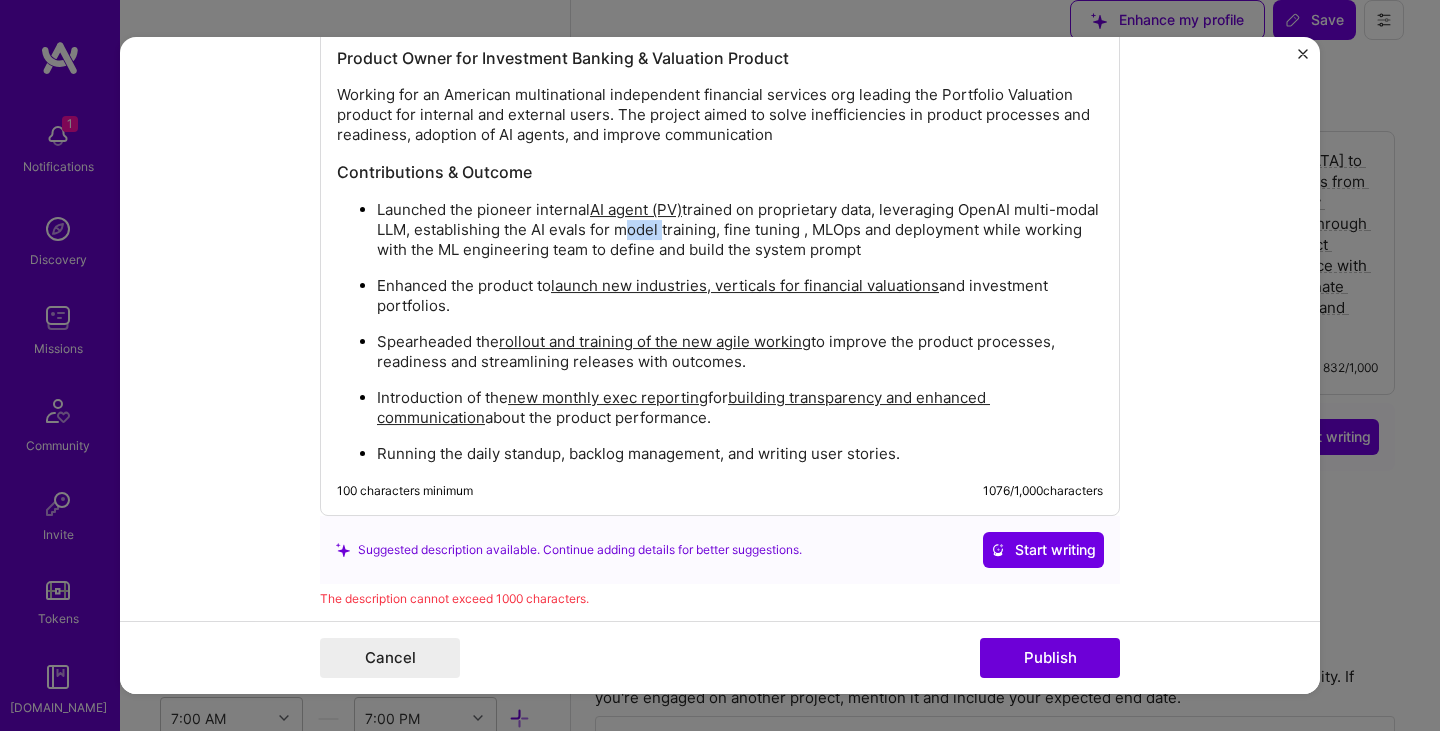 drag, startPoint x: 655, startPoint y: 232, endPoint x: 697, endPoint y: 238, distance: 42.426407 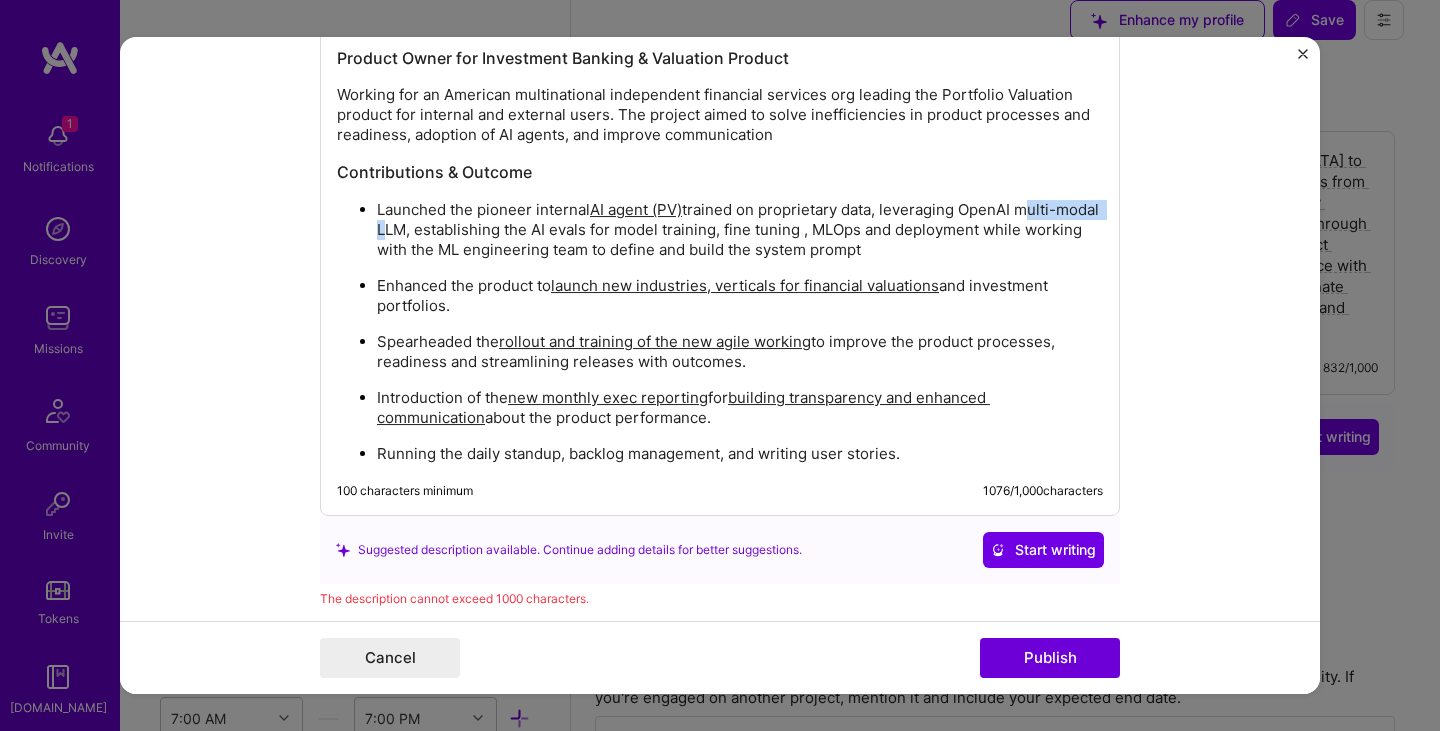drag, startPoint x: 1016, startPoint y: 214, endPoint x: 416, endPoint y: 227, distance: 600.1408 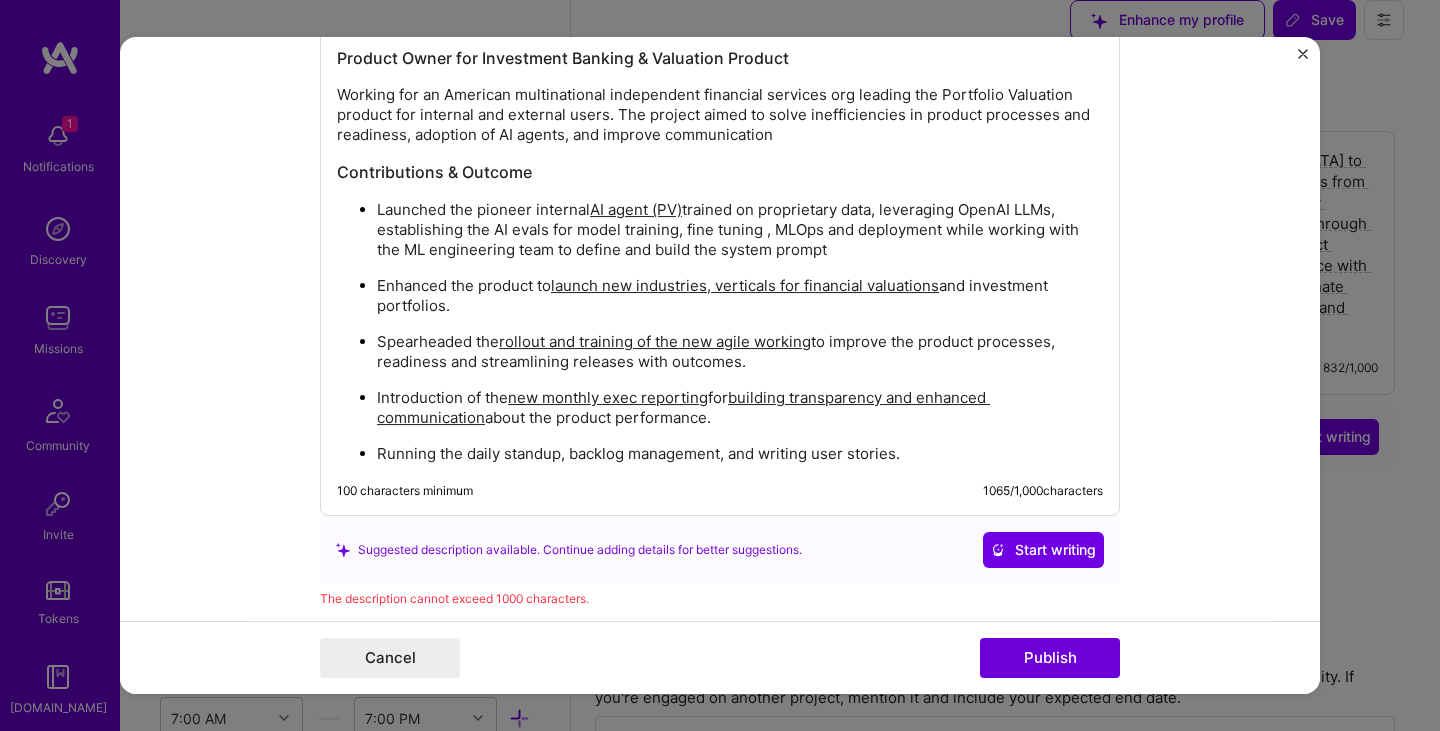 click on "Launched the pioneer internal  AI agent (PV)  trained on proprietary data, leveraging OpenAI LLMs, establishing the AI evals for model training, fine tuning , MLOps and deployment while working with the ML engineering team to define and build the system prompt" at bounding box center [740, 230] 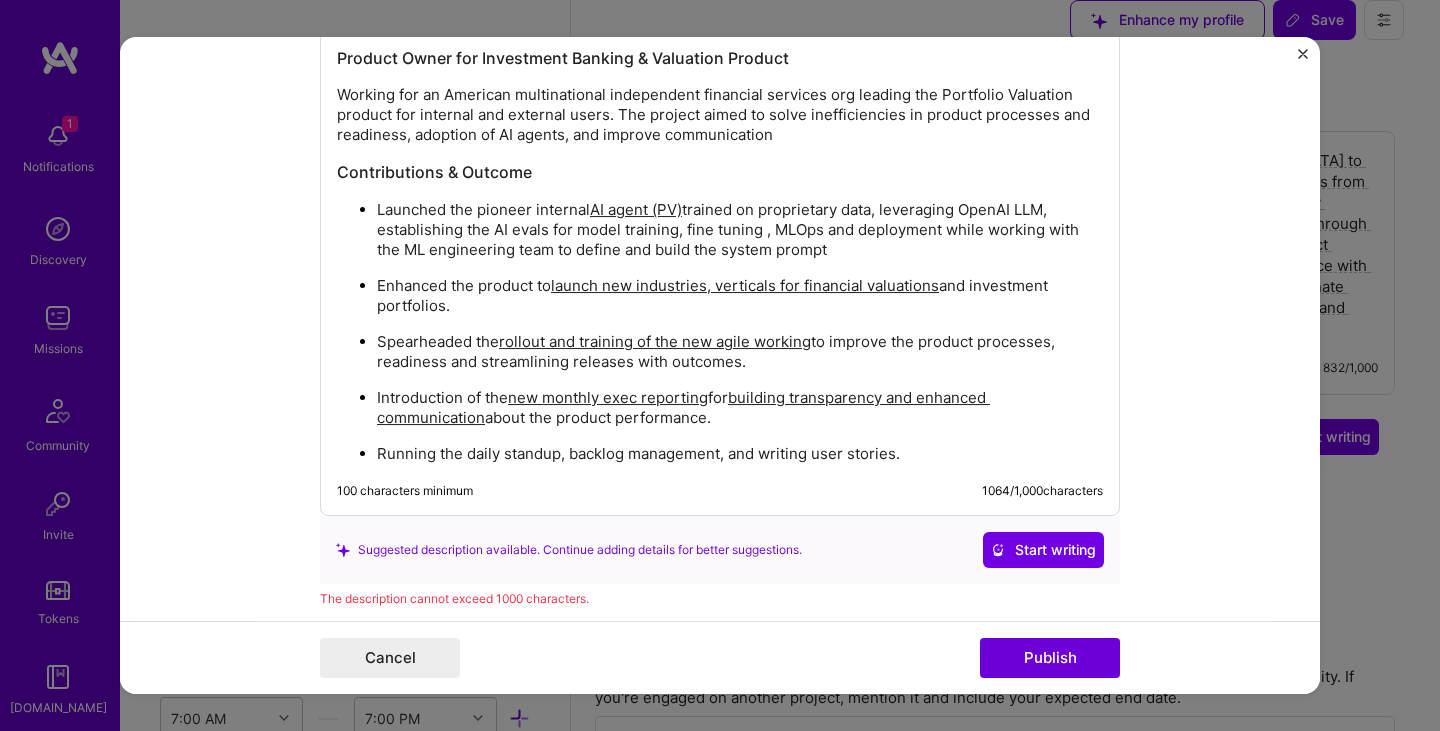 click on "Launched the pioneer internal  AI agent (PV)  trained on proprietary data, leveraging OpenAI LLM, establishing the AI evals for model training, fine tuning , MLOps and deployment while working with the ML engineering team to define and build the system prompt" at bounding box center [740, 230] 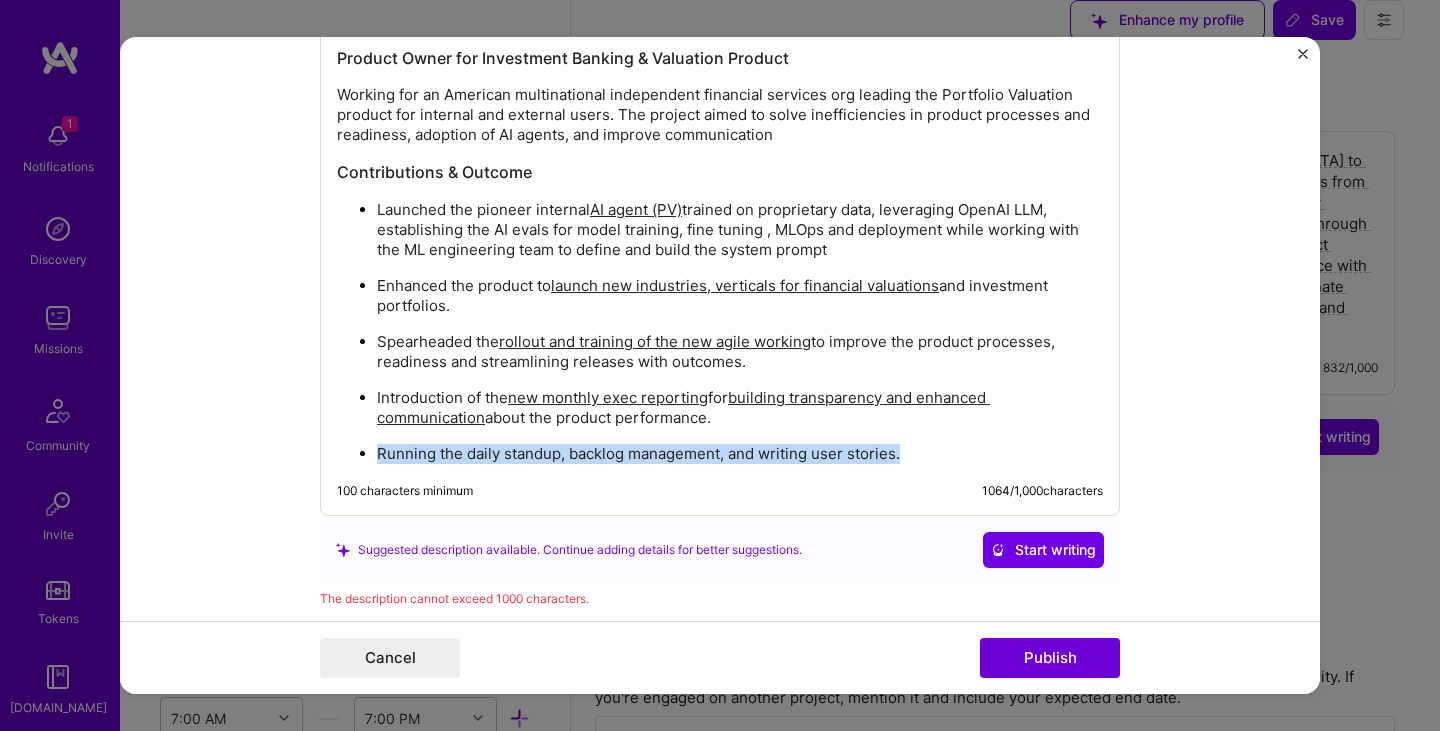 drag, startPoint x: 368, startPoint y: 456, endPoint x: 902, endPoint y: 471, distance: 534.21063 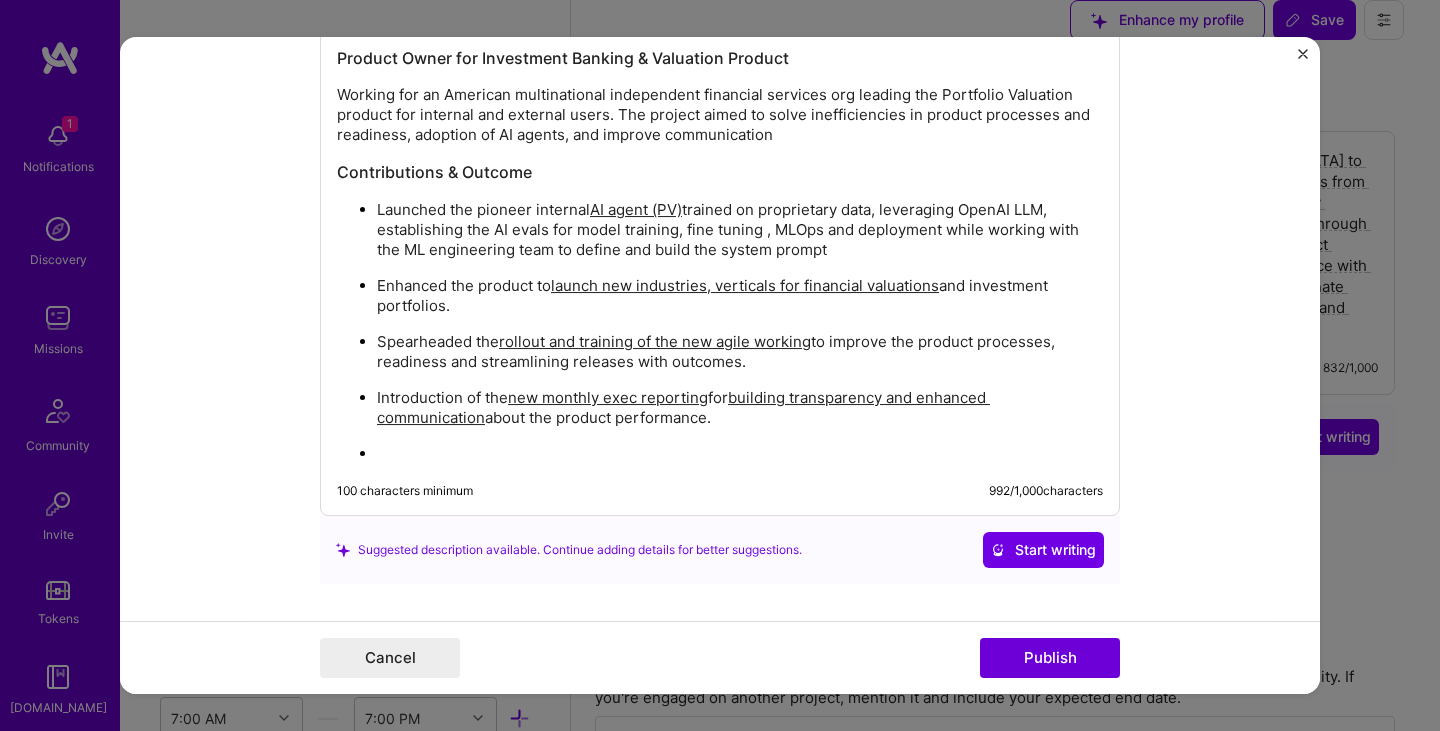 click at bounding box center (740, 454) 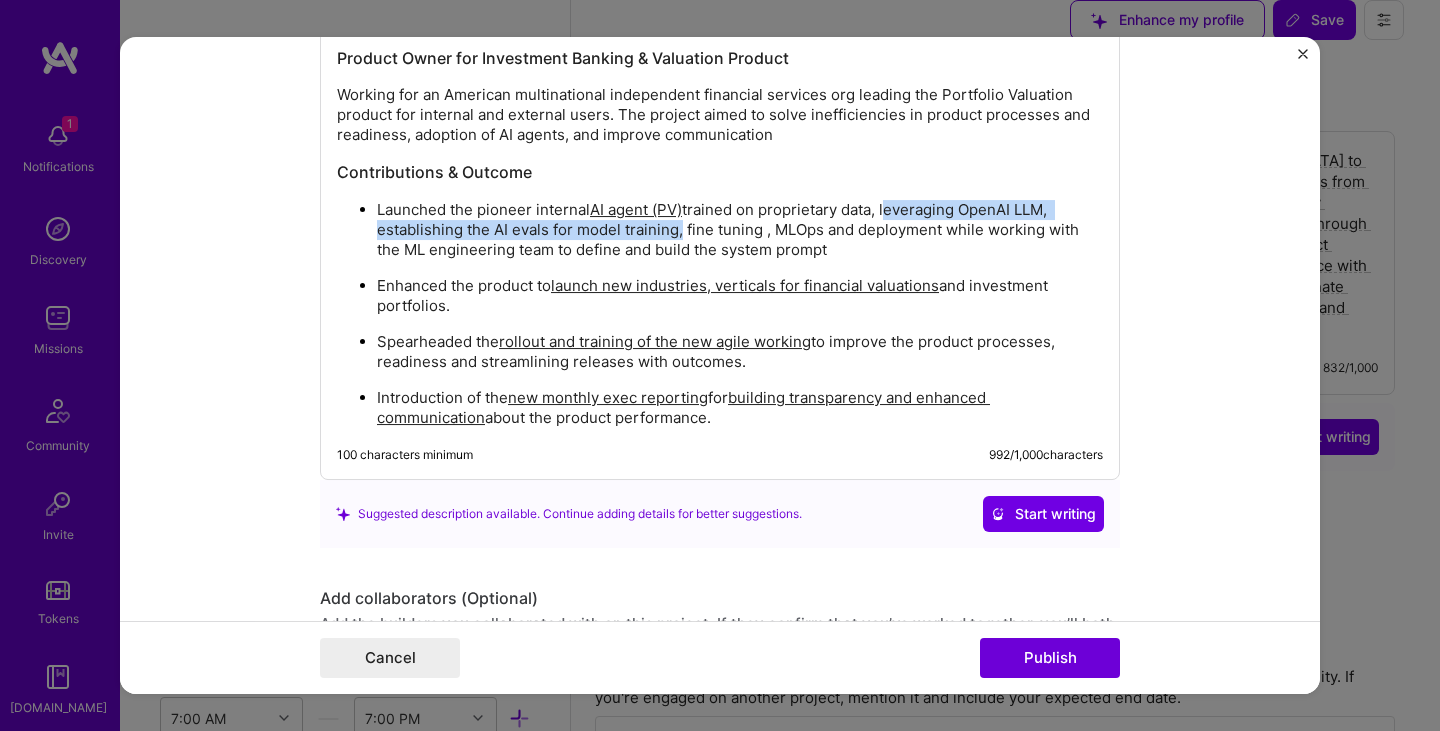 drag, startPoint x: 882, startPoint y: 213, endPoint x: 669, endPoint y: 236, distance: 214.23819 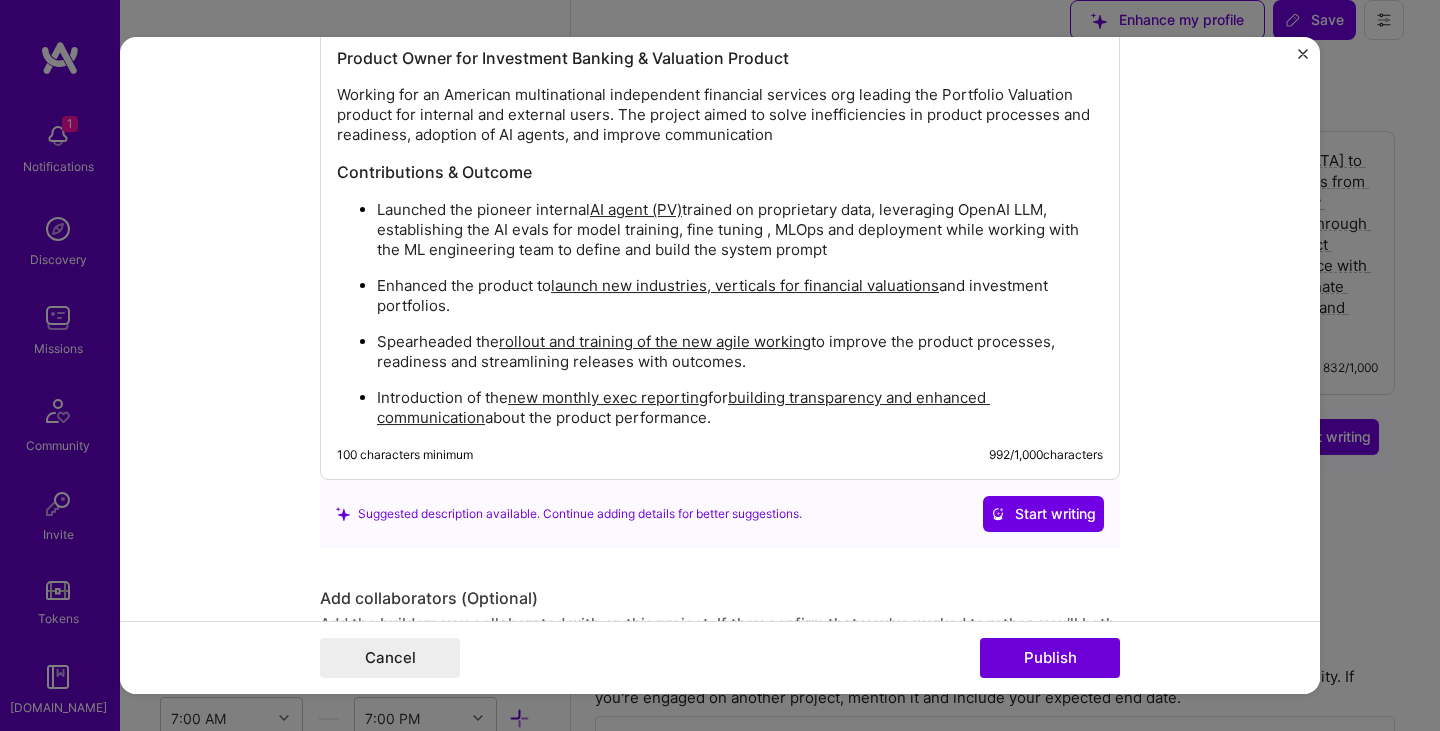 click on "Launched the pioneer internal  AI agent (PV)  trained on proprietary data, leveraging OpenAI LLM, establishing the AI evals for model training, fine tuning , MLOps and deployment while working with the ML engineering team to define and build the system prompt Enhanced the product to  launch new industries, verticals for financial valuations  and investment portfolios. Spearheaded the  rollout and training of the new agile working  to improve the product processes, readiness and streamlining releases with outcomes. Introduction of the  new monthly exec reporting  for  building transparency and enhanced communication  about the product performance." at bounding box center [720, 313] 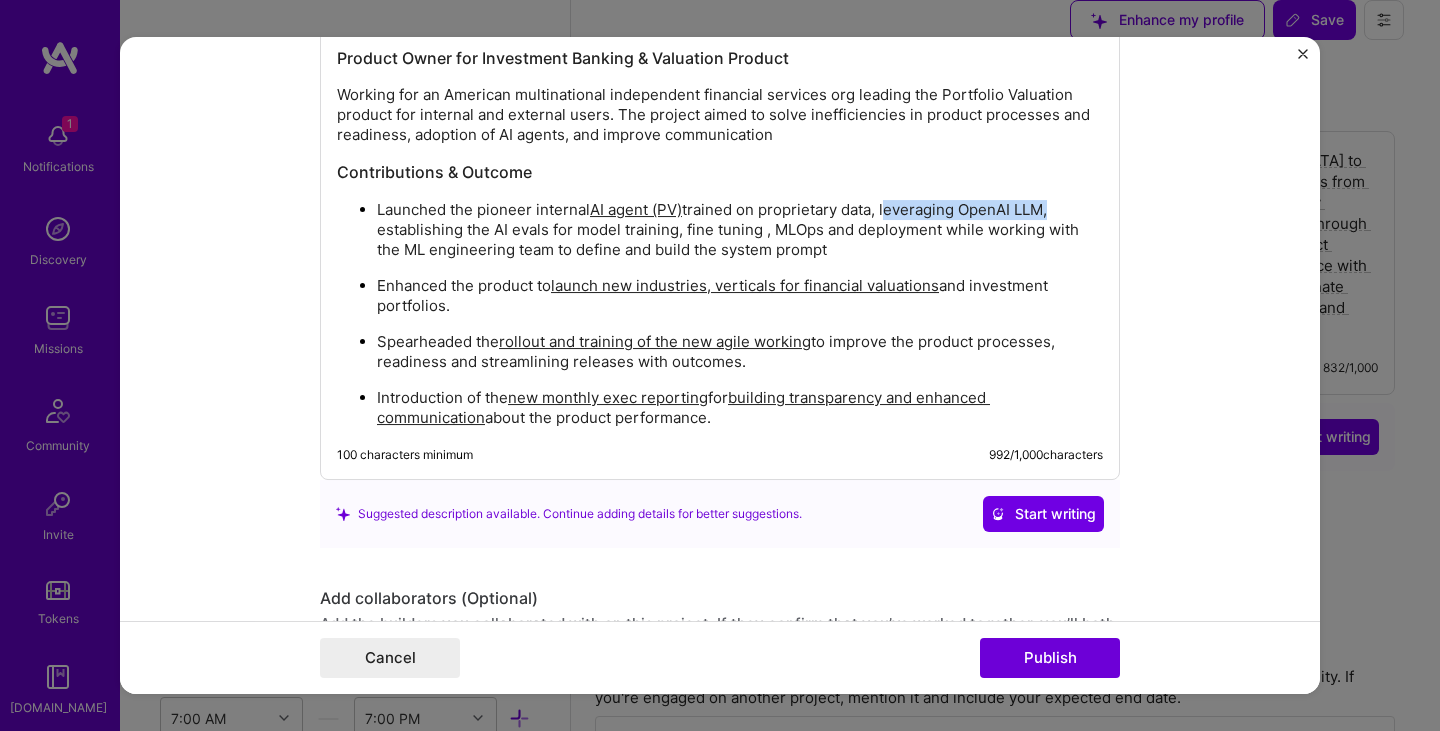 drag, startPoint x: 882, startPoint y: 211, endPoint x: 1046, endPoint y: 216, distance: 164.0762 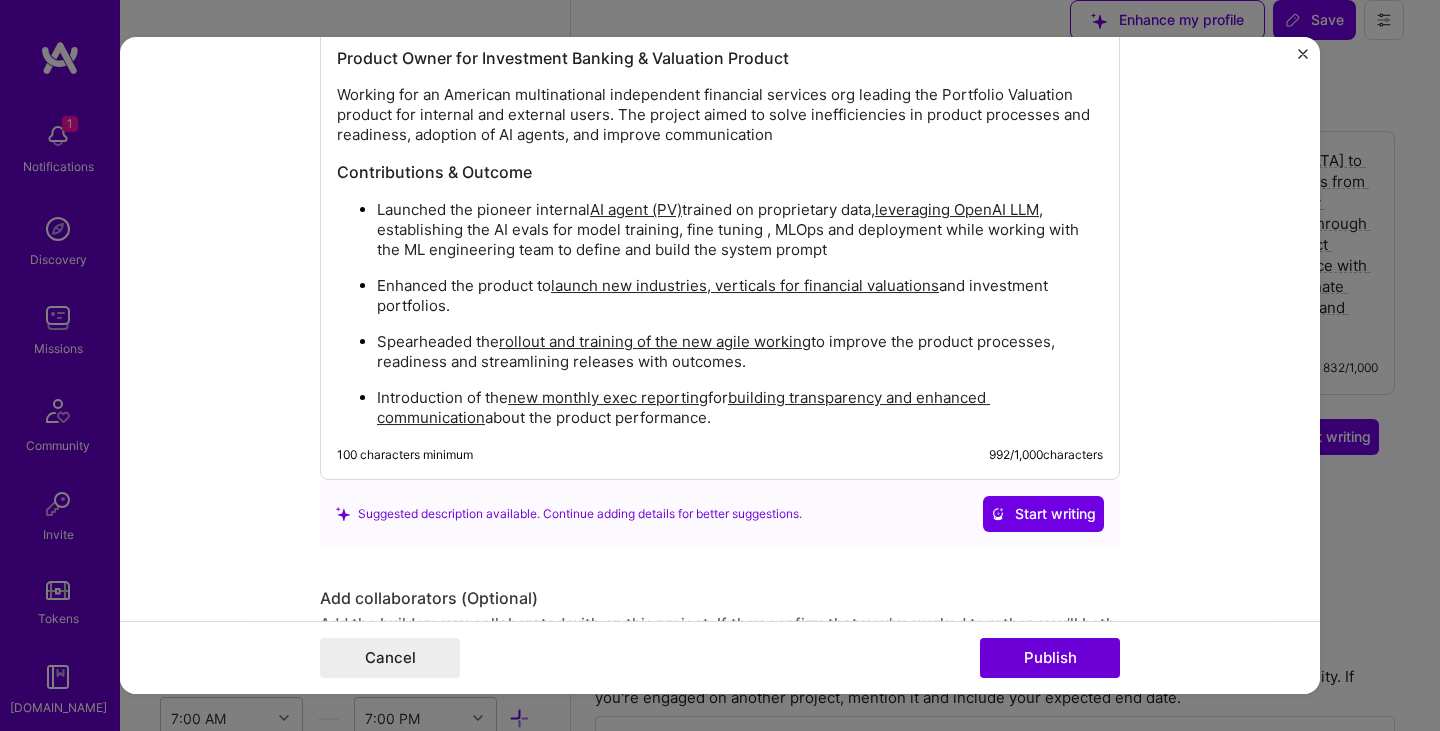 click on "Launched the pioneer internal  AI agent (PV)  trained on proprietary data,  leveraging OpenAI LLM , establishing the AI evals for model training, fine tuning , MLOps and deployment while working with the ML engineering team to define and build the system prompt" at bounding box center (740, 230) 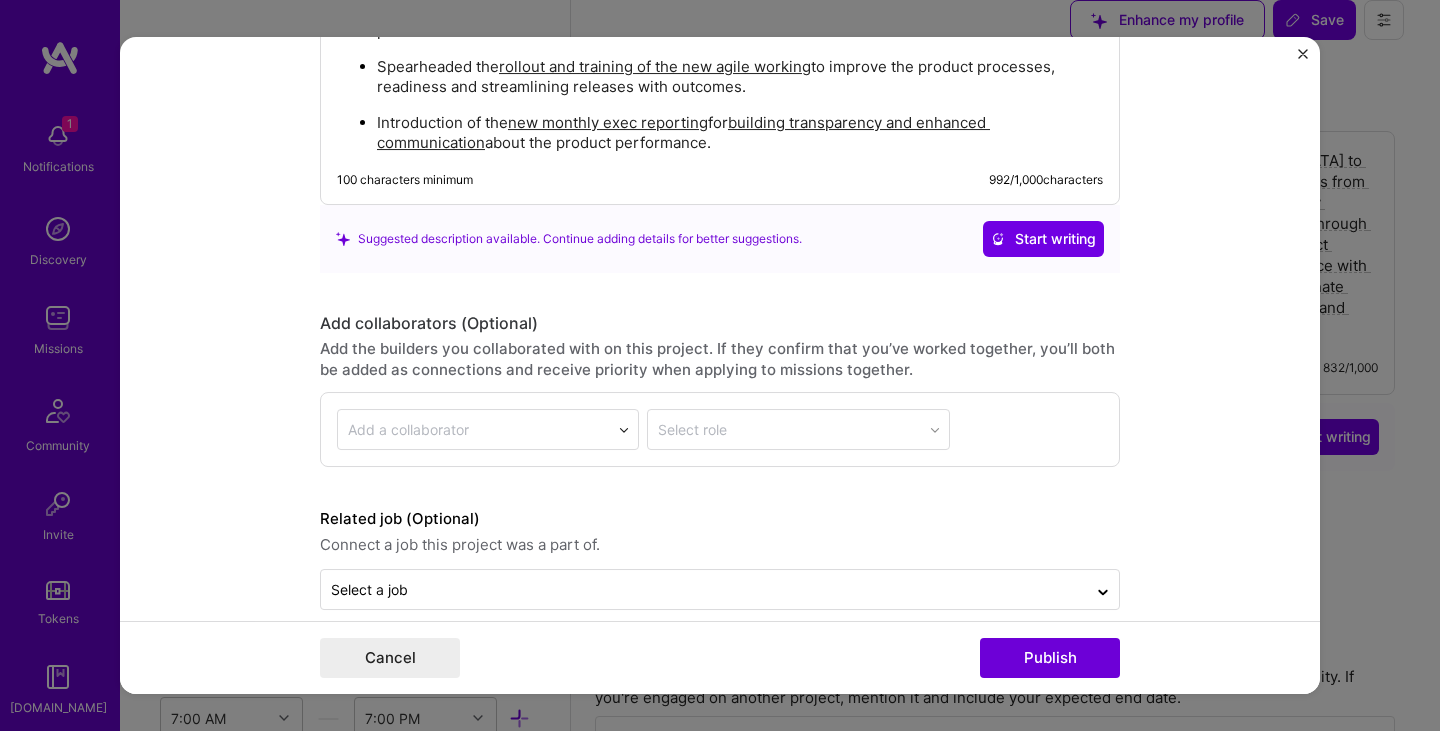 scroll, scrollTop: 2699, scrollLeft: 0, axis: vertical 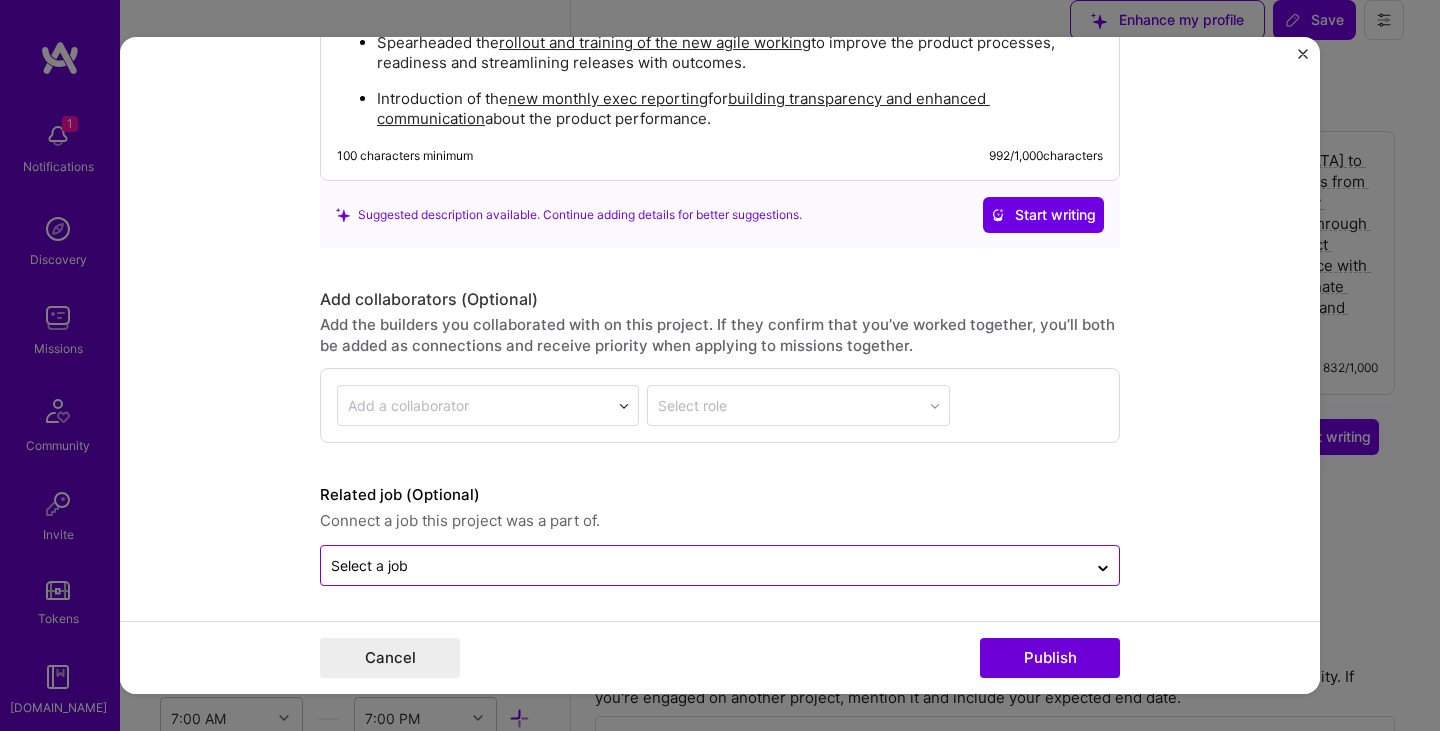 click at bounding box center [704, 565] 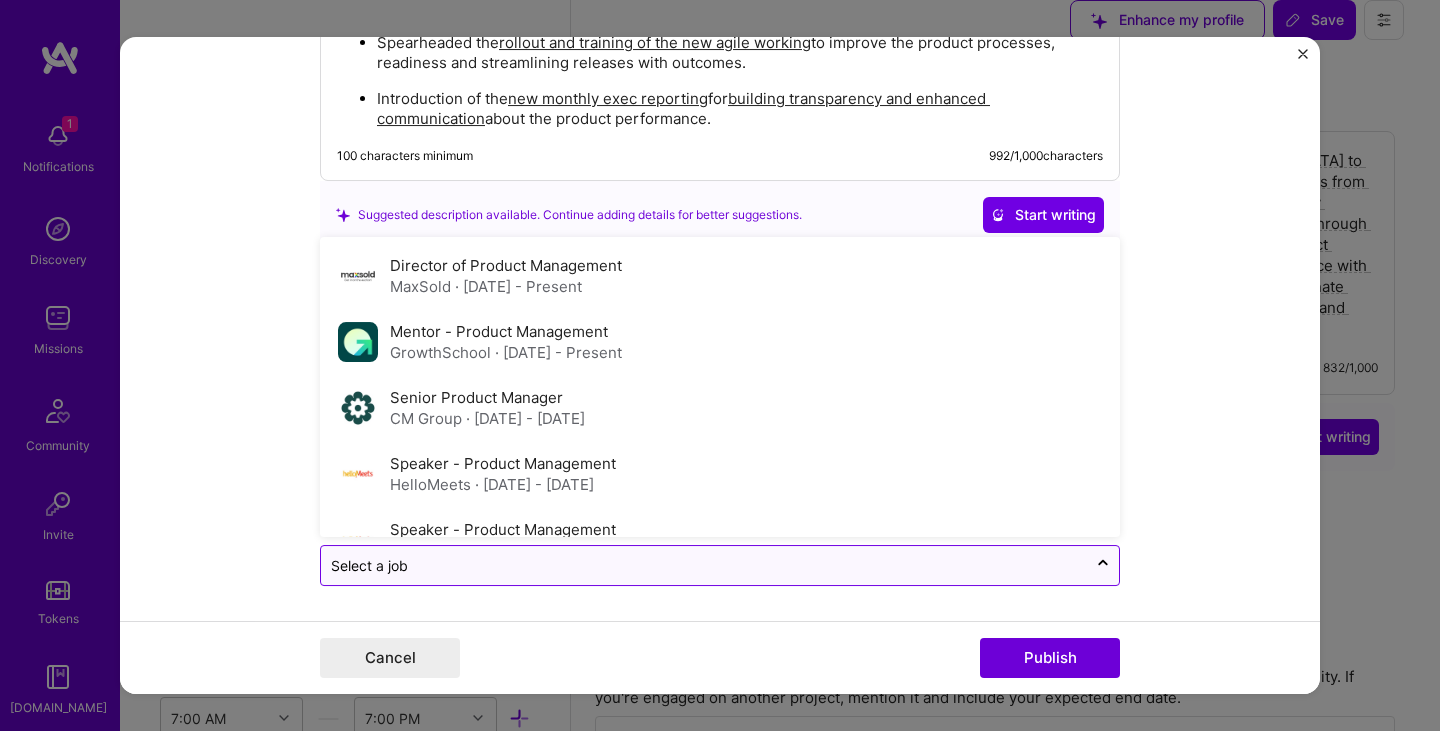 click at bounding box center (704, 565) 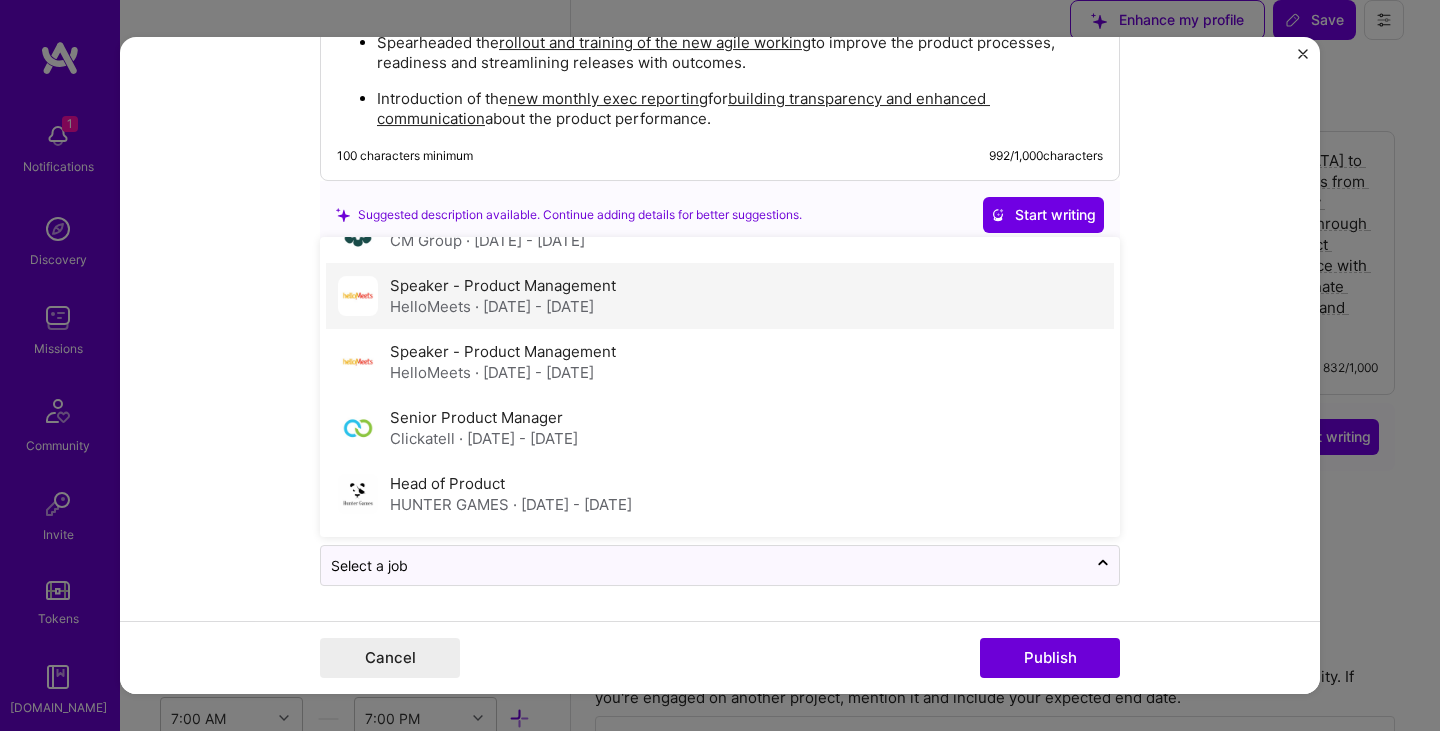 scroll, scrollTop: 0, scrollLeft: 0, axis: both 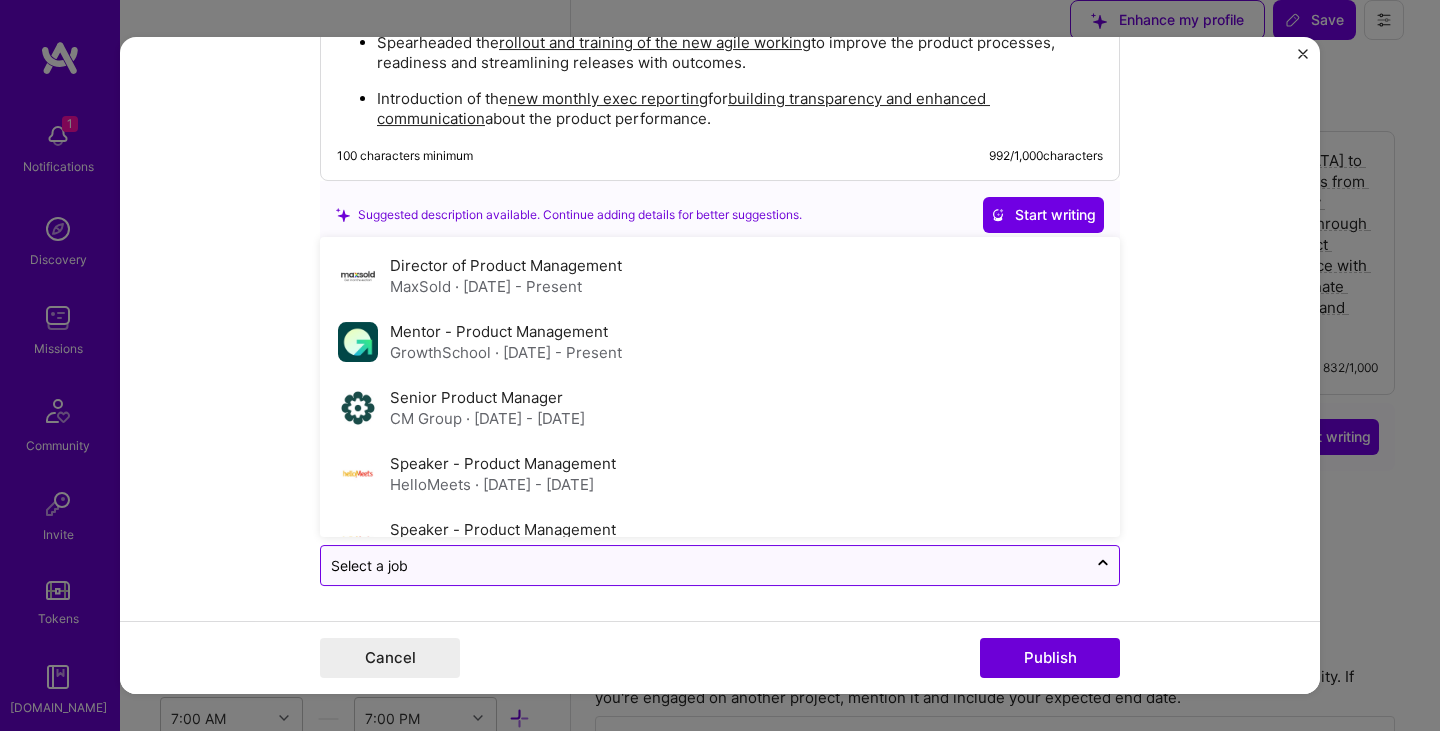 click at bounding box center (704, 565) 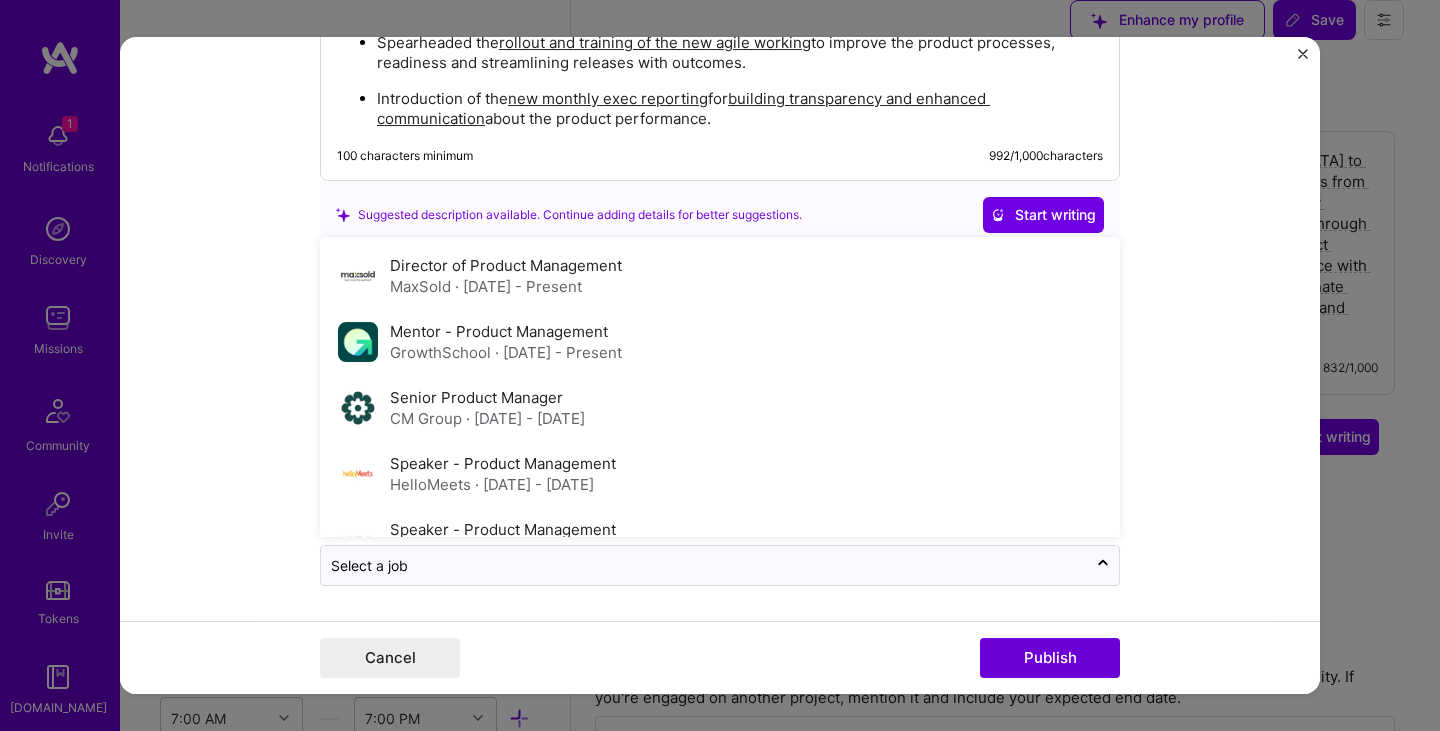 click on "Project title AI Product Owner Company HL
Project industry Industry 2 Project Link (Optional)
Drag and drop an image or   Upload file Upload file We recommend uploading at least 4 images. 1600x1200px or higher recommended. Max 5MB each. Role Product Owner - Investment Banking Portfolio Product Product Manager Mar, 2024
to Jan, 2025
I’m still working on this project Skills used — Add up to 12 skills Any new skills will be added to your profile. ai ai 11 Agile 1 2 3 4 5 Backlog Prioritization 1 2 3 4 5 People Management 1 2 3 4 5 Product Strategy 1 2 3 4 5 Roadmapping 1 2 3 4 5 Scrum 1 2 3 4 5 Scrum Team Management 1 2 3 4 5 Stakeholder Management 1 2 3 4 5 Team Leadership 1 2 3 4 5 Artificial Intelligence (AI) 1 2 3 4 5 GPT / OpenAI 1 2 3 4 5 Did this role require you to manage team members? (Optional) Yes, I managed 3 team members. Were you involved from inception to launch (0" at bounding box center (720, 366) 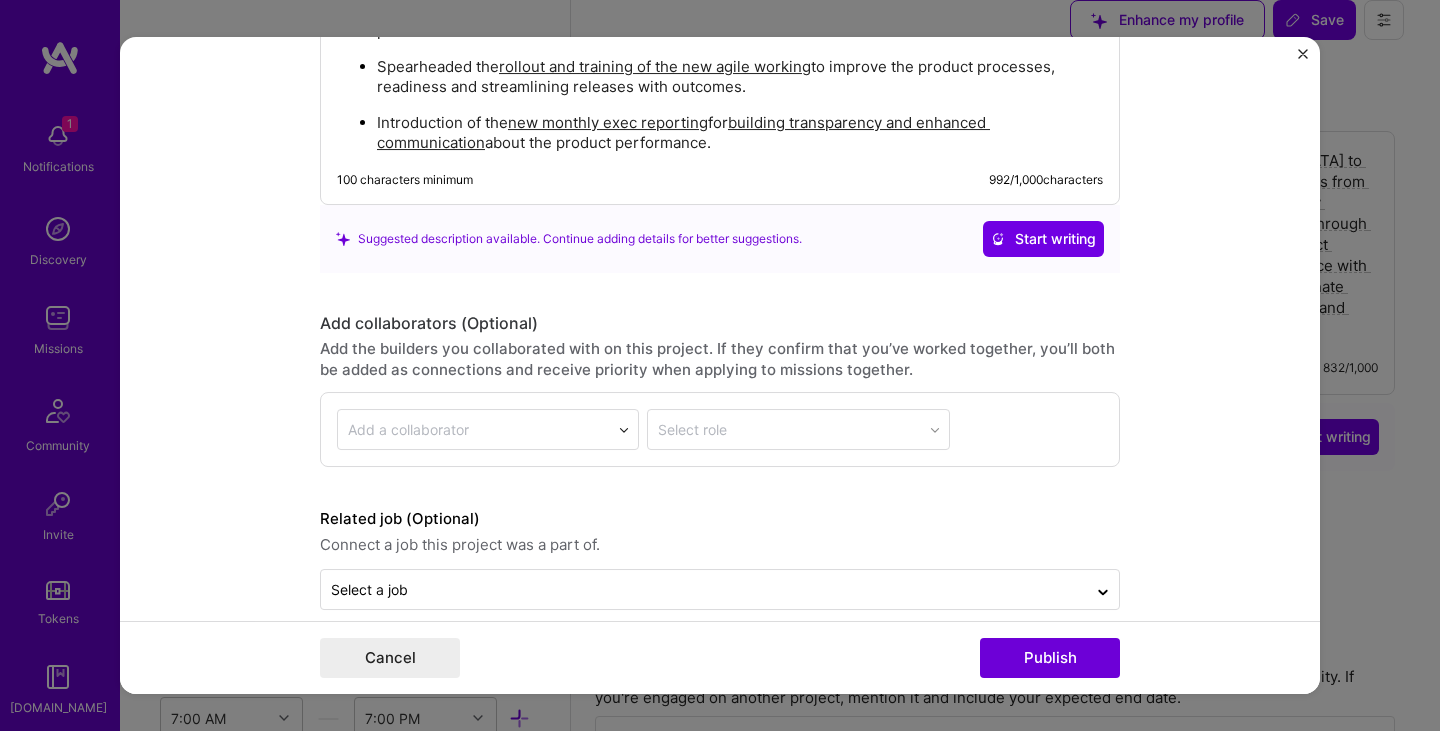 scroll, scrollTop: 2699, scrollLeft: 0, axis: vertical 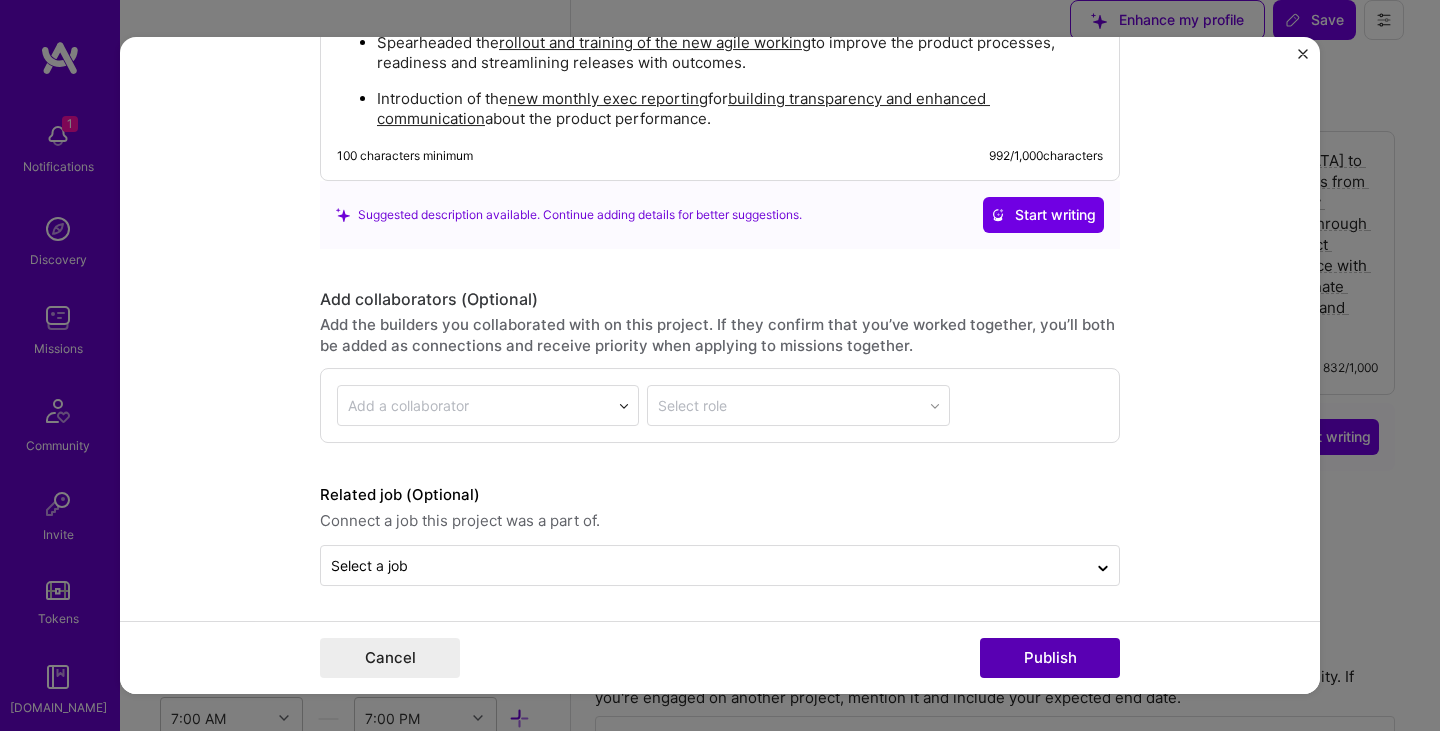 click on "Publish" at bounding box center (1050, 658) 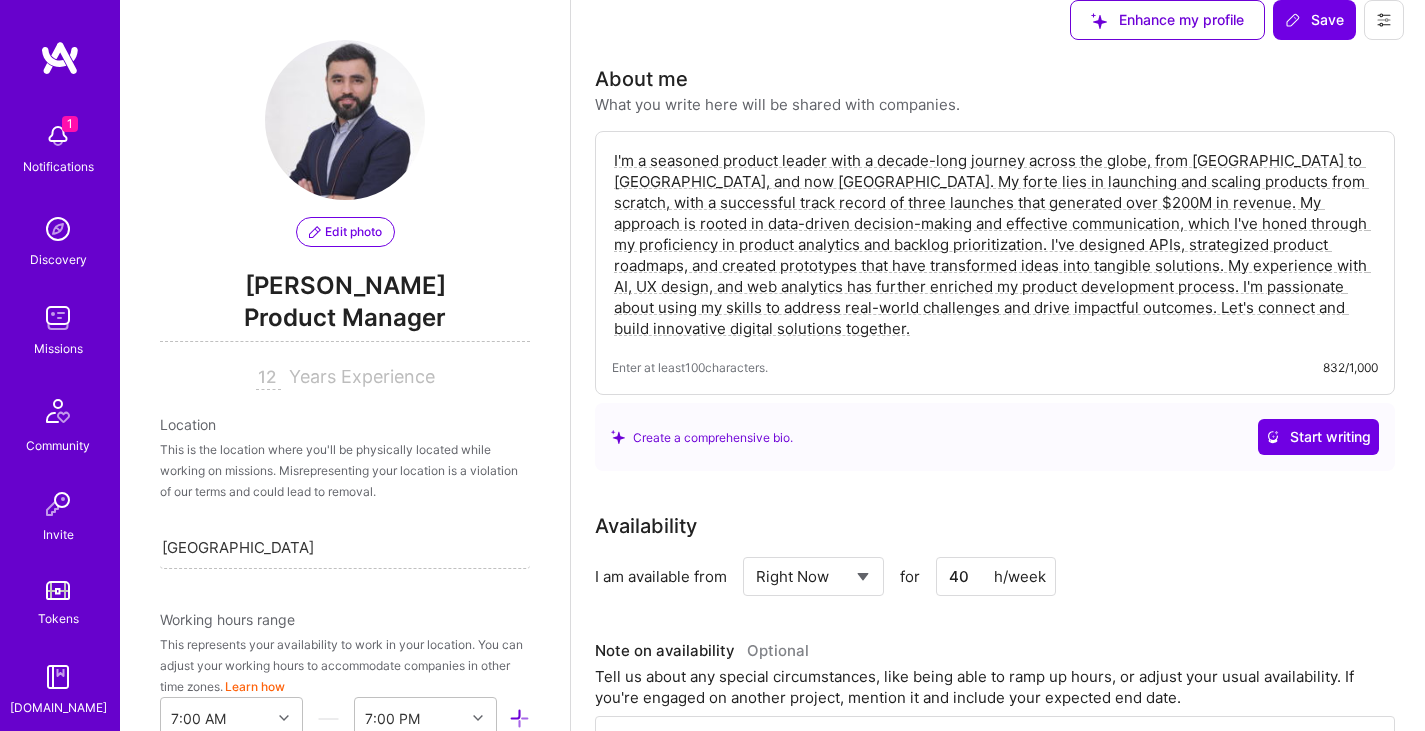 scroll, scrollTop: 19, scrollLeft: 0, axis: vertical 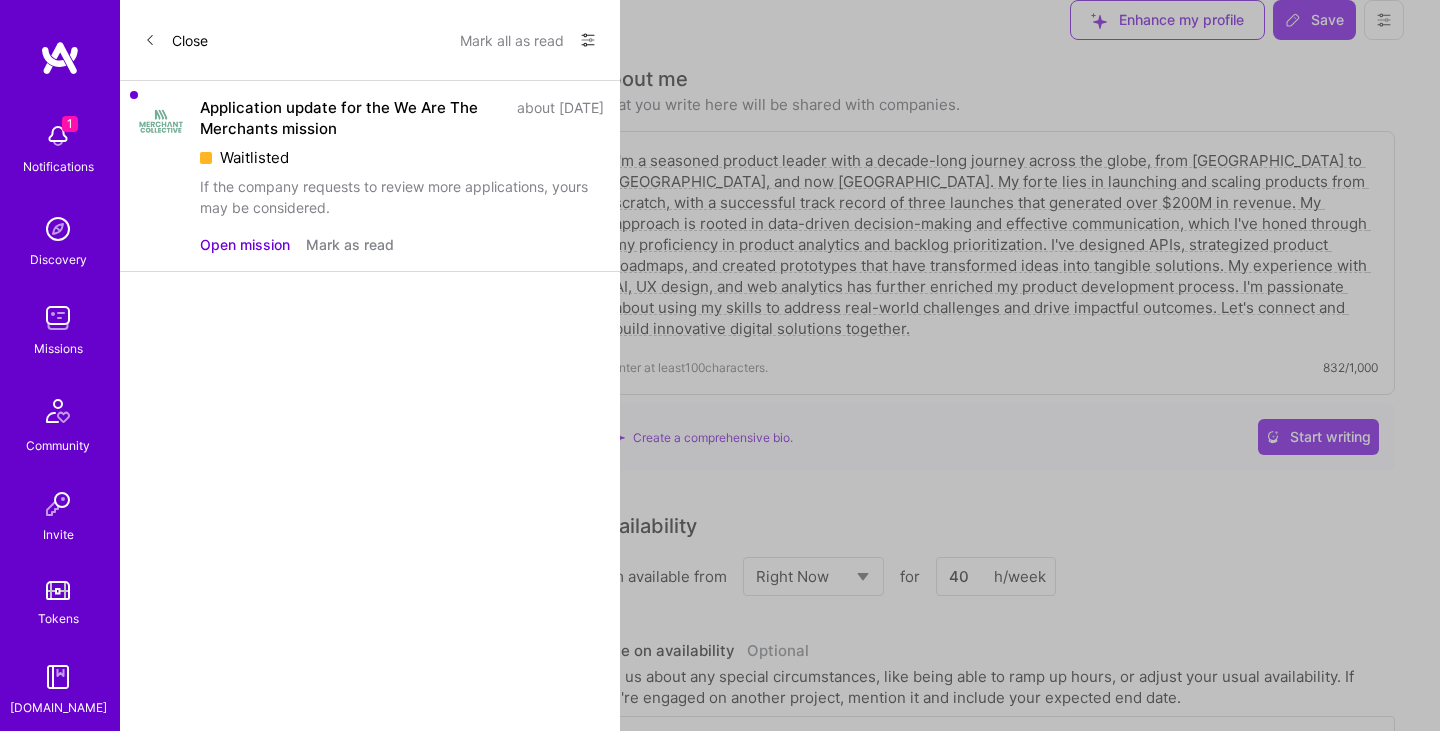 click at bounding box center (58, 229) 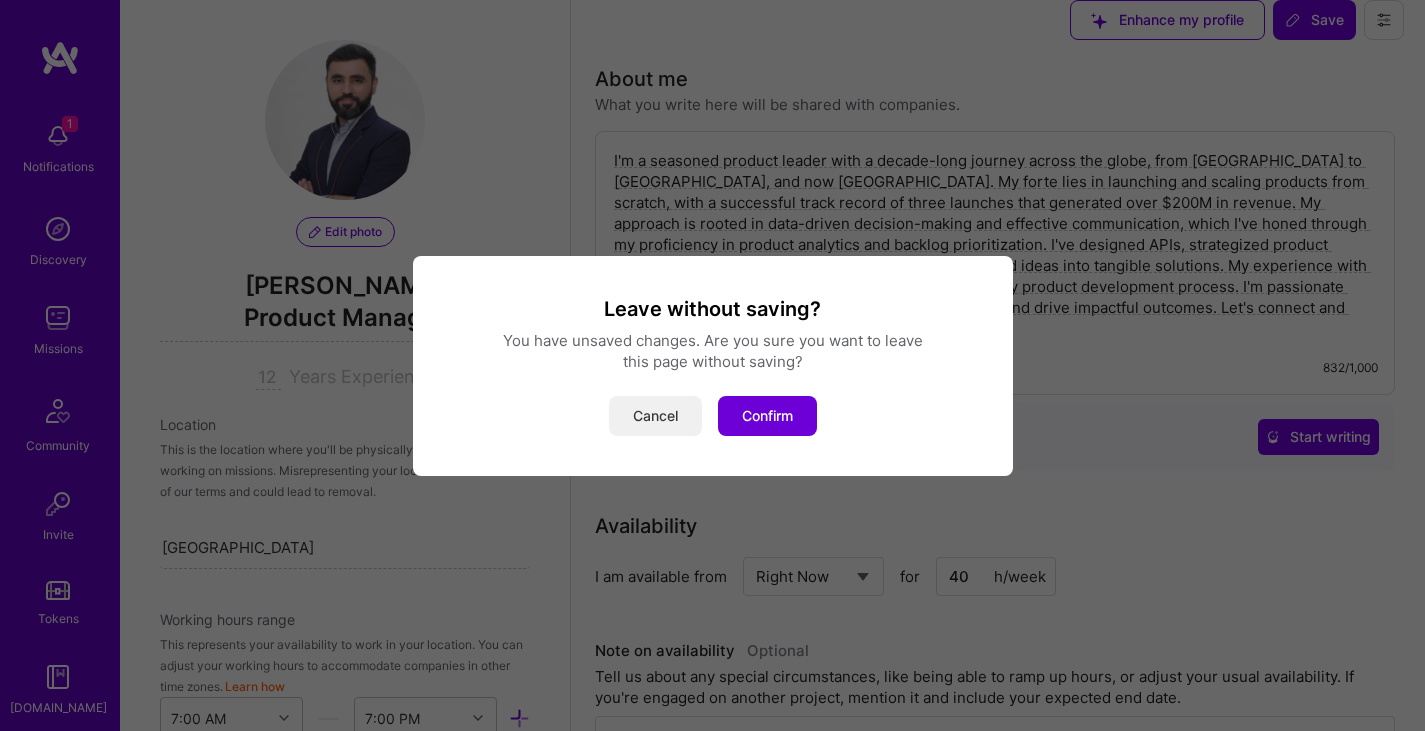 click on "Cancel" at bounding box center [655, 416] 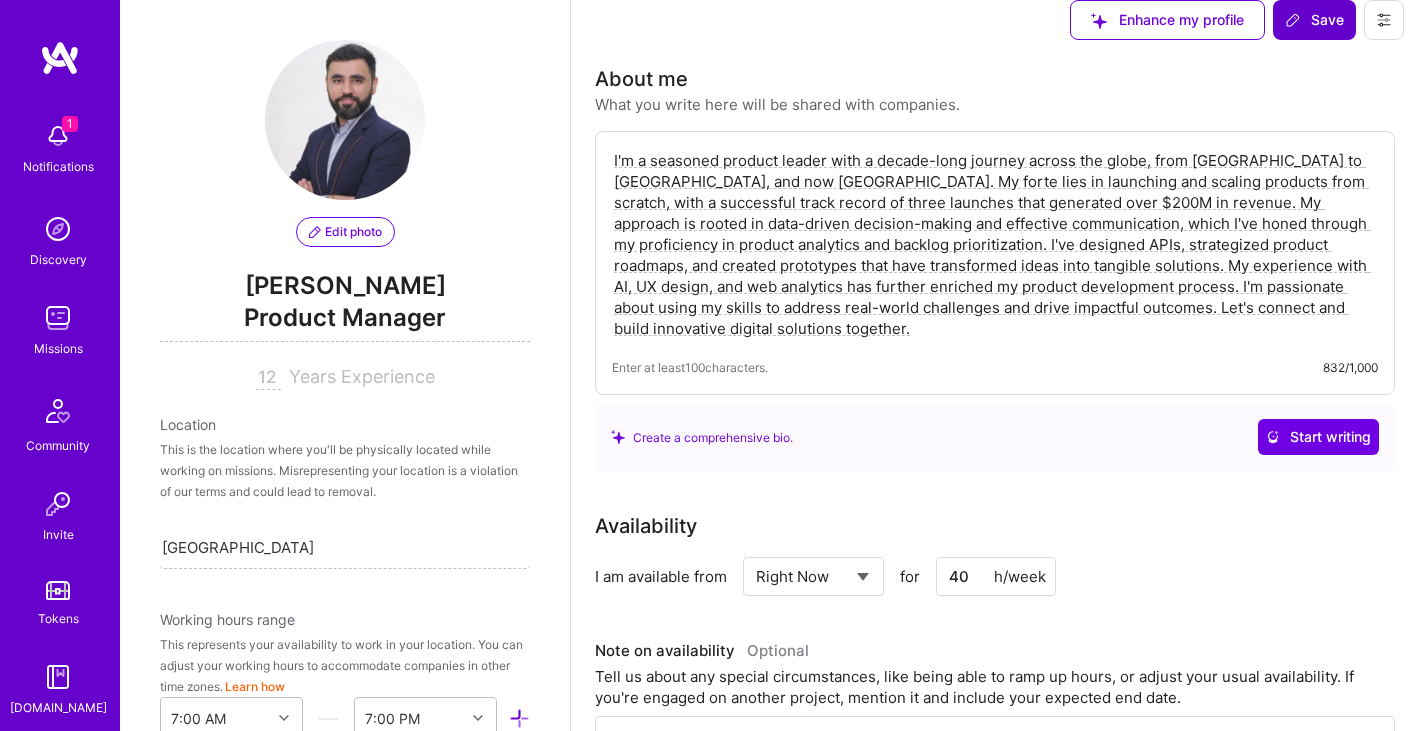 click on "Save" at bounding box center [1314, 20] 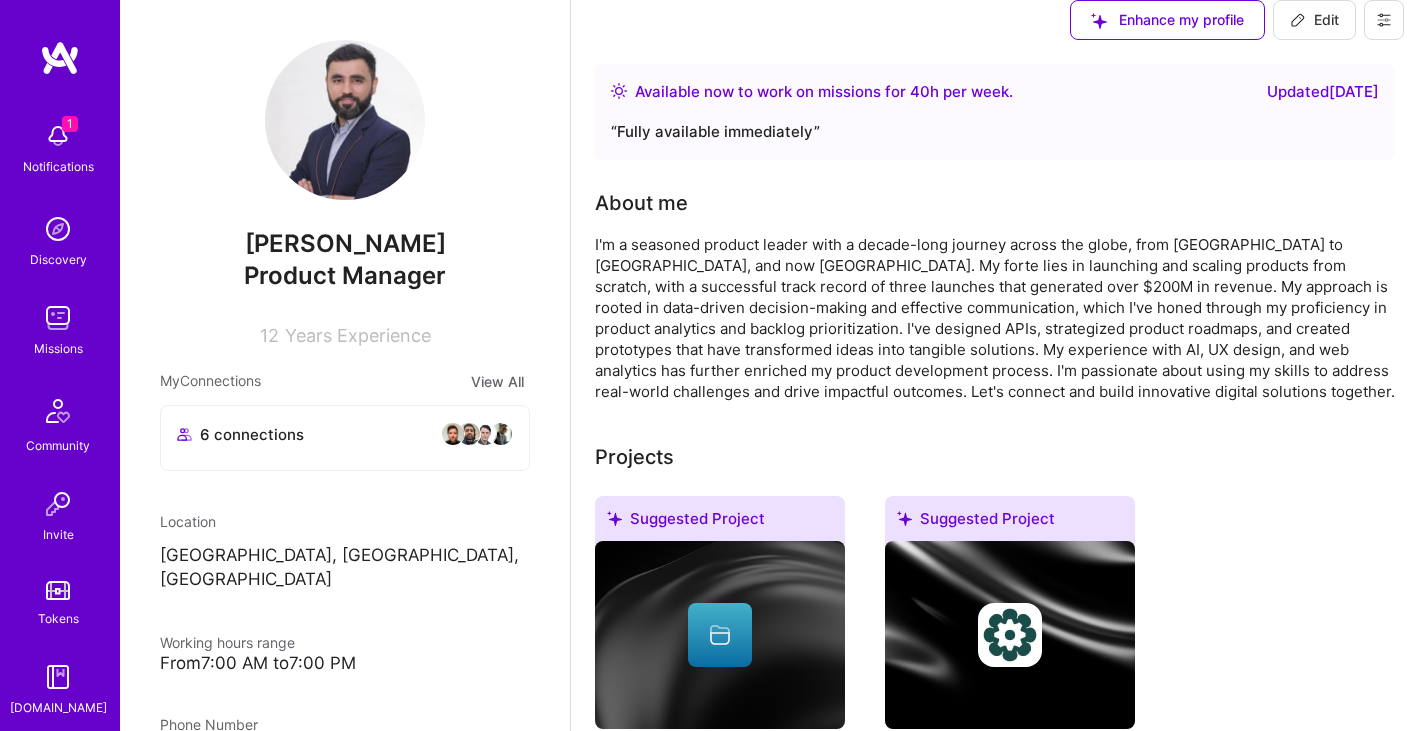 scroll, scrollTop: 100, scrollLeft: 0, axis: vertical 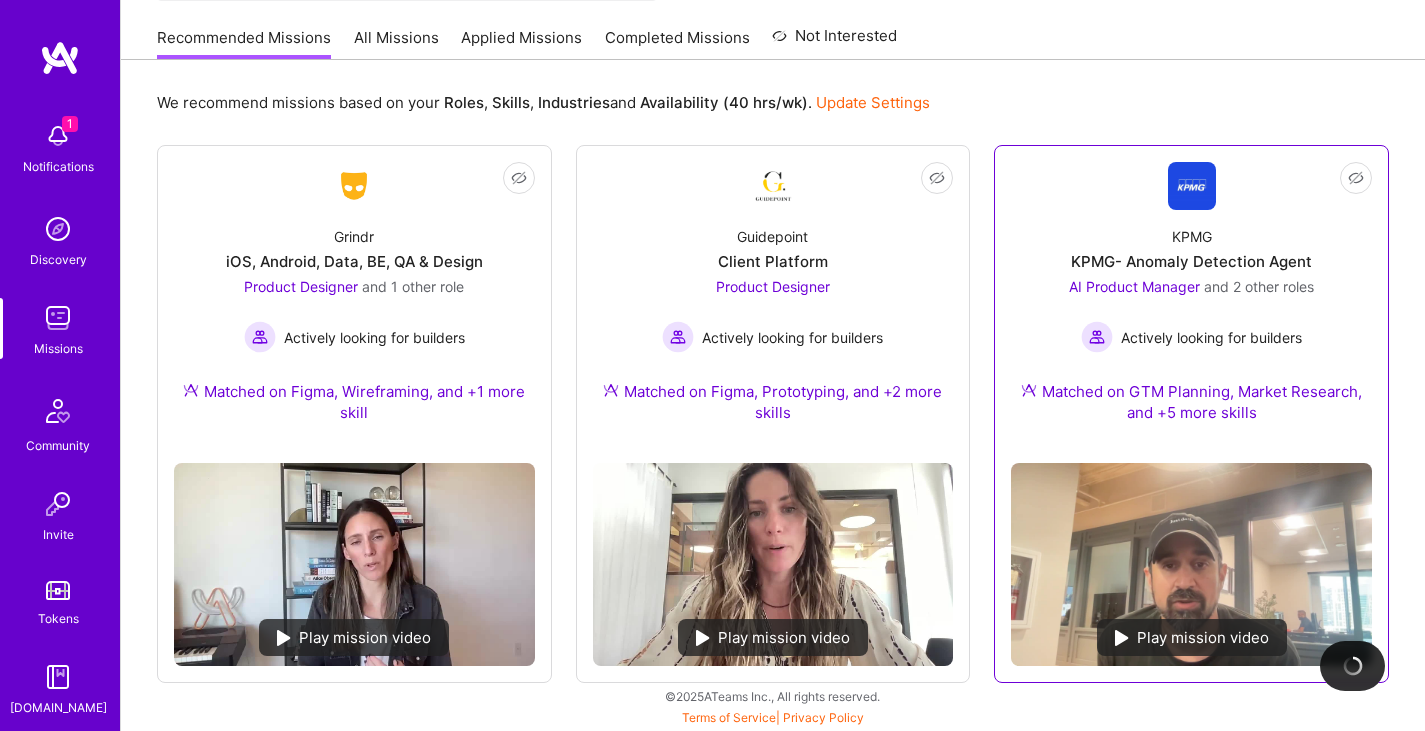 click on "KPMG KPMG- Anomaly Detection Agent AI Product Manager   and 2 other roles Actively looking for builders Matched on GTM Planning, Market Research, and +5 more skills" at bounding box center (1191, 328) 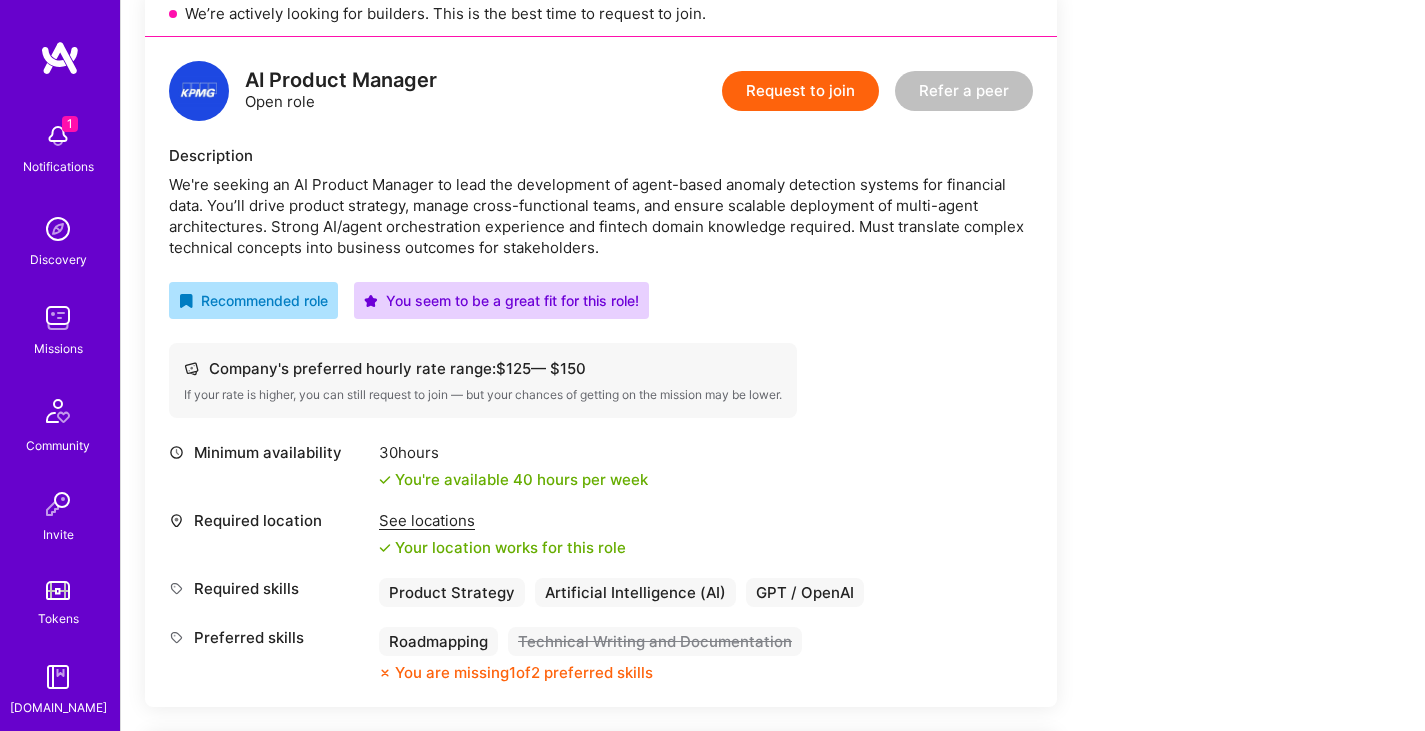 scroll, scrollTop: 500, scrollLeft: 0, axis: vertical 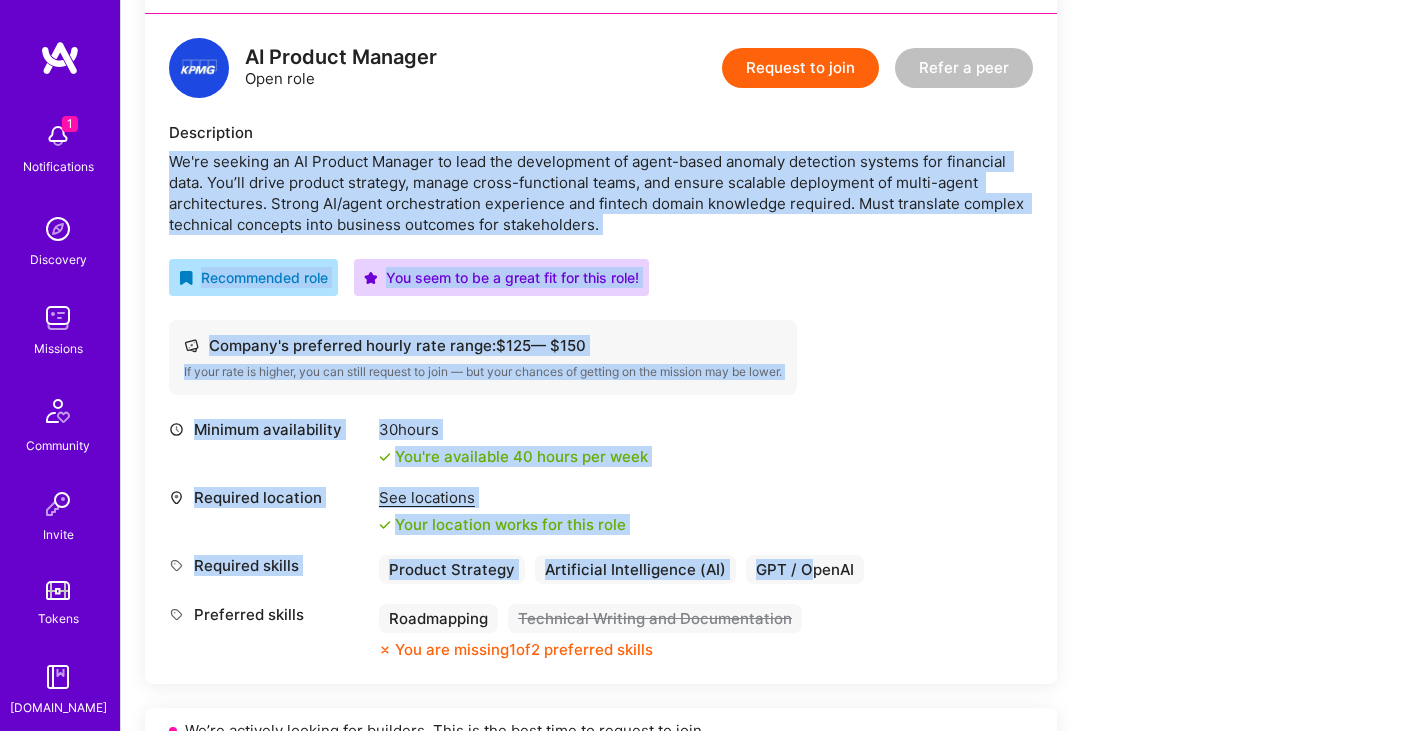 drag, startPoint x: 810, startPoint y: 387, endPoint x: 680, endPoint y: 642, distance: 286.22543 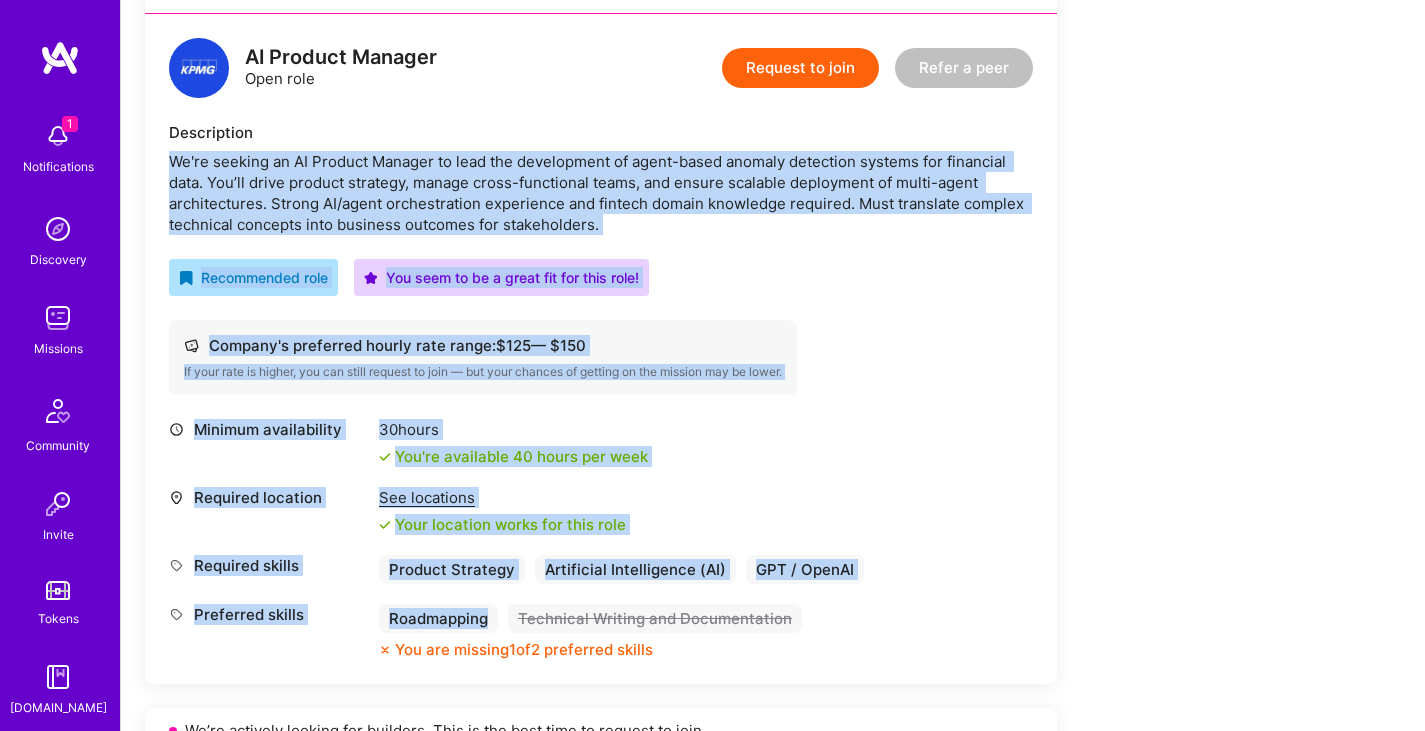 click on "Roadmapping Technical Writing and Documentation You are missing  1  of  2   preferred   skills" at bounding box center [590, 632] 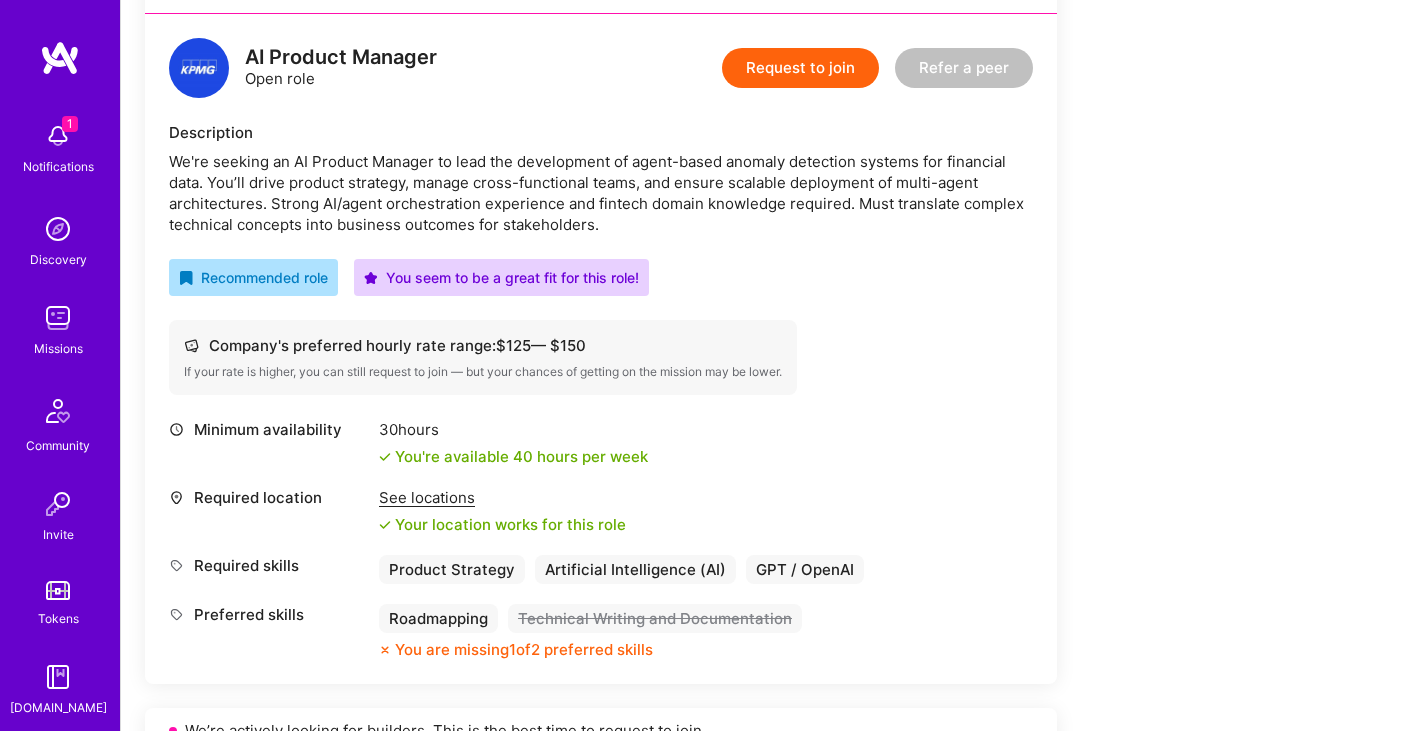 click on "Request to join" at bounding box center [800, 68] 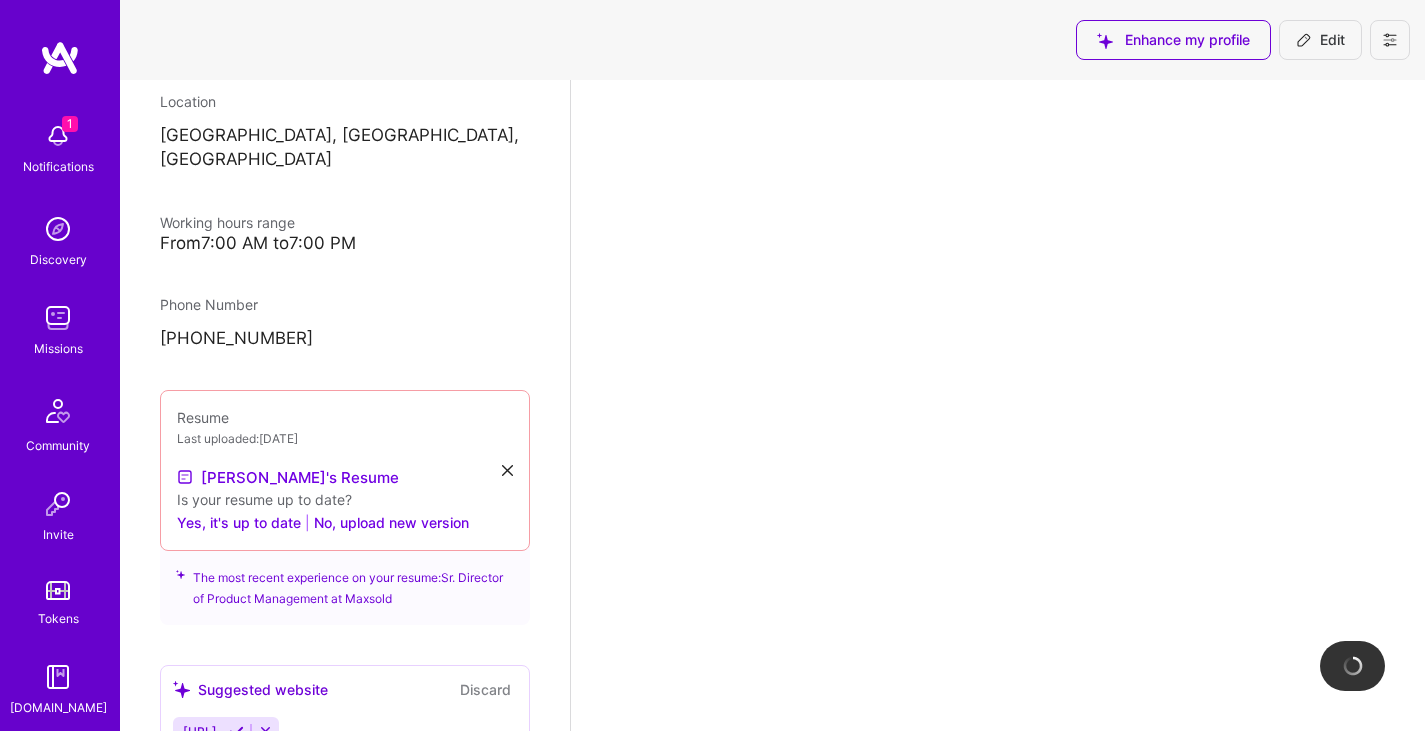 scroll, scrollTop: 0, scrollLeft: 0, axis: both 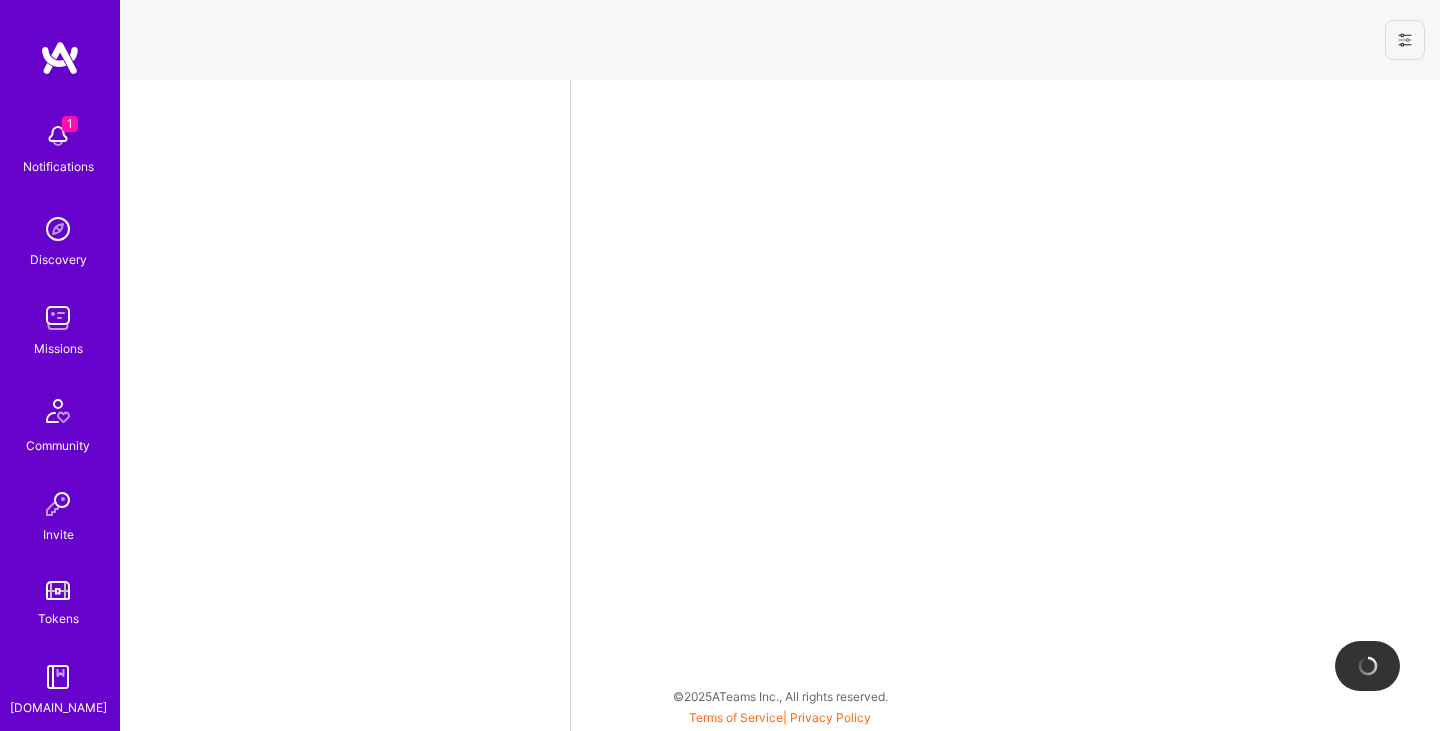 select on "CA" 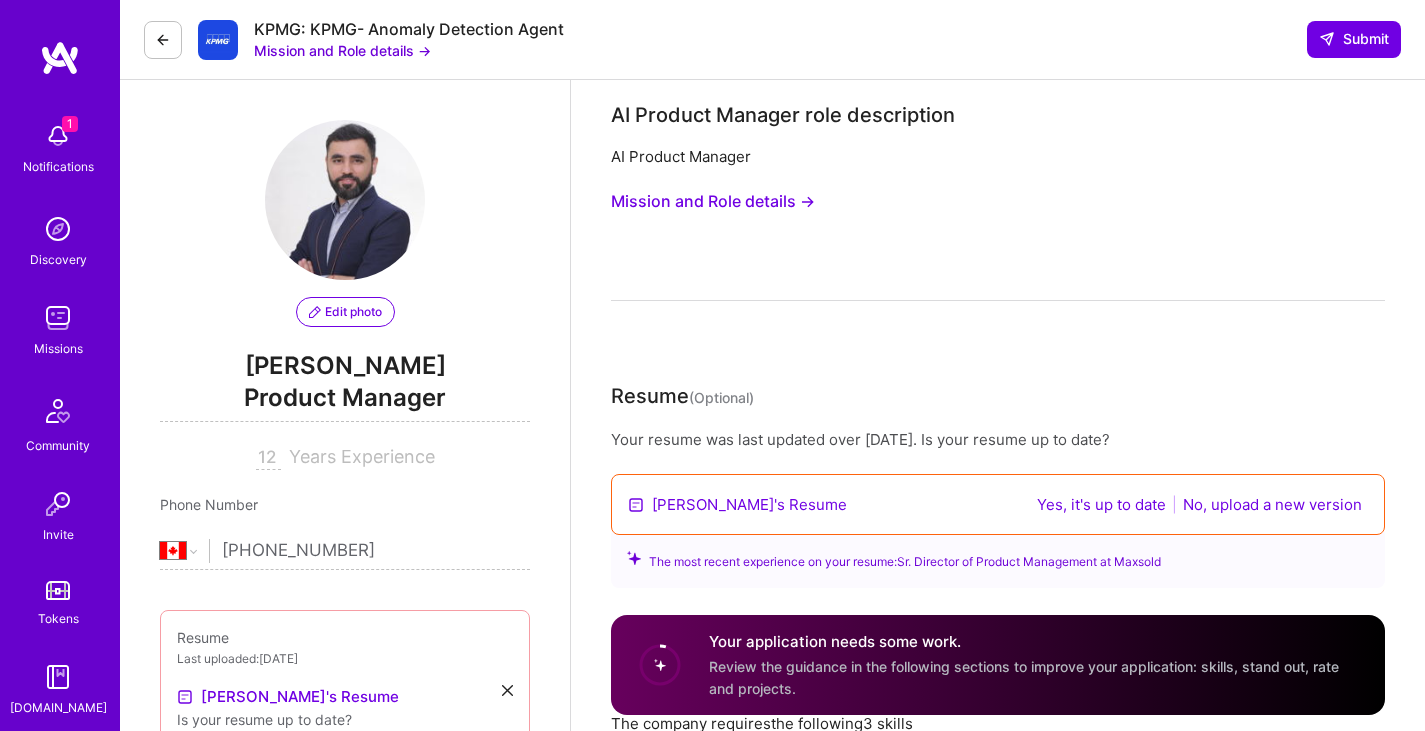 scroll, scrollTop: 300, scrollLeft: 0, axis: vertical 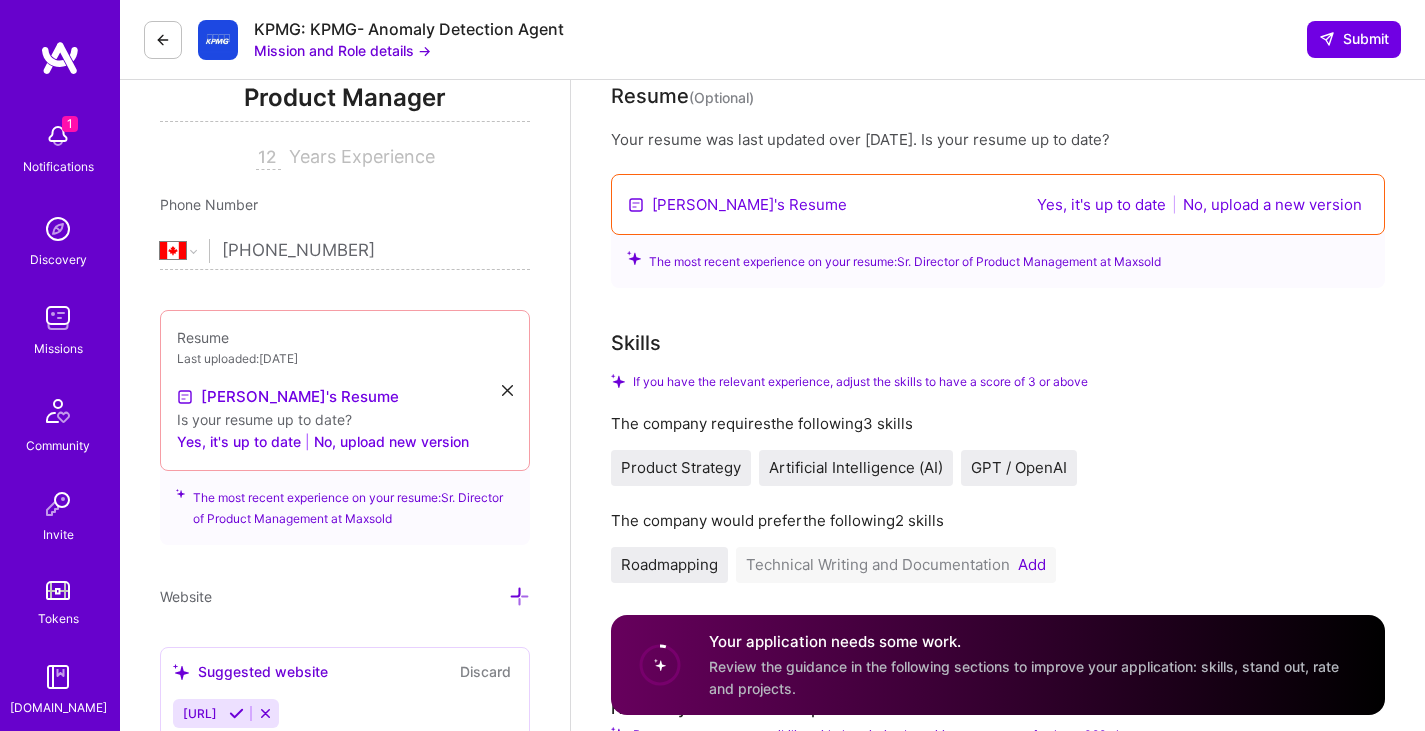 click on "Yes, it's up to date" at bounding box center (1101, 204) 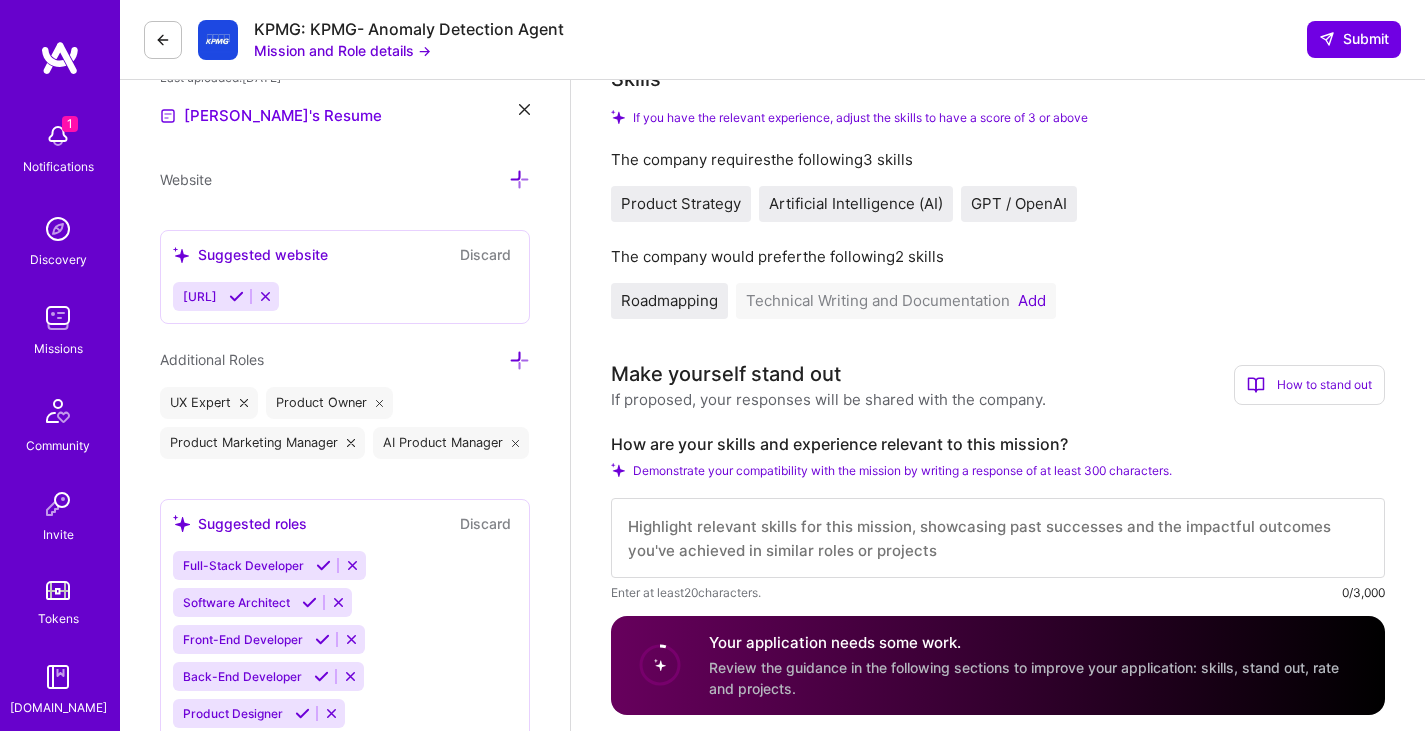scroll, scrollTop: 600, scrollLeft: 0, axis: vertical 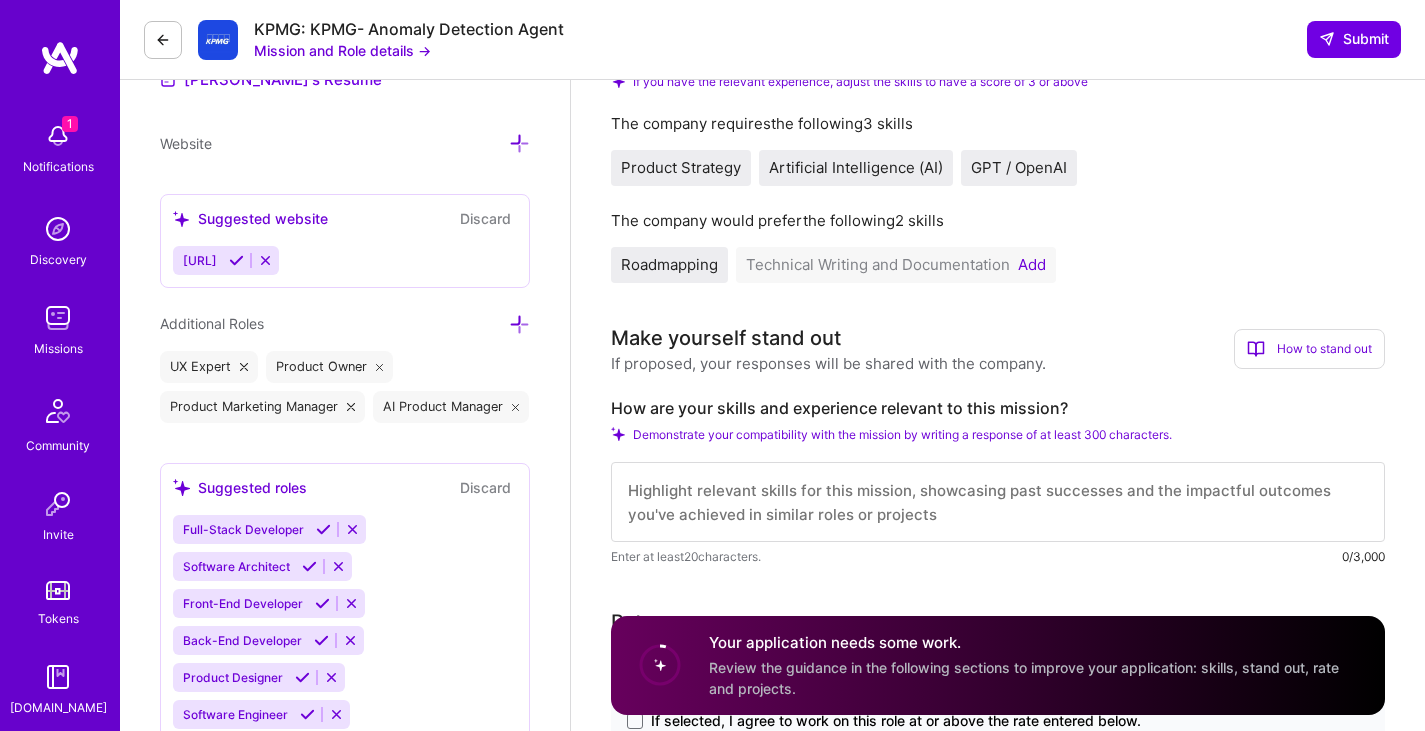 click on "Add" at bounding box center [1032, 265] 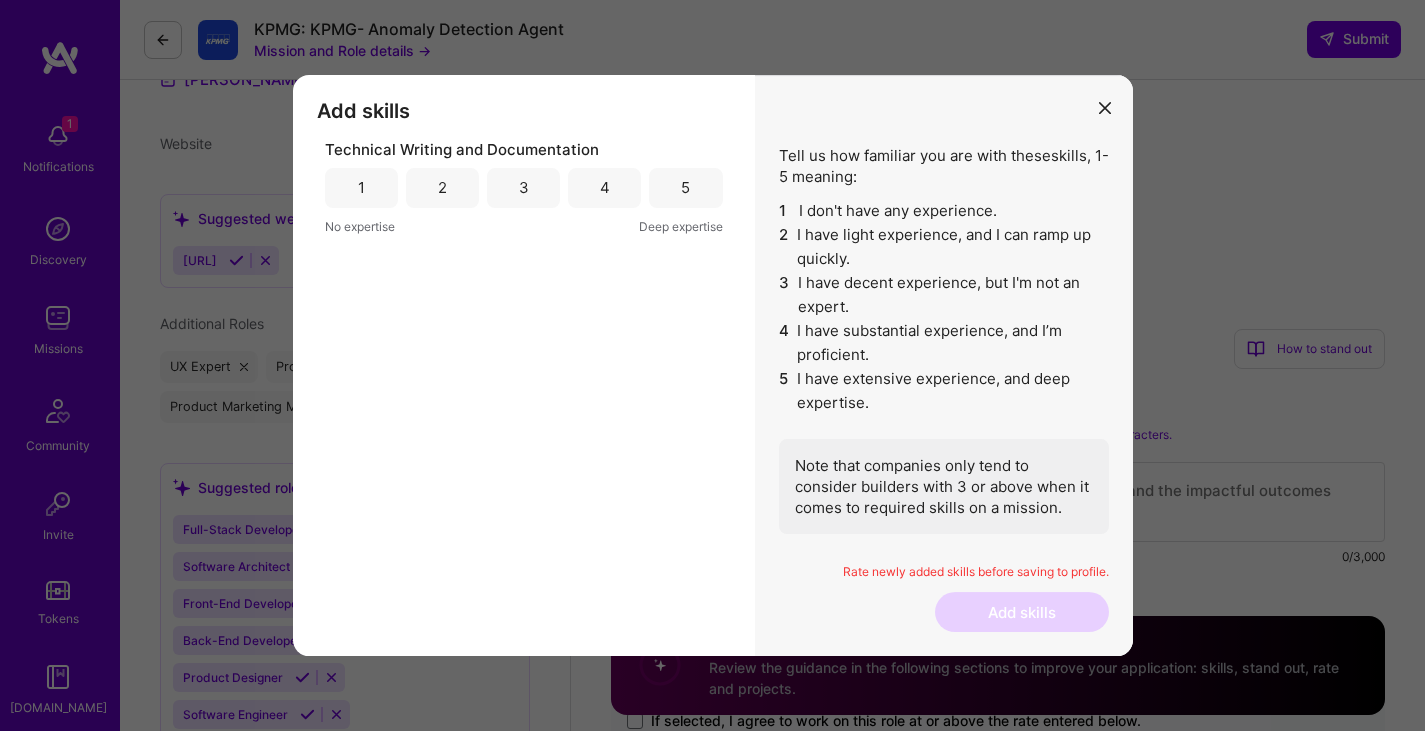 click on "5" at bounding box center (685, 187) 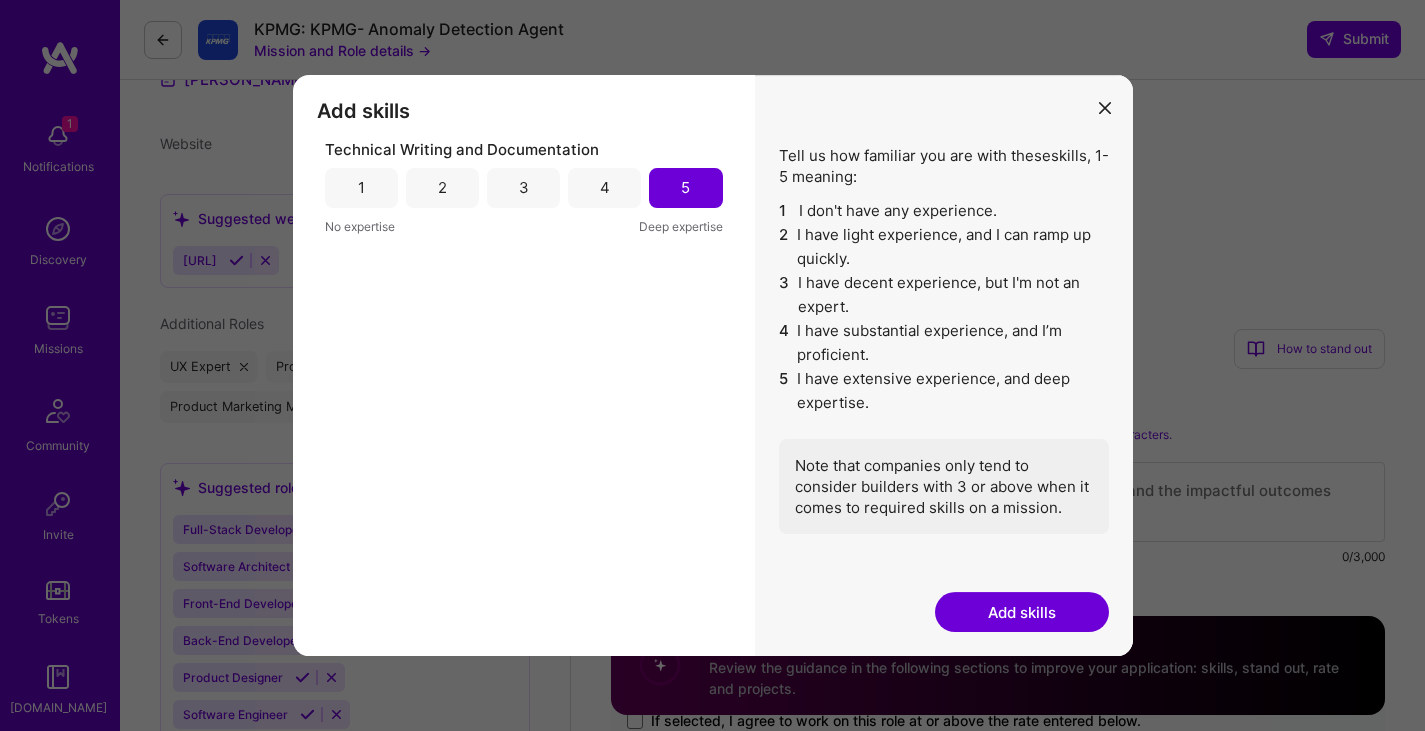 click on "4" at bounding box center [605, 187] 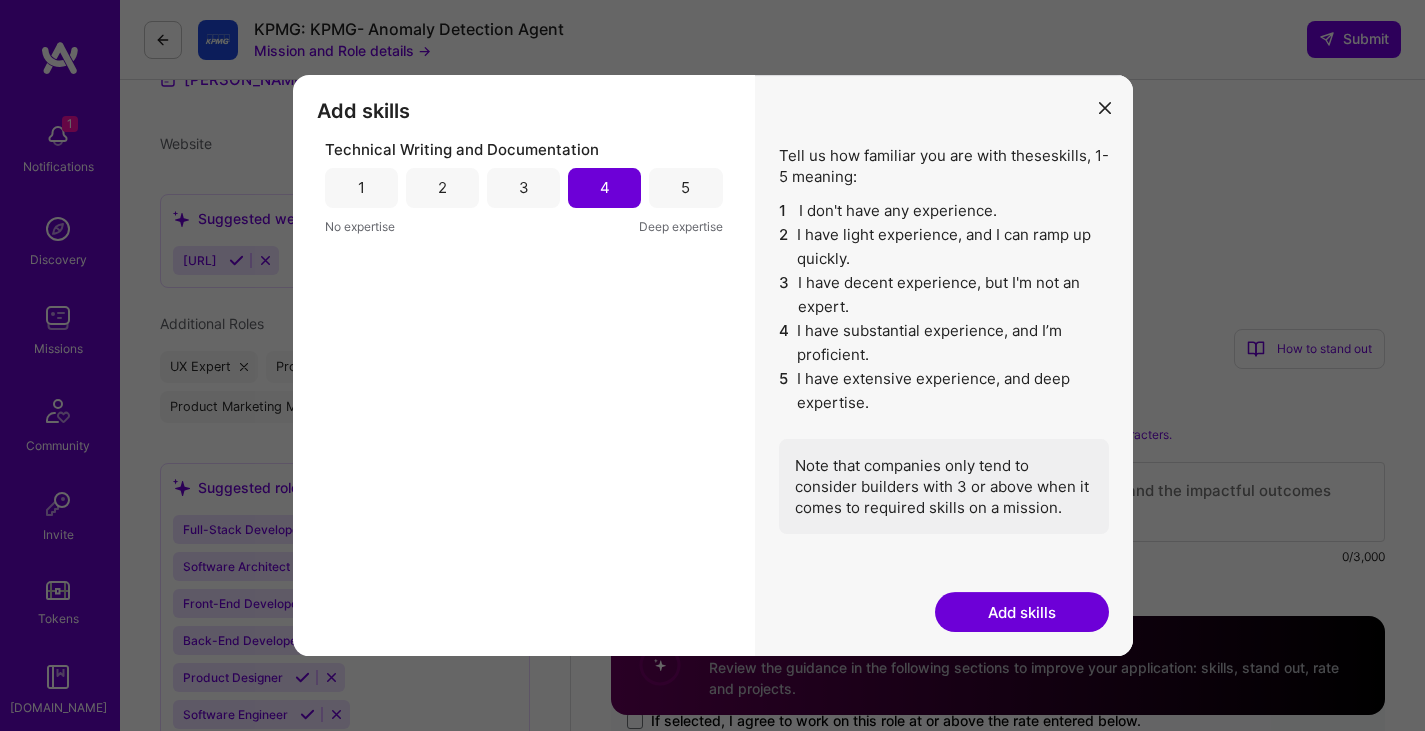 click on "Add skills" at bounding box center [1022, 612] 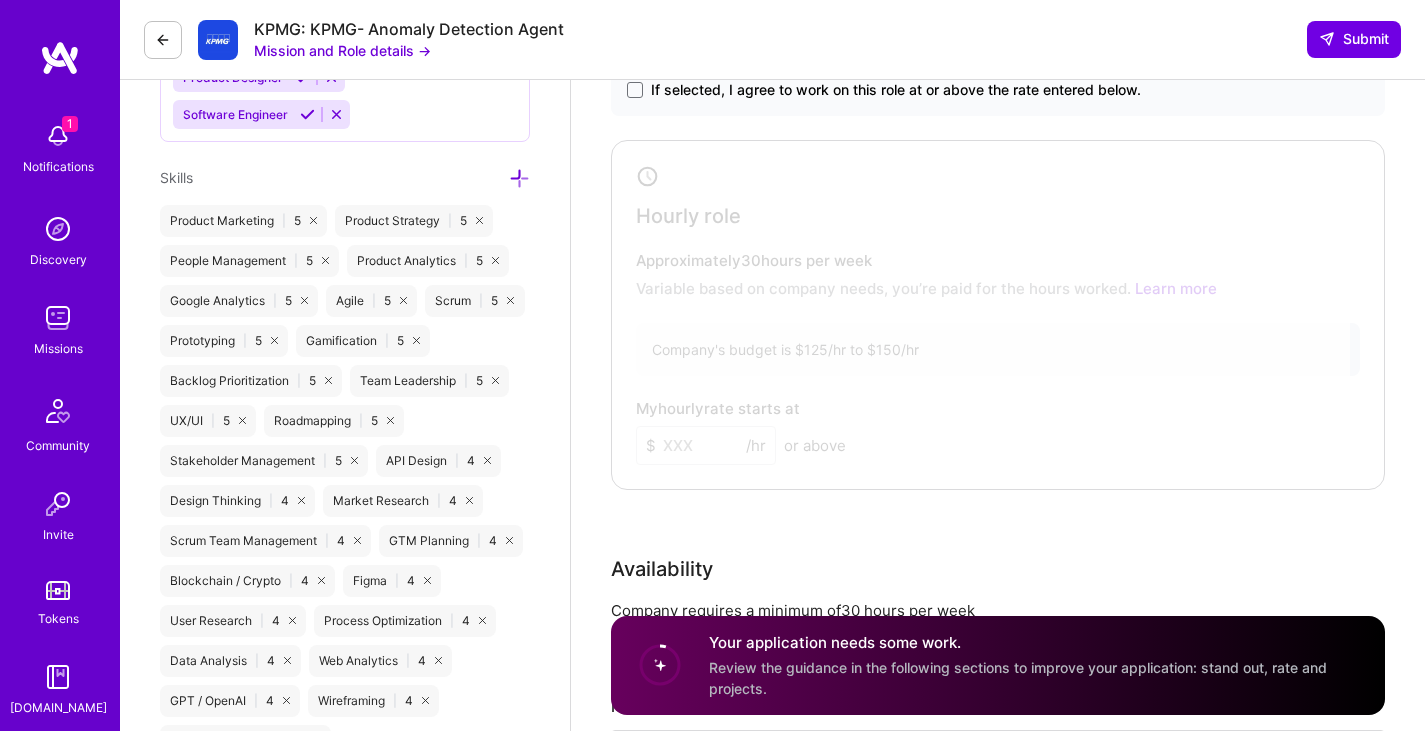 scroll, scrollTop: 900, scrollLeft: 0, axis: vertical 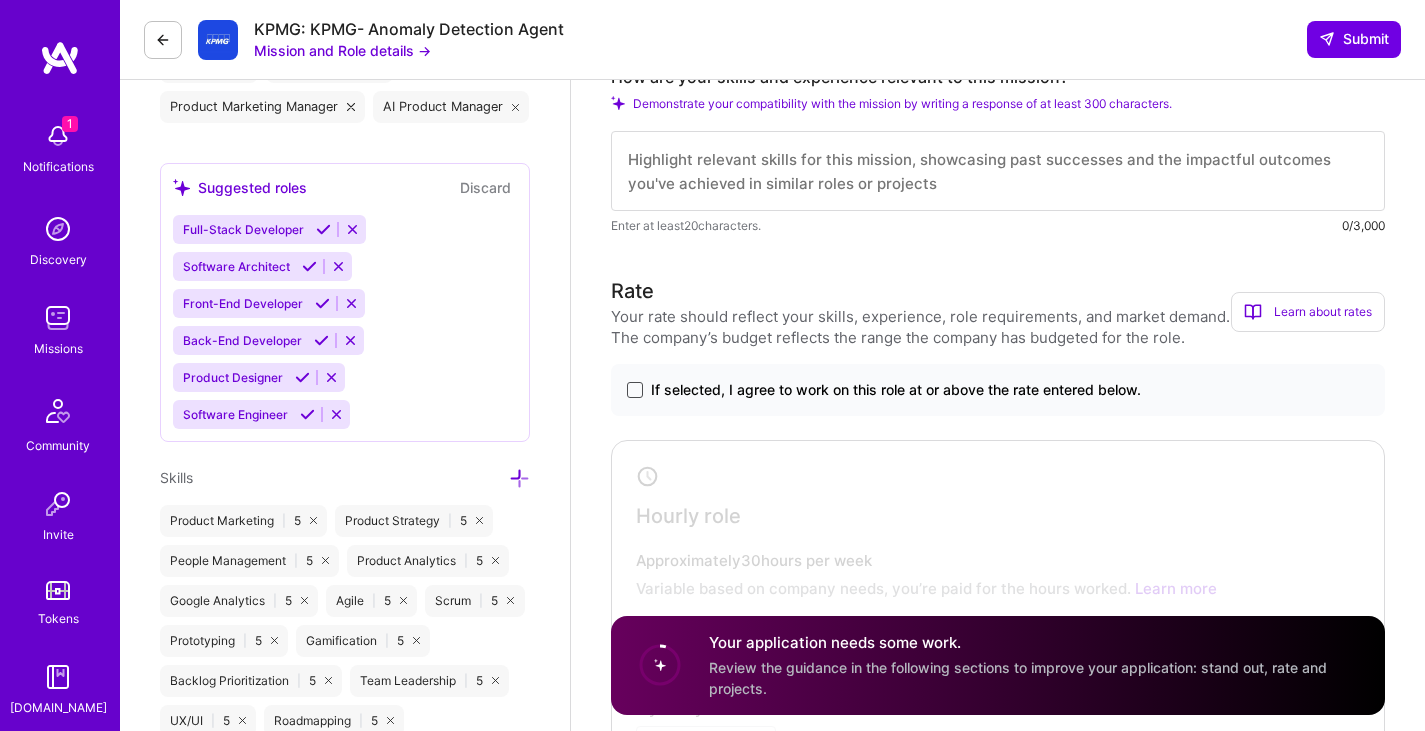 click at bounding box center (635, 390) 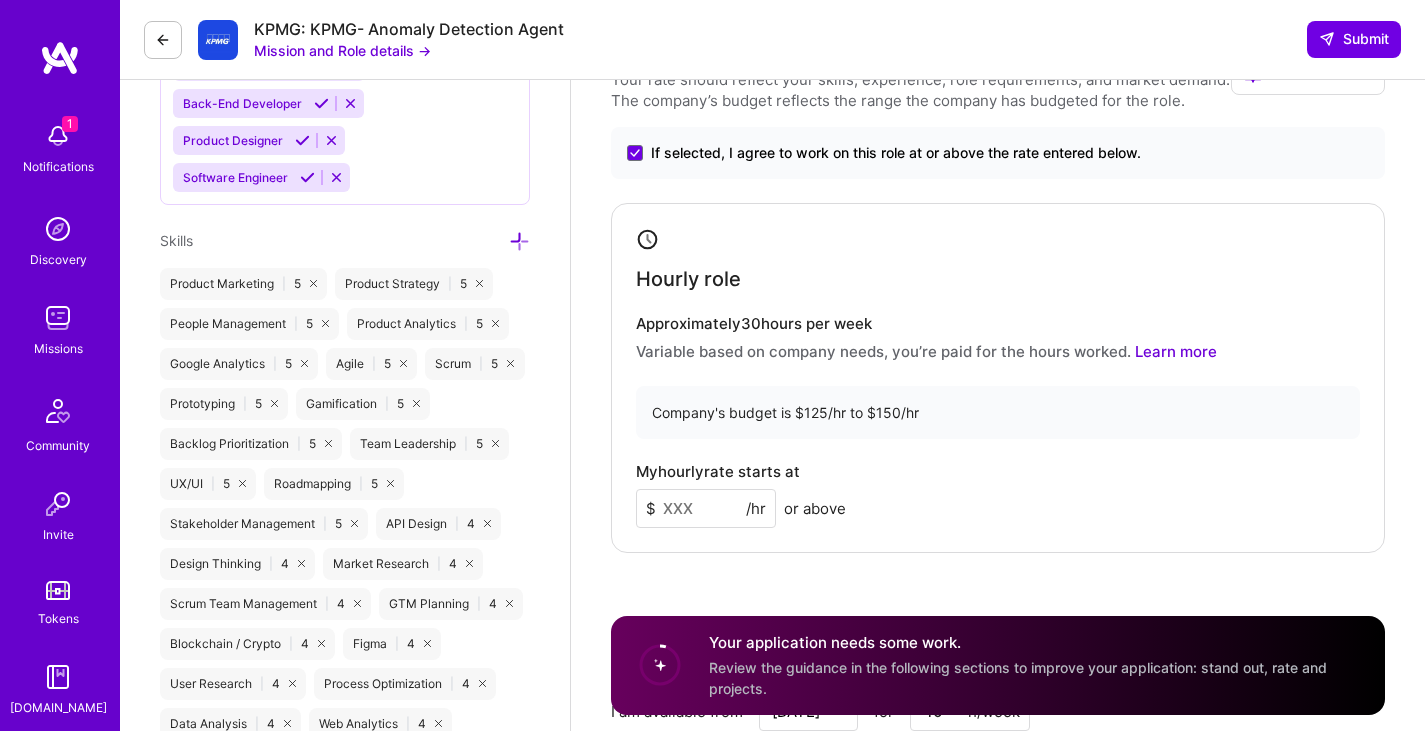 scroll, scrollTop: 1600, scrollLeft: 0, axis: vertical 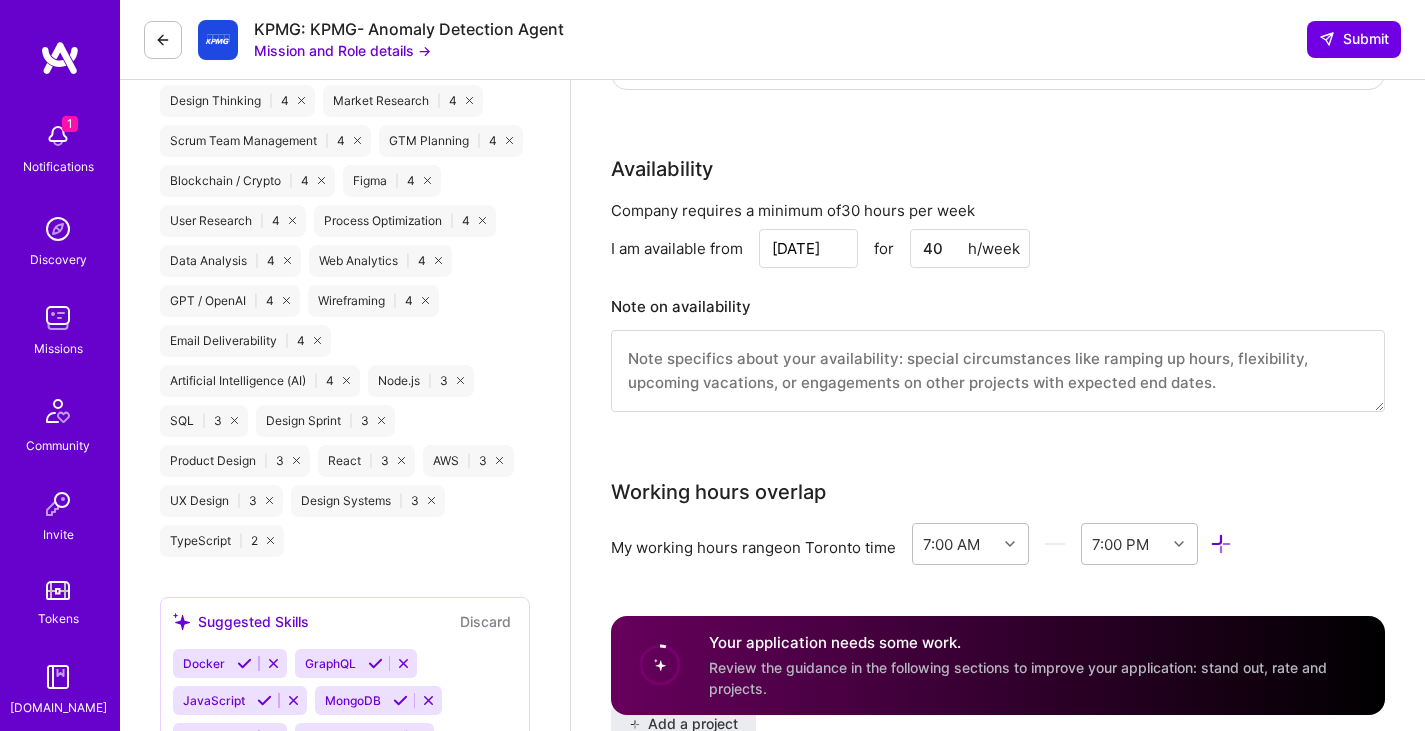 click on "Mission and Role details →" at bounding box center [342, 50] 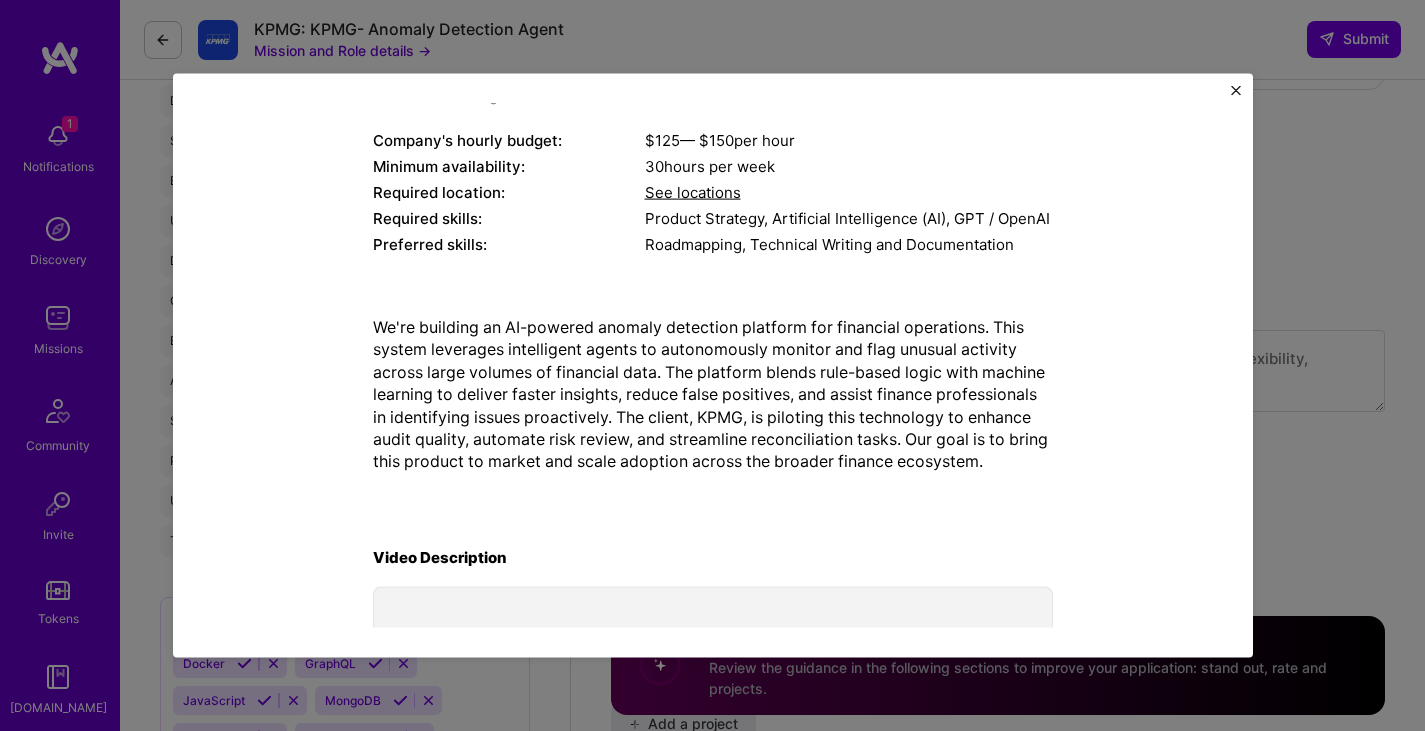 scroll, scrollTop: 200, scrollLeft: 0, axis: vertical 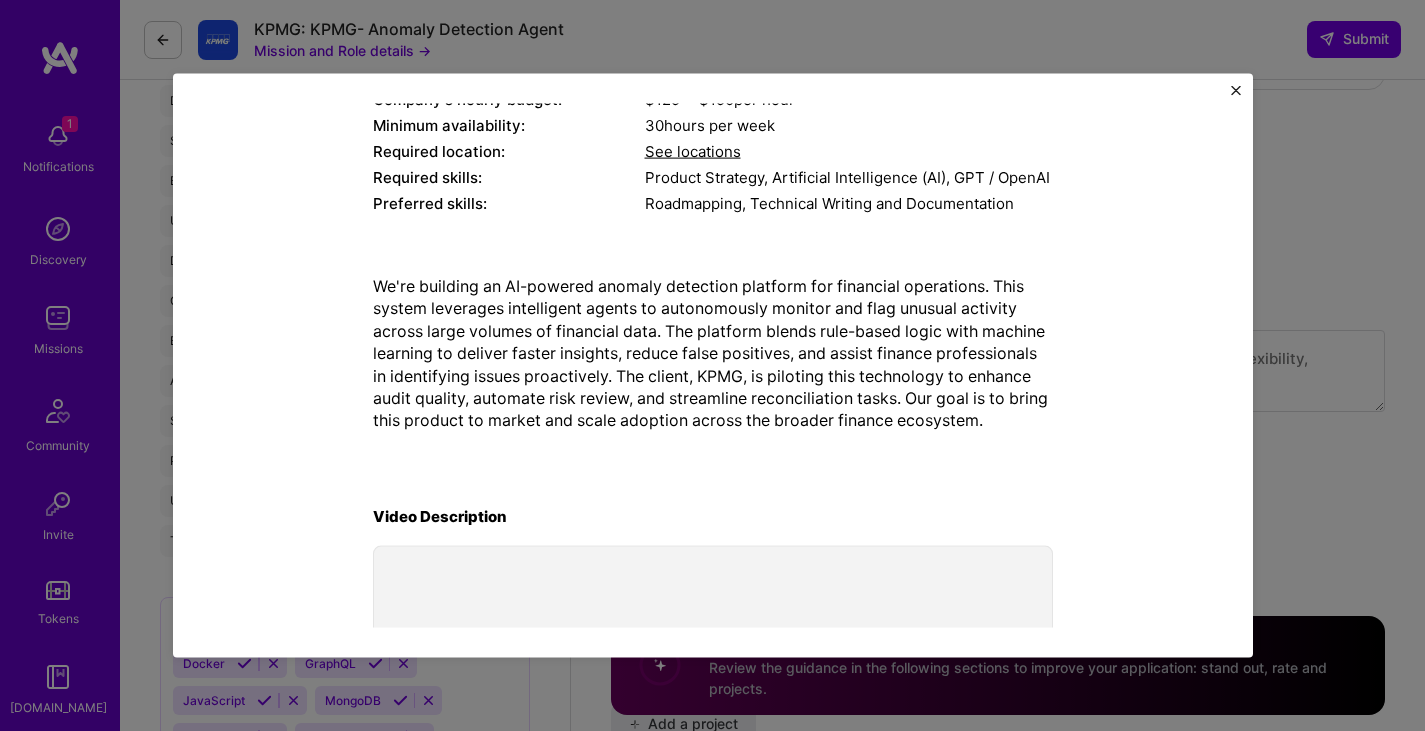 click on "Mission Description and Role Details AI Product Manager  role description AI Product Manager Company's hourly budget: $ 125  — $ 150  per hour Minimum availability: 30  hours per week Required location: See locations Required skills: Product Strategy, Artificial Intelligence (AI), GPT / OpenAI Preferred skills: Roadmapping, Technical Writing and Documentation We're building an AI-powered anomaly detection platform for financial operations. This system leverages intelligent agents to autonomously monitor and flag unusual activity across large volumes of financial data. The platform blends rule-based logic with machine learning to deliver faster insights, reduce false positives, and assist finance professionals in identifying issues proactively. The client, KPMG, is piloting this technology to enhance audit quality, automate risk review, and streamline reconciliation tasks. Our goal is to bring this product to market and scale adoption across the broader finance ecosystem. Video Description" at bounding box center (712, 365) 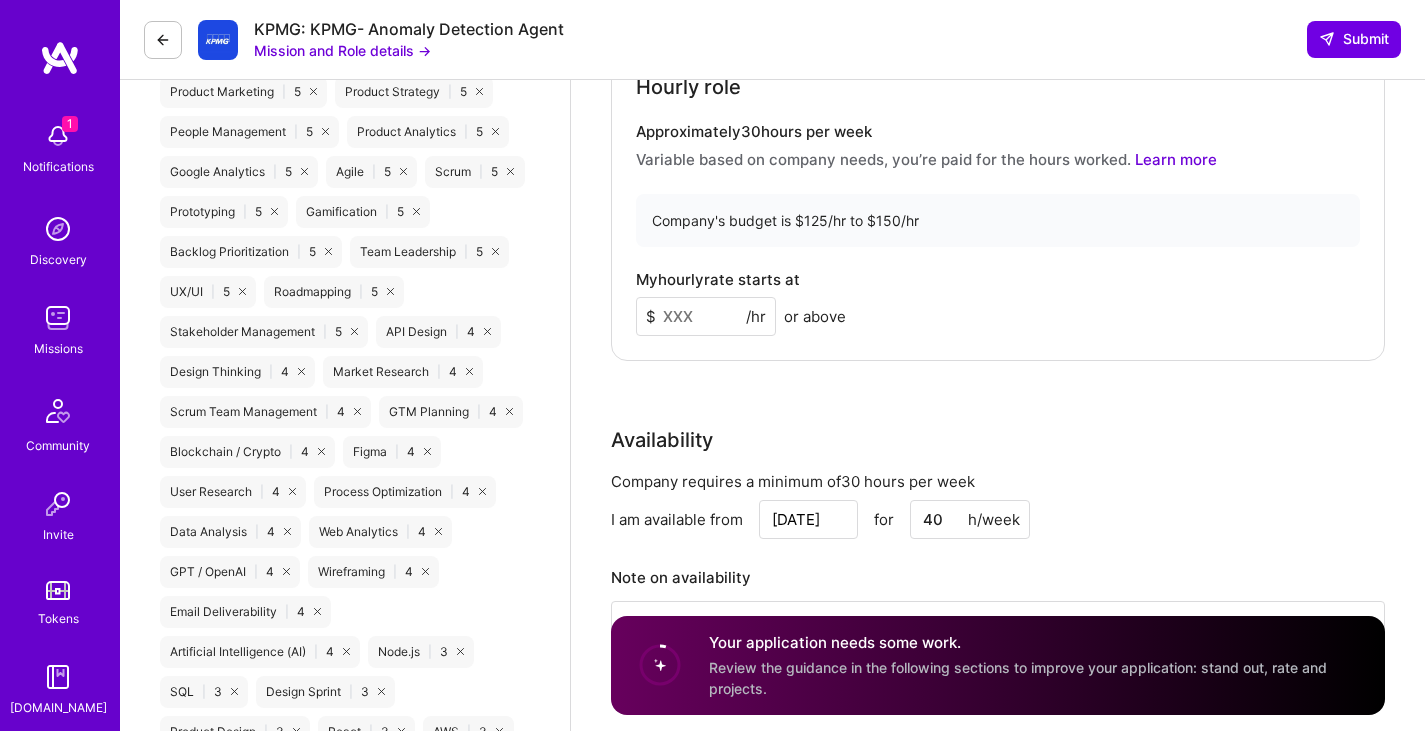scroll, scrollTop: 1200, scrollLeft: 0, axis: vertical 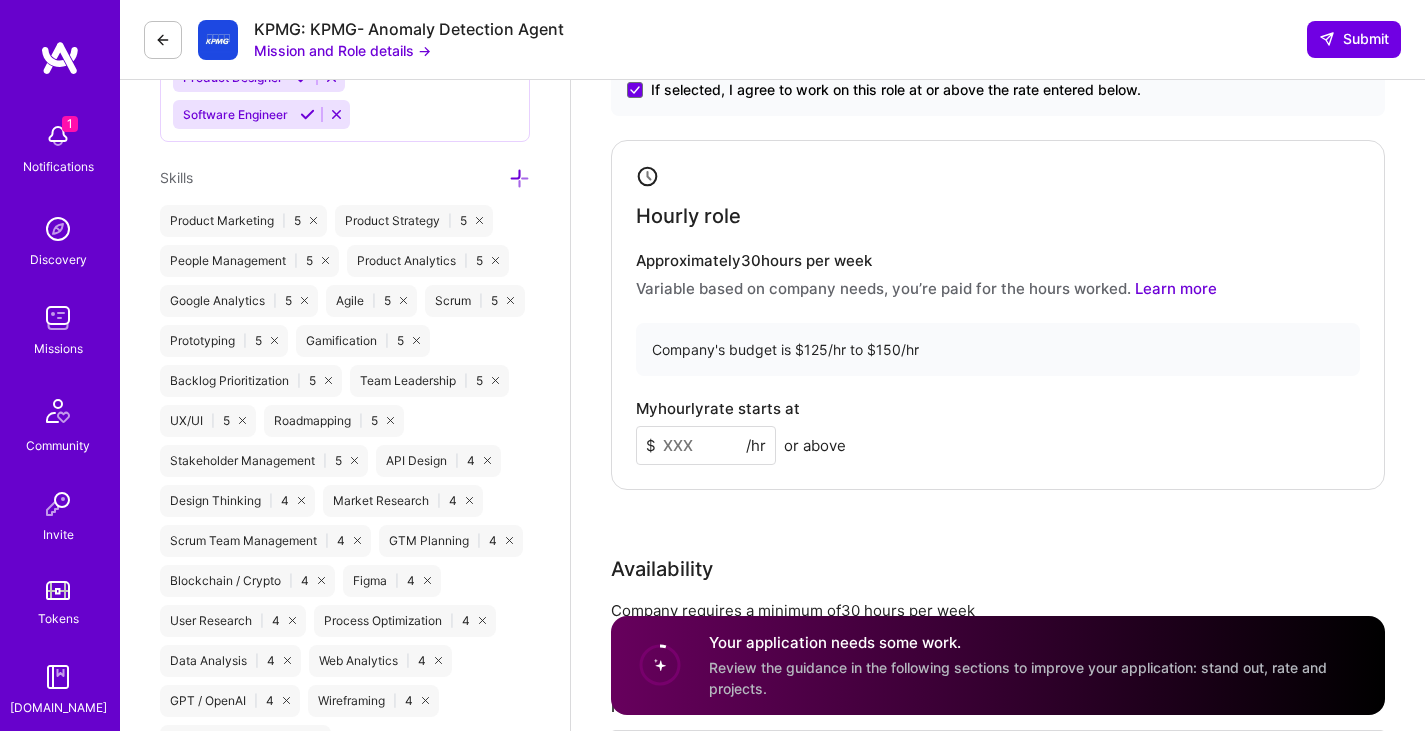 click on "Mission and Role details →" at bounding box center [342, 50] 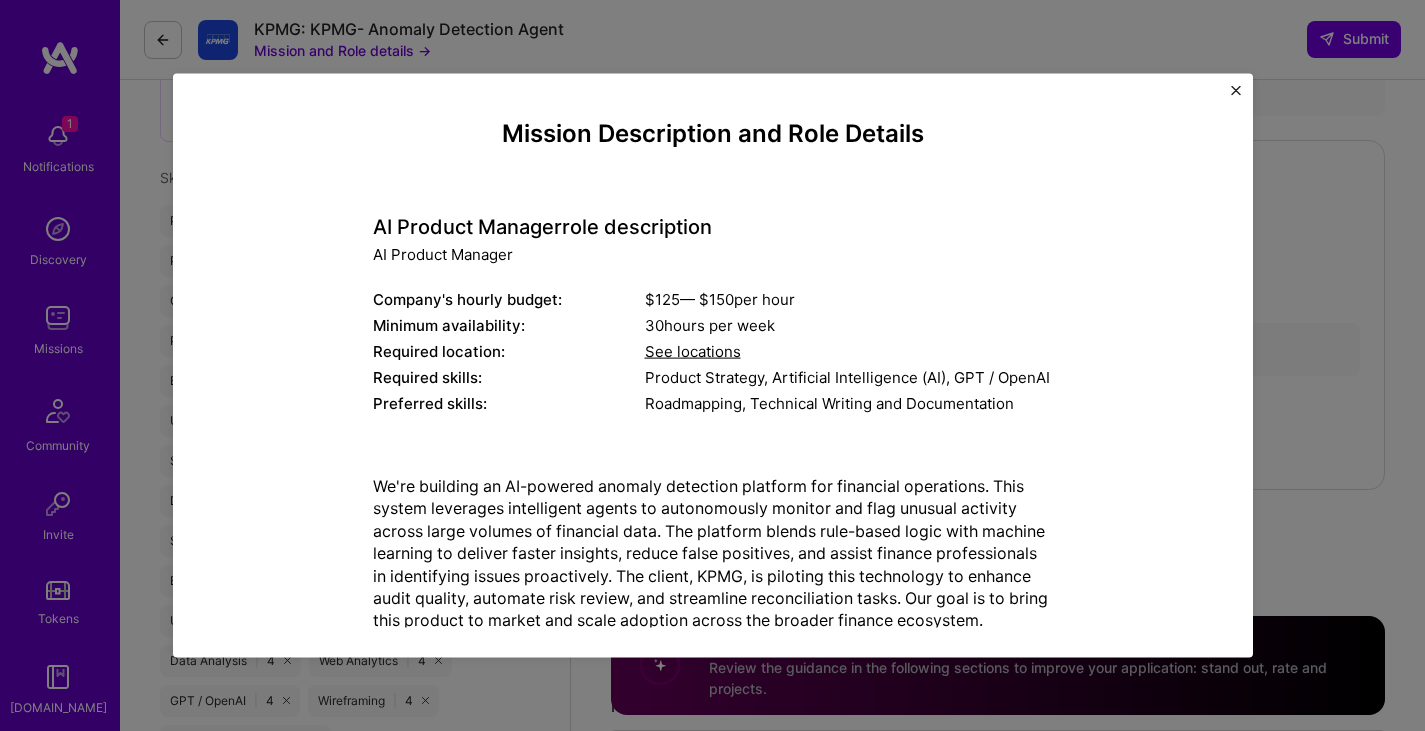 click on "See locations" at bounding box center [693, 350] 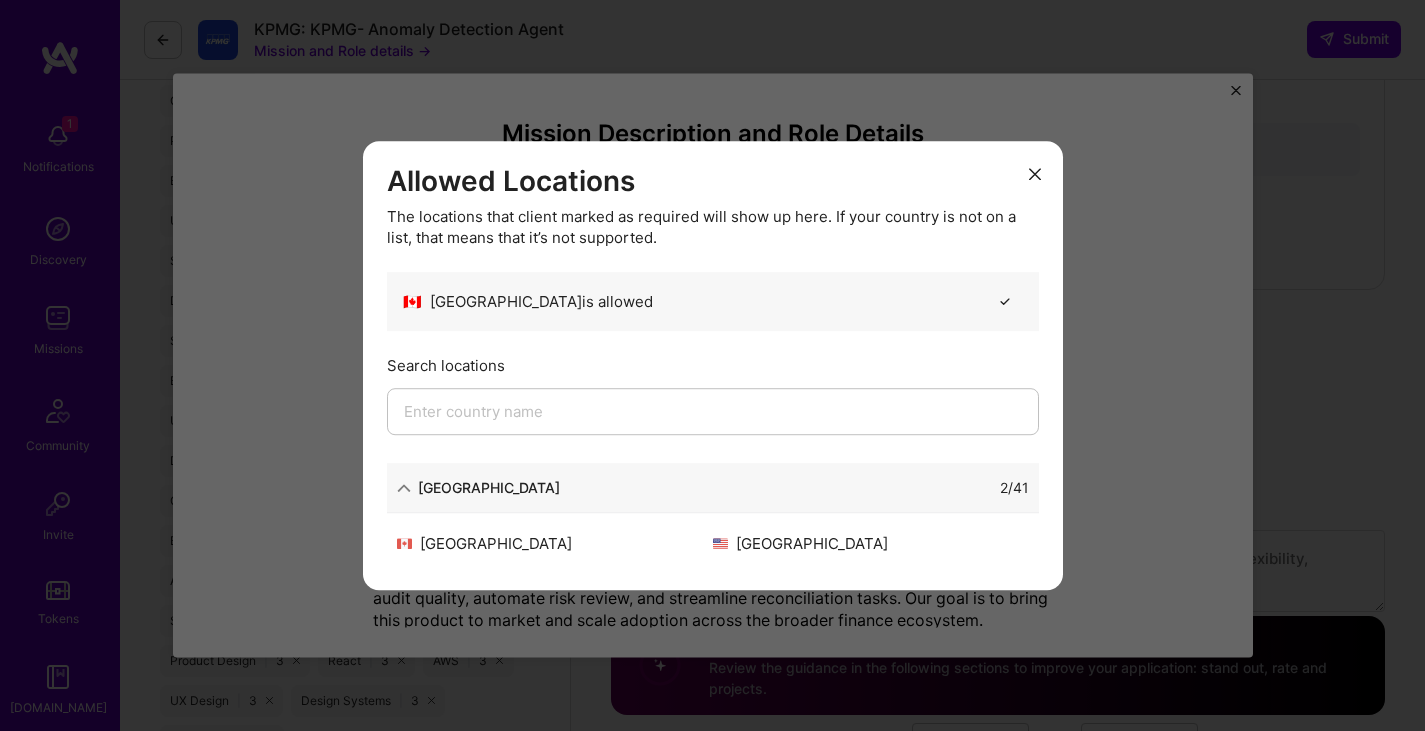 scroll, scrollTop: 1200, scrollLeft: 0, axis: vertical 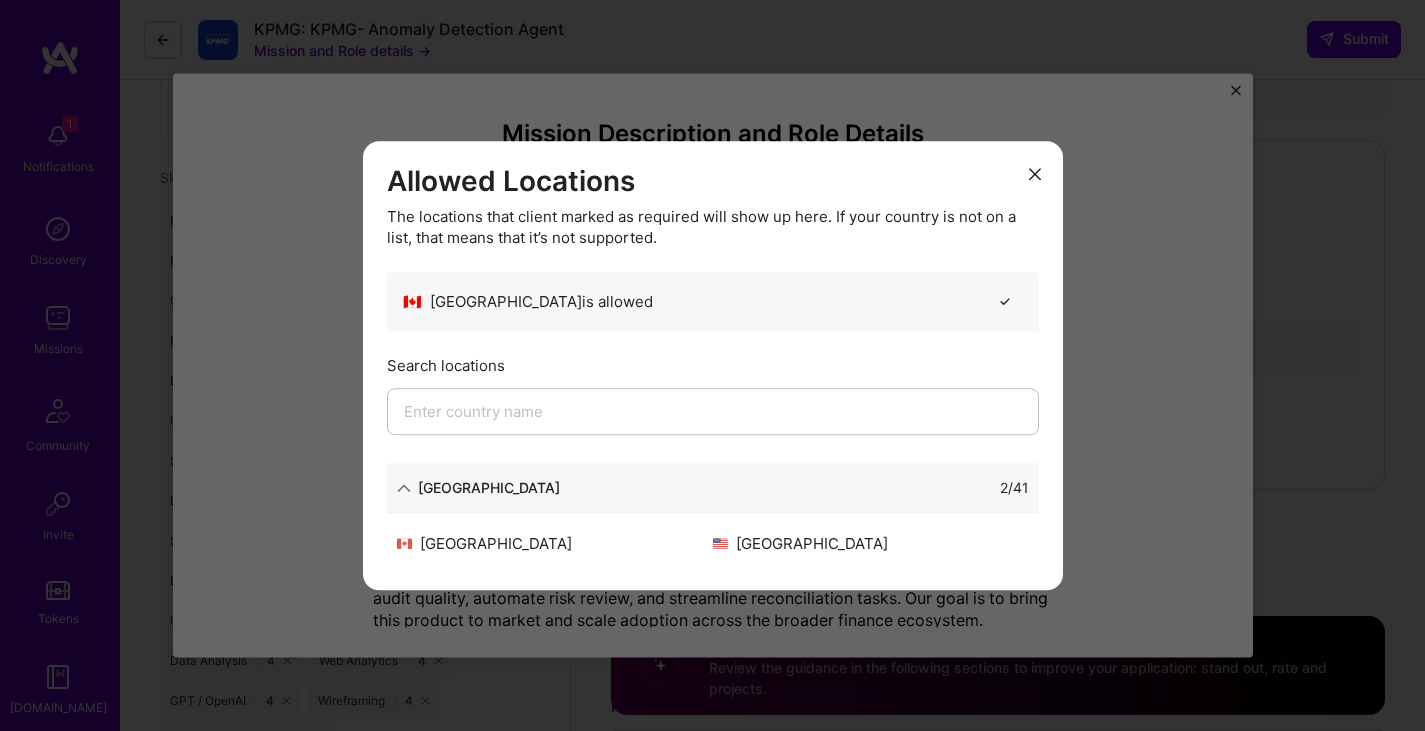 click at bounding box center [1035, 174] 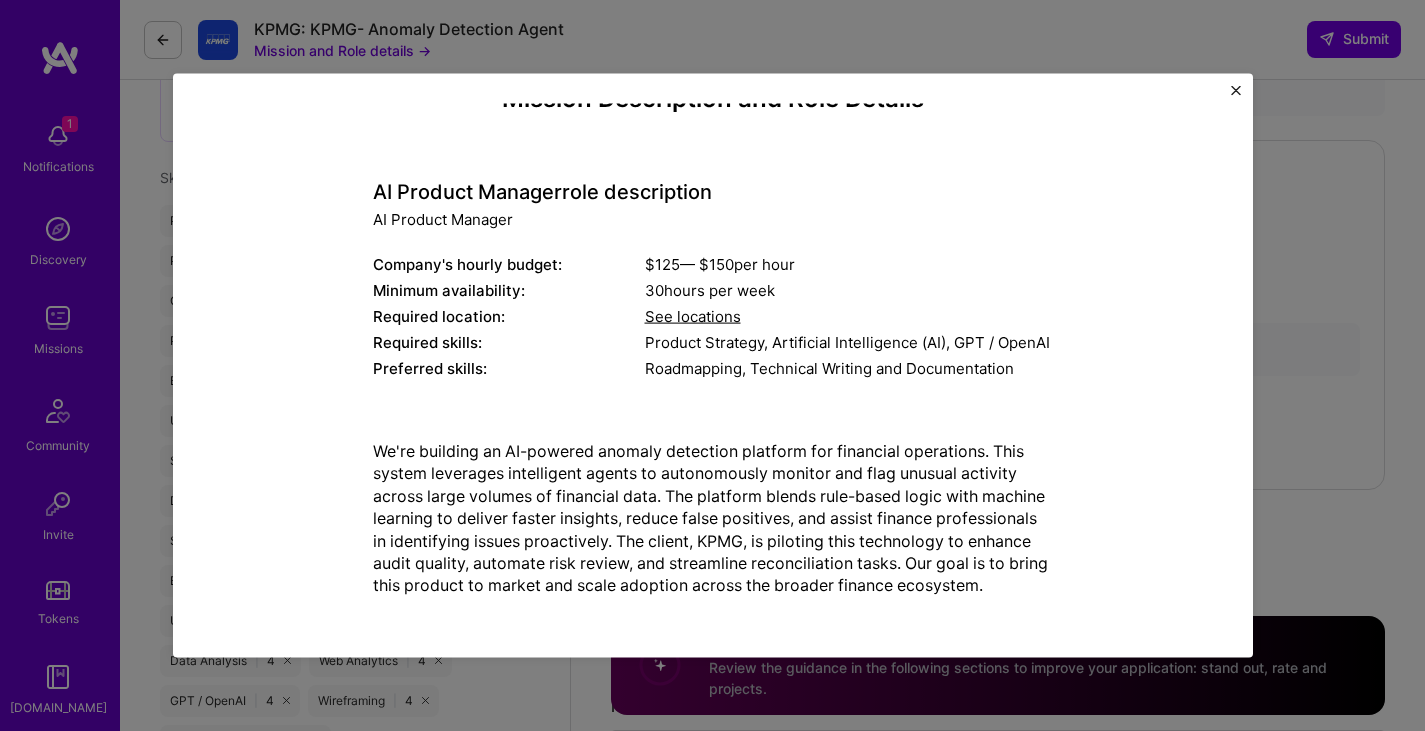scroll, scrollTop: 0, scrollLeft: 0, axis: both 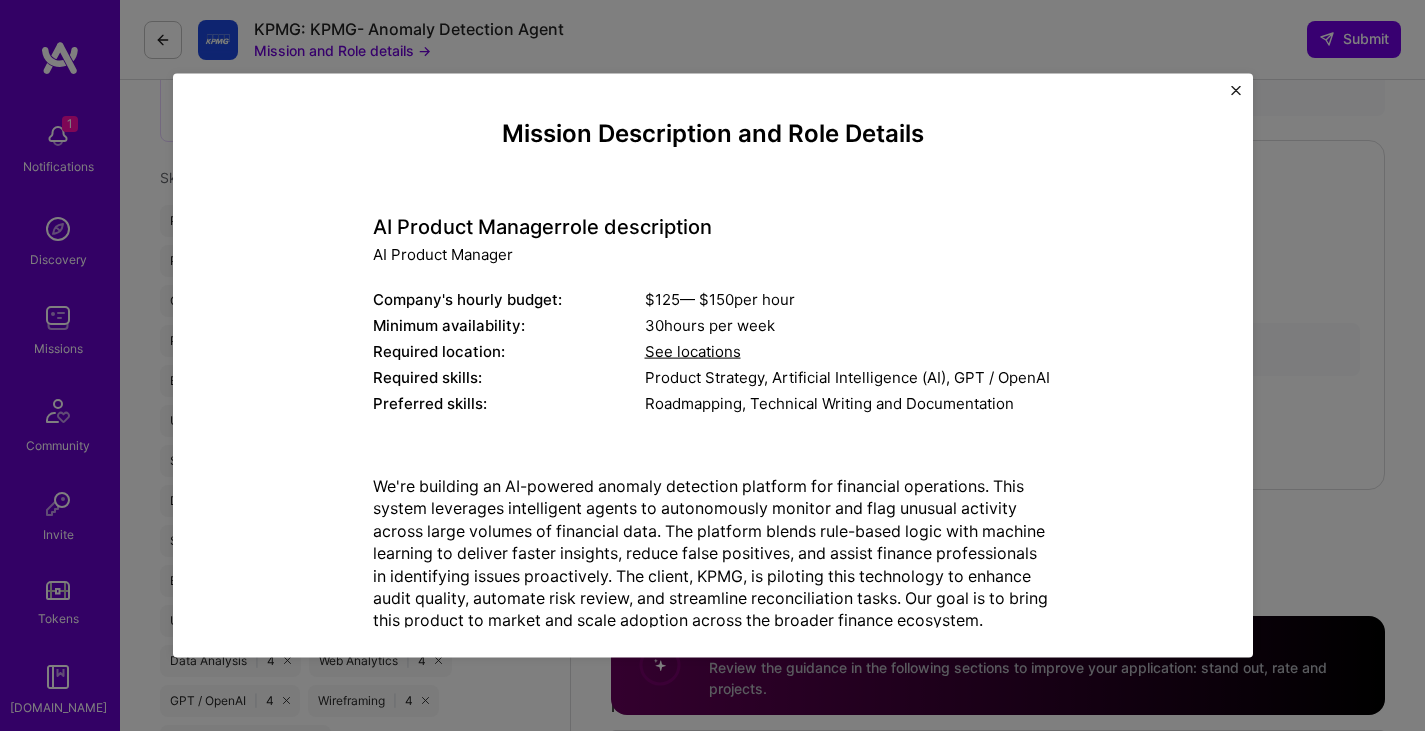 click at bounding box center (1236, 90) 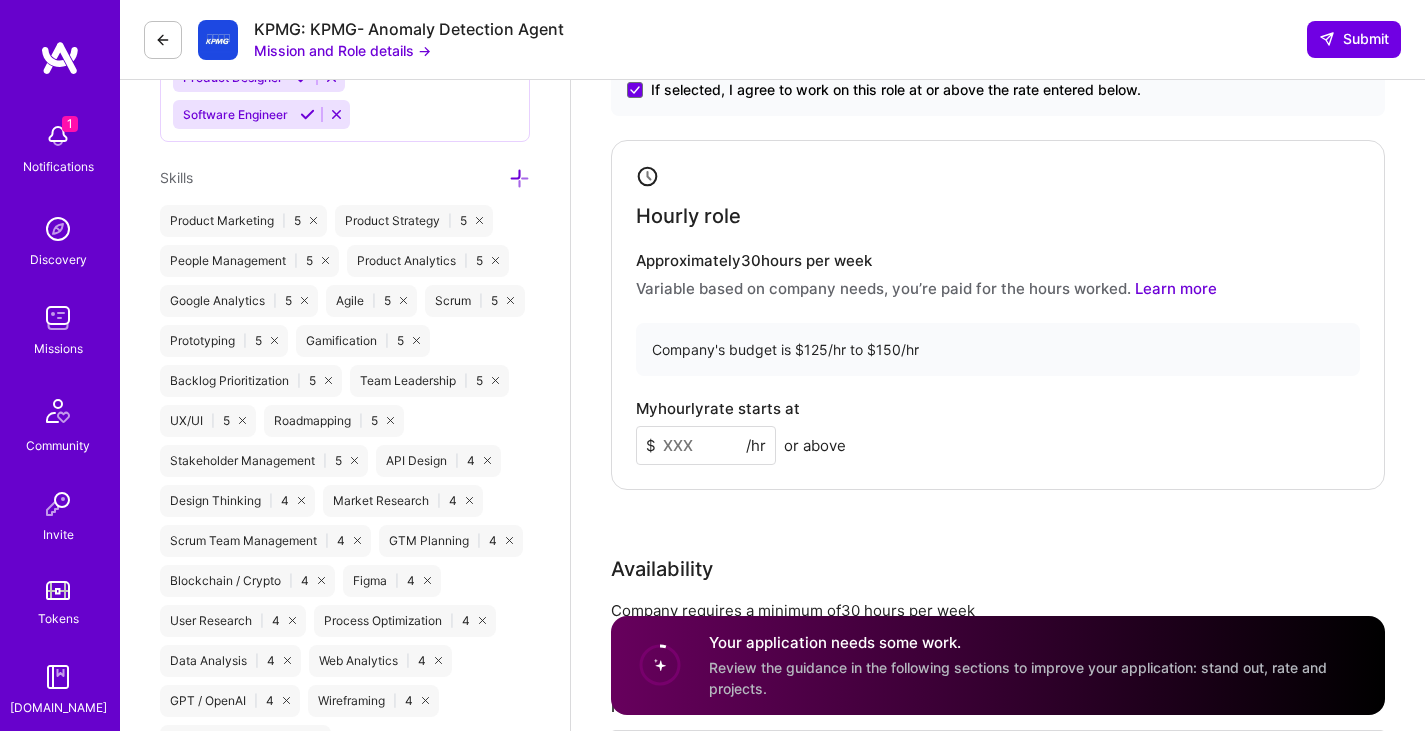 click at bounding box center (706, 445) 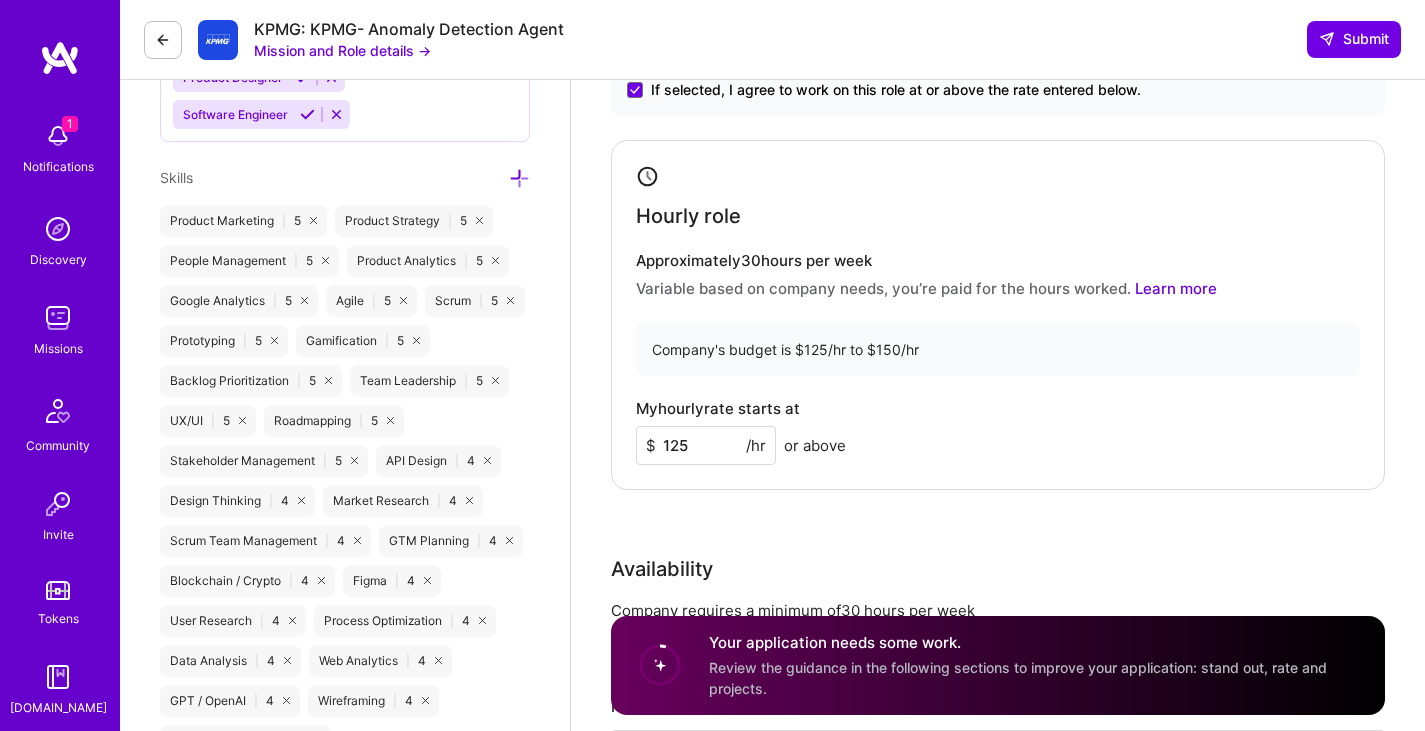 type on "125" 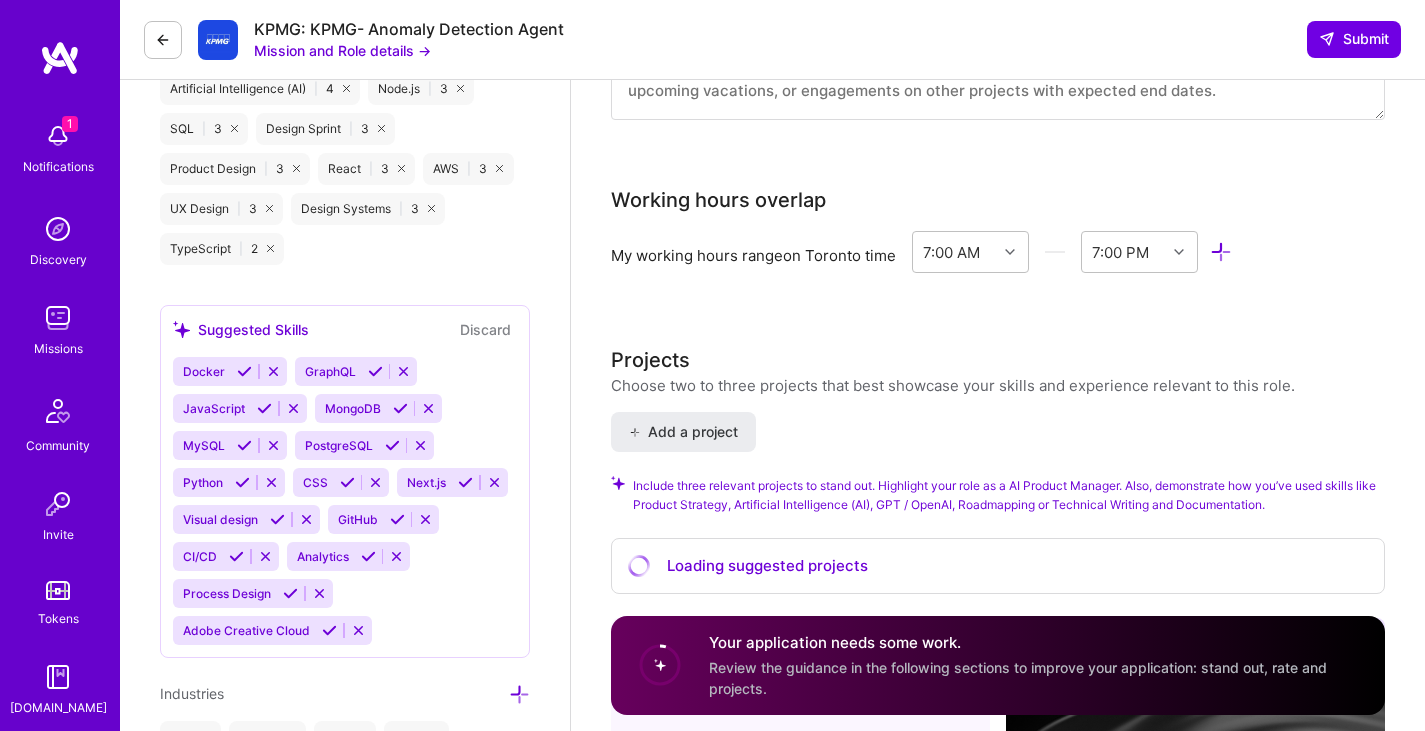 scroll, scrollTop: 1800, scrollLeft: 0, axis: vertical 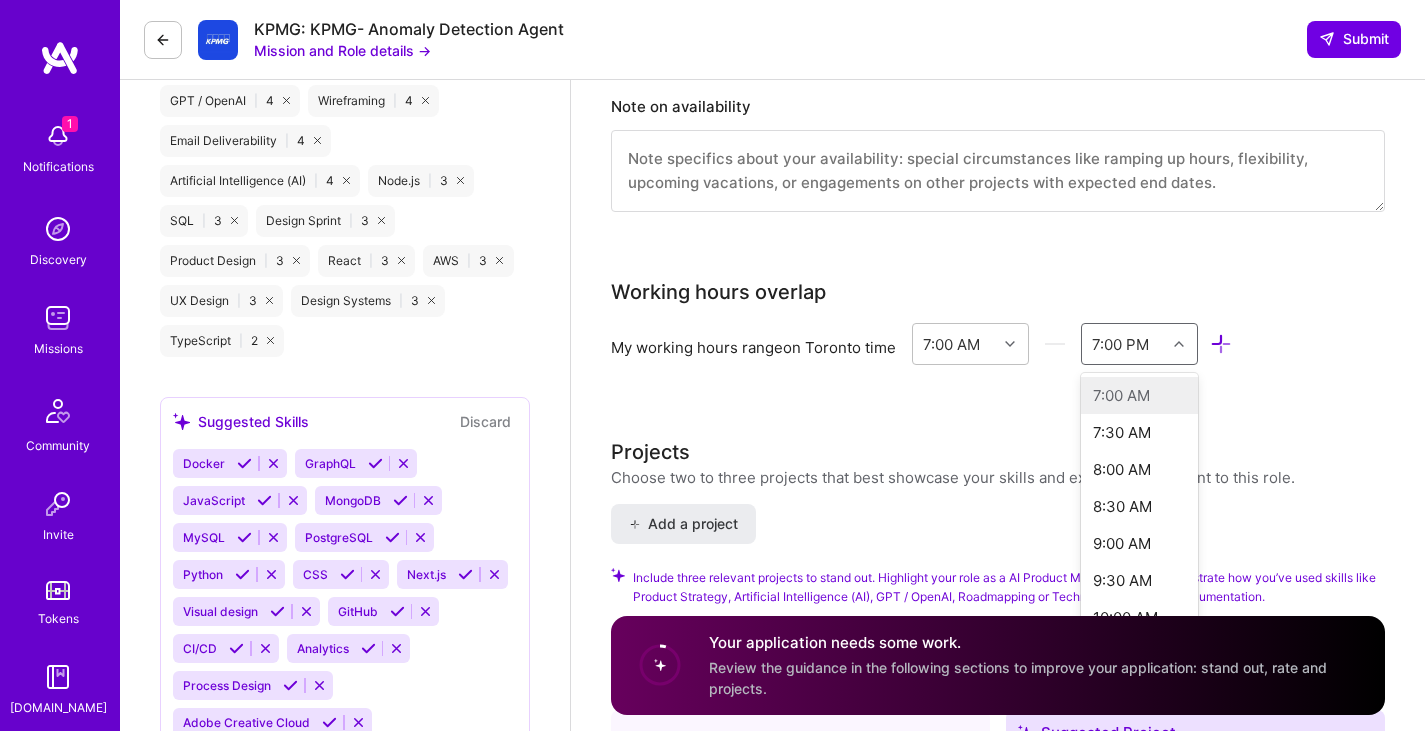 click on "7:00 PM" at bounding box center [1124, 344] 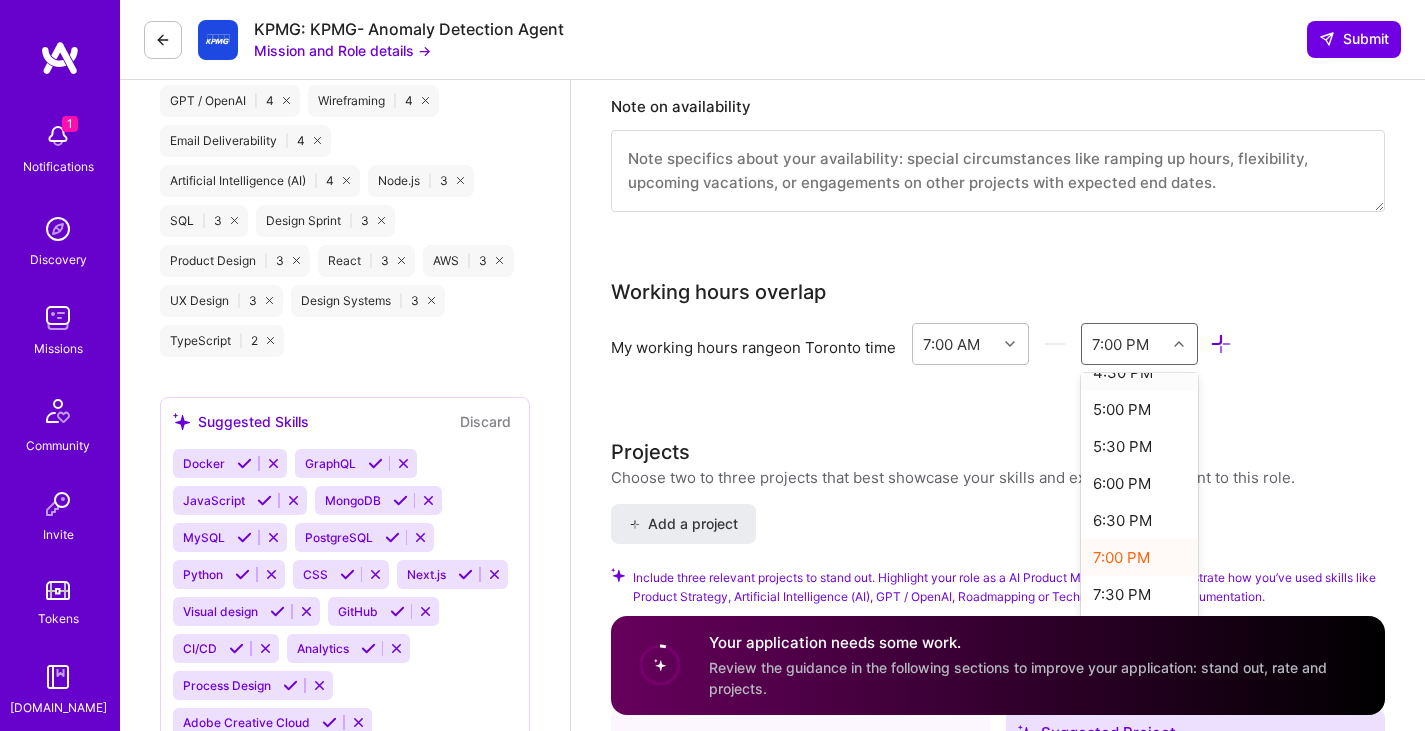 scroll, scrollTop: 800, scrollLeft: 0, axis: vertical 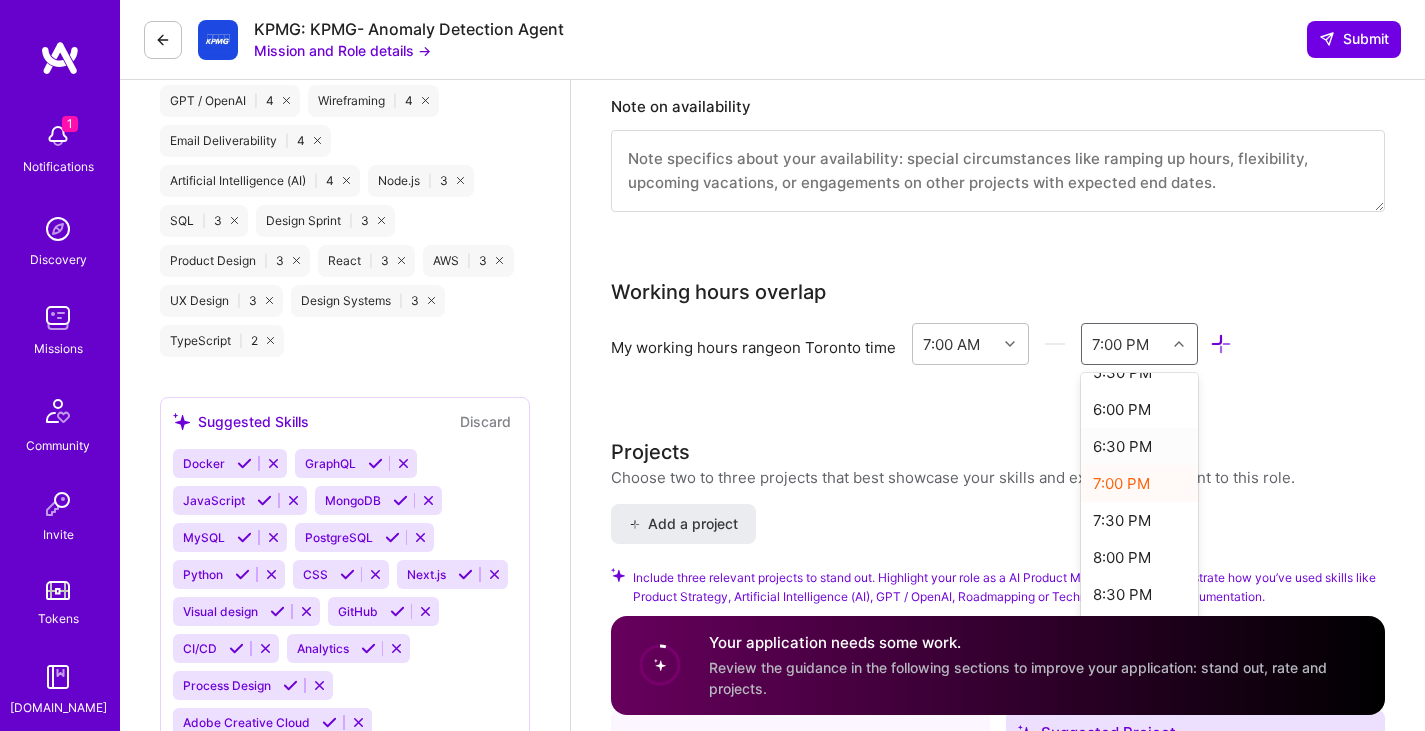 click on "6:30 PM" at bounding box center [1139, 446] 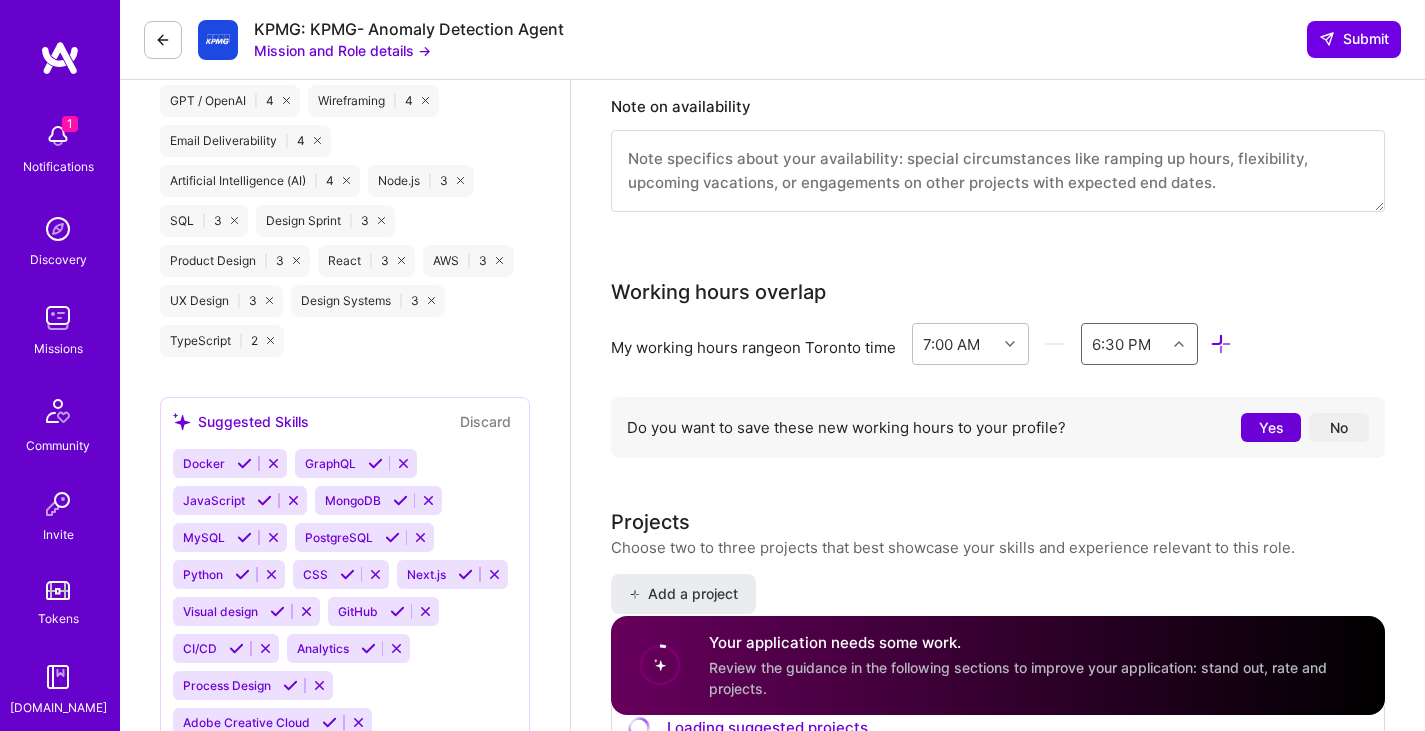 click on "No" at bounding box center (1339, 427) 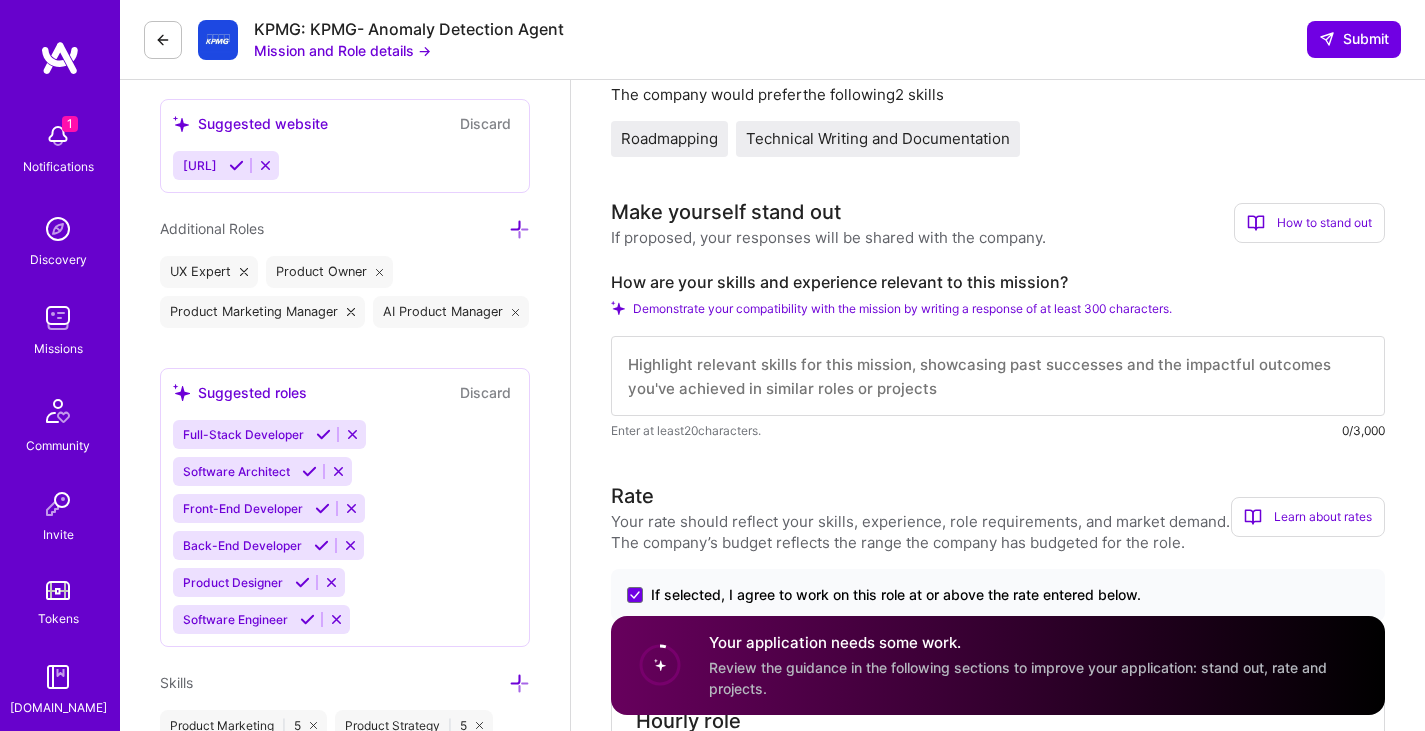scroll, scrollTop: 800, scrollLeft: 0, axis: vertical 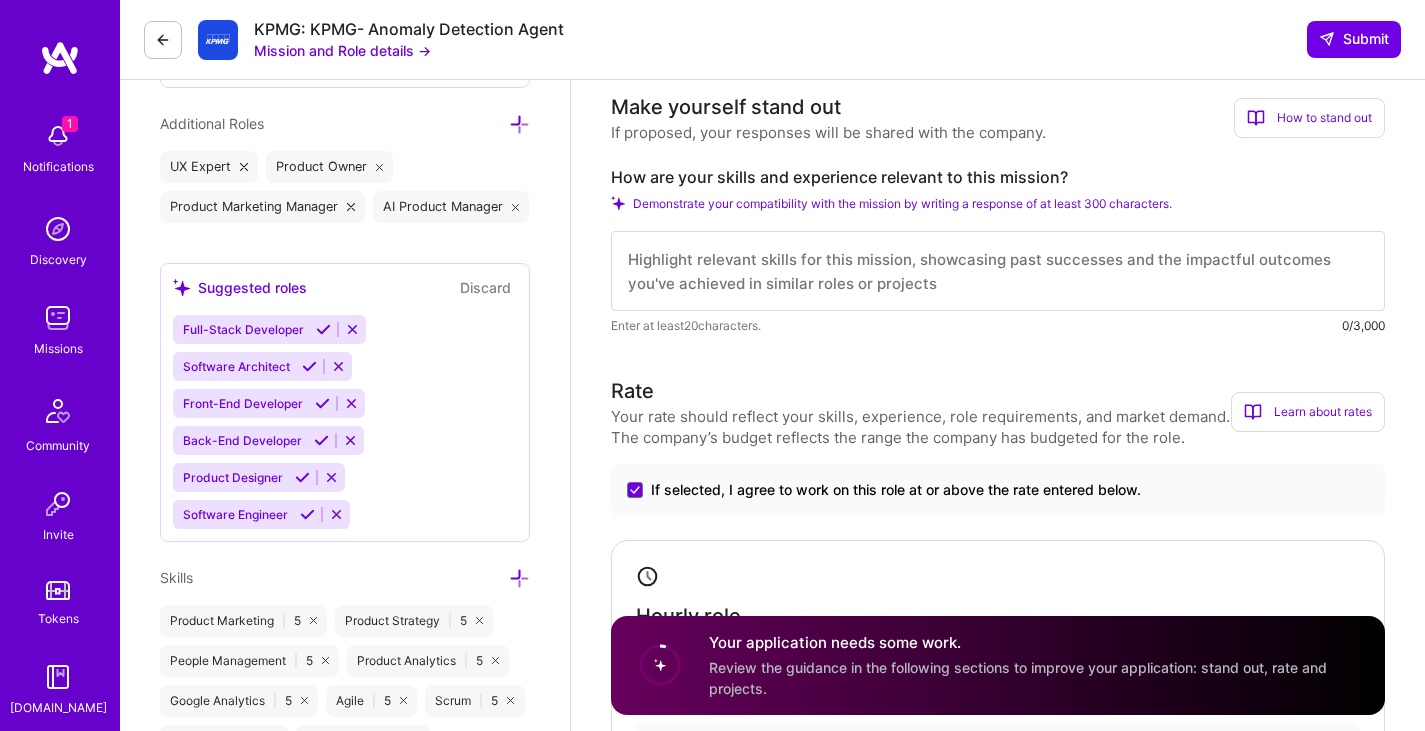click at bounding box center [998, 271] 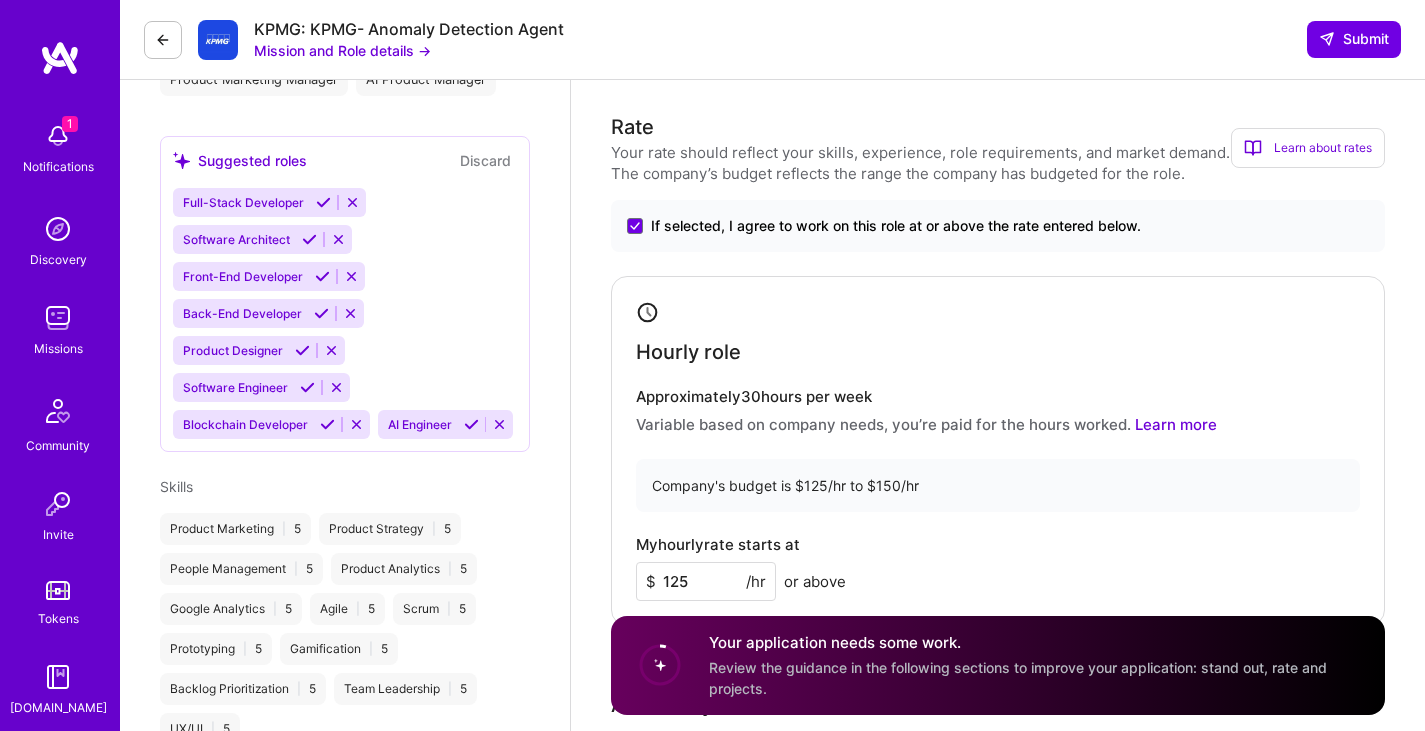 scroll, scrollTop: 675, scrollLeft: 0, axis: vertical 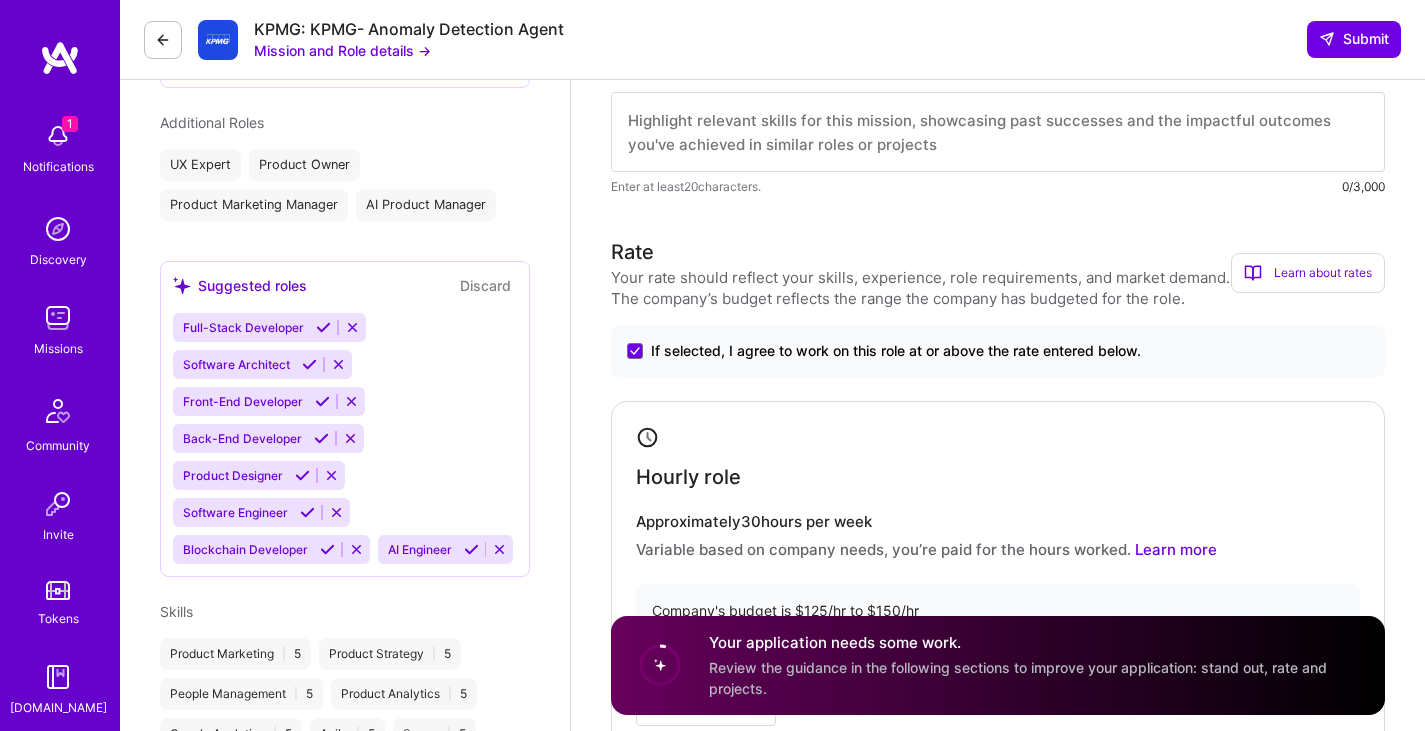 click at bounding box center [163, 40] 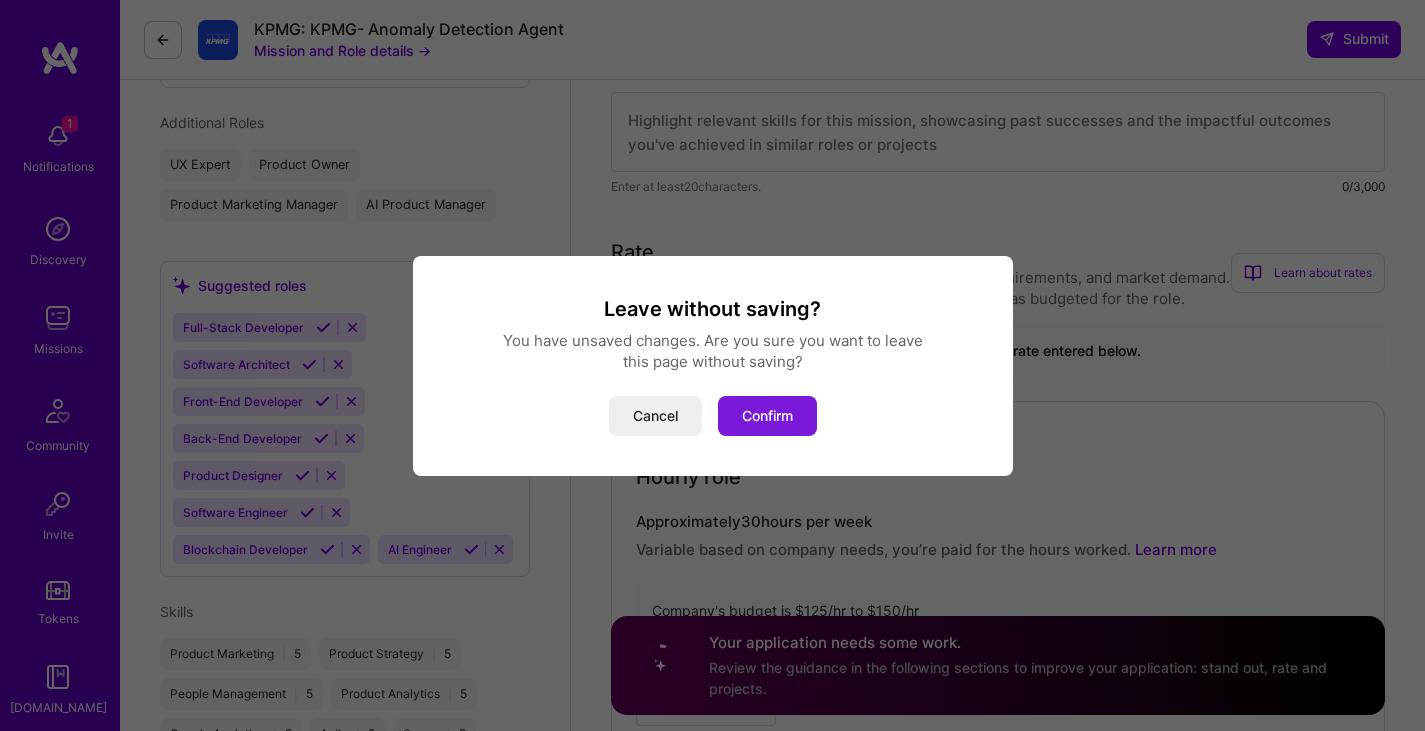 click on "Confirm" at bounding box center (767, 416) 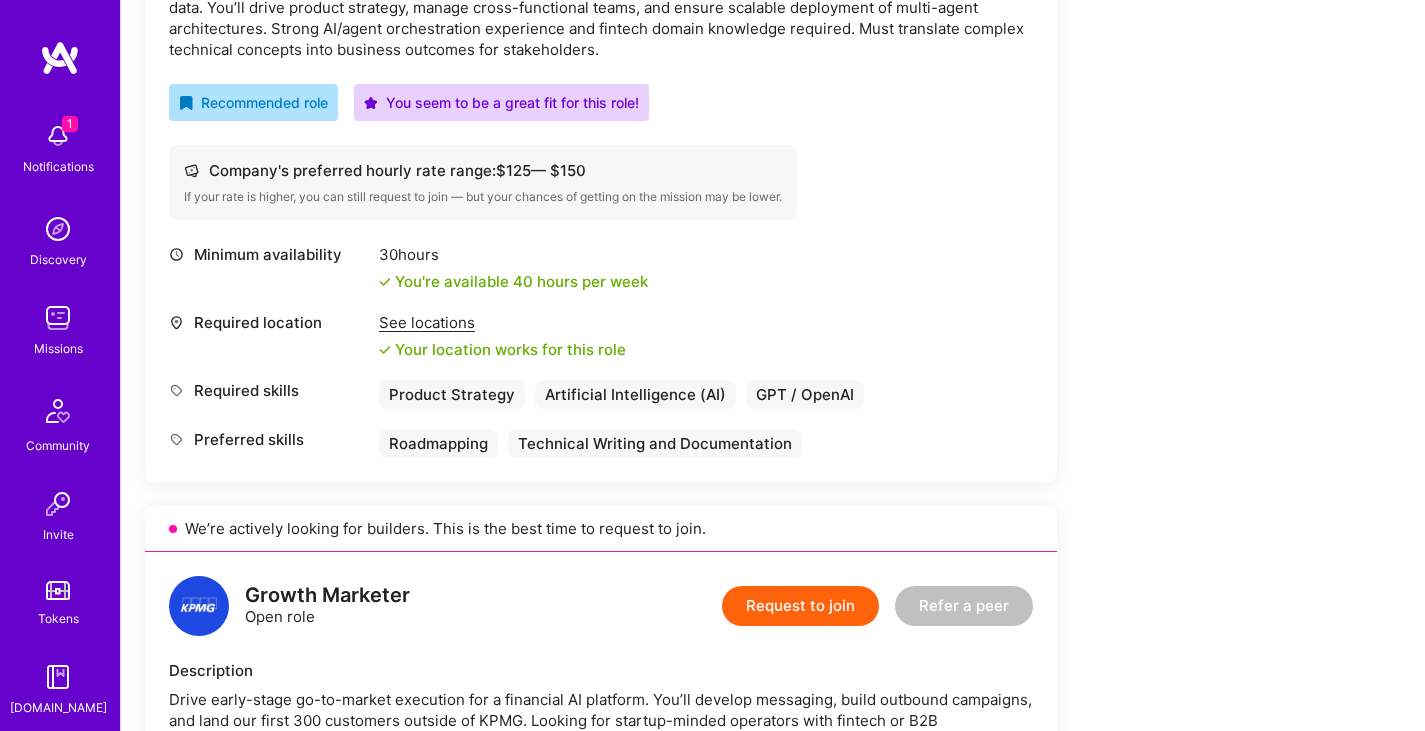 scroll, scrollTop: 0, scrollLeft: 0, axis: both 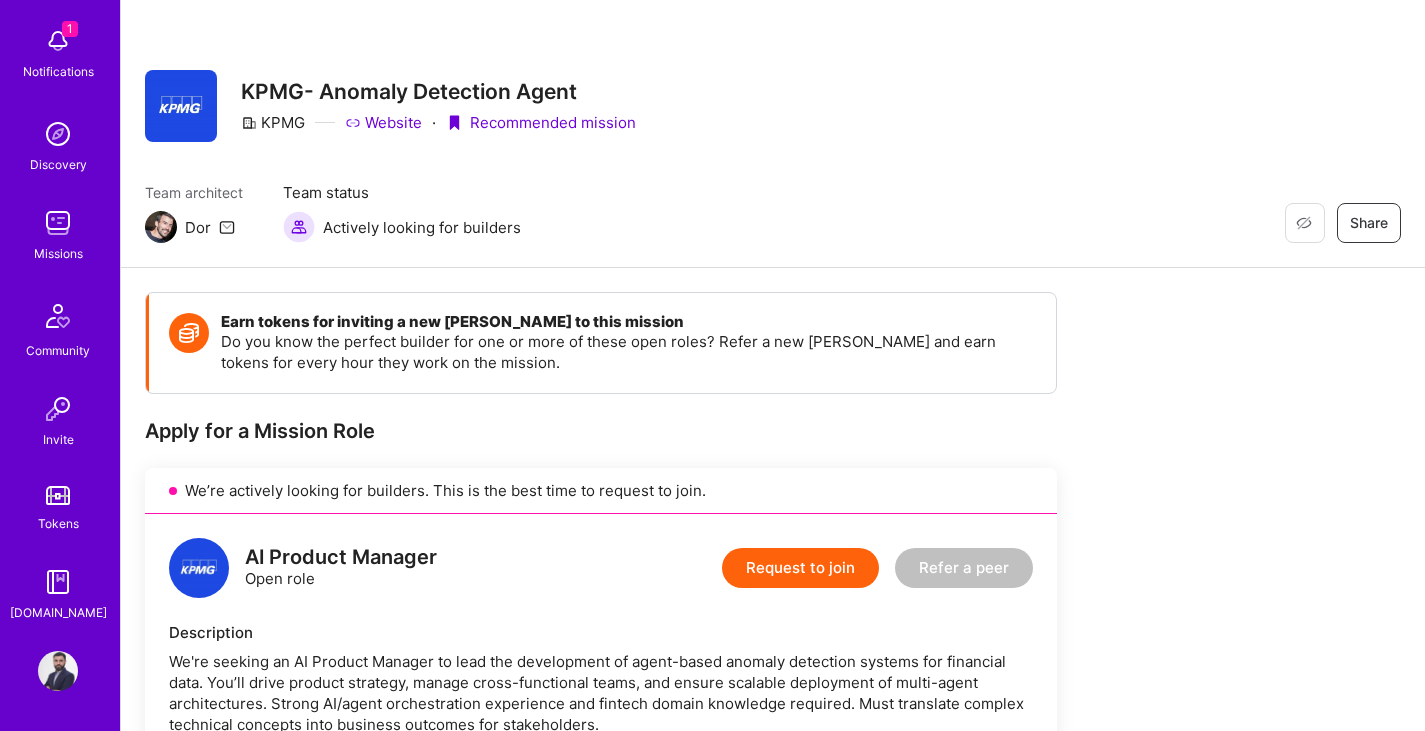 click at bounding box center [58, 671] 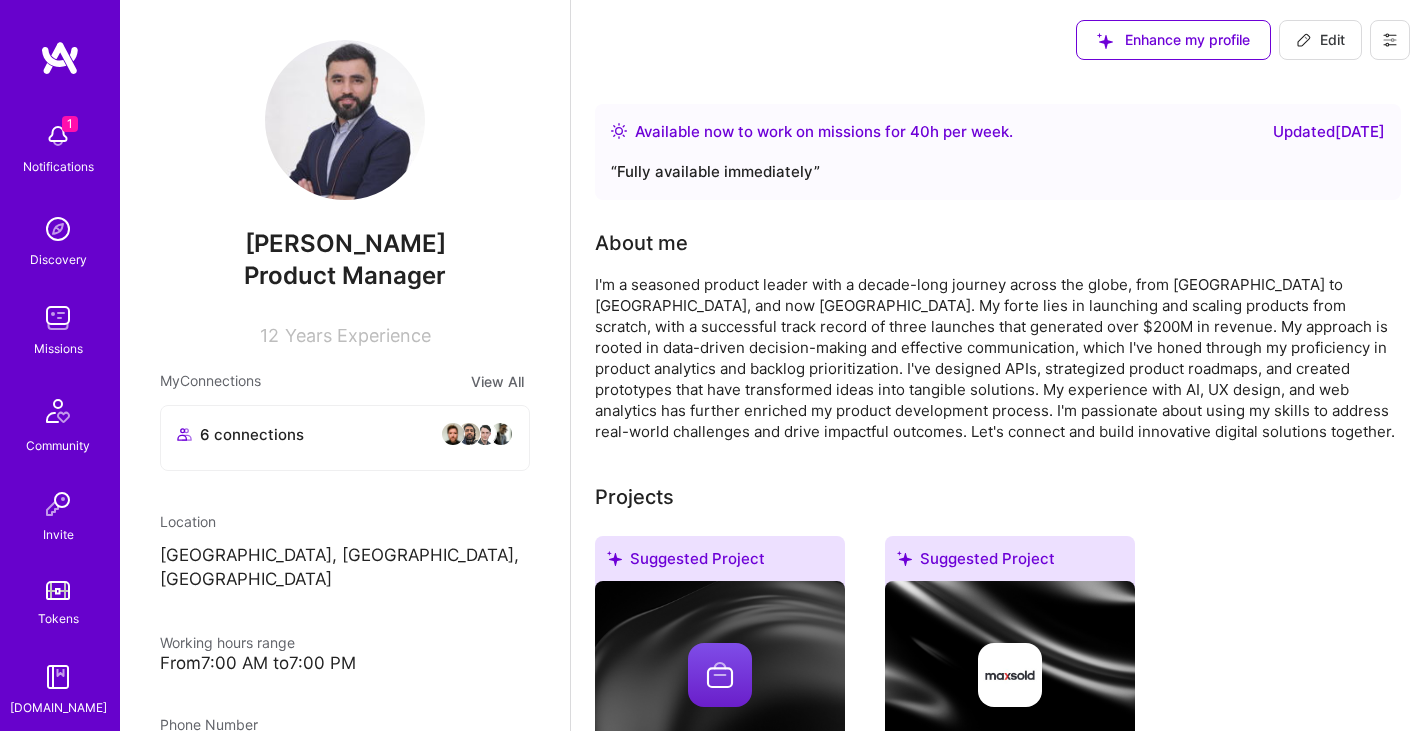 click on "Edit" at bounding box center [1320, 40] 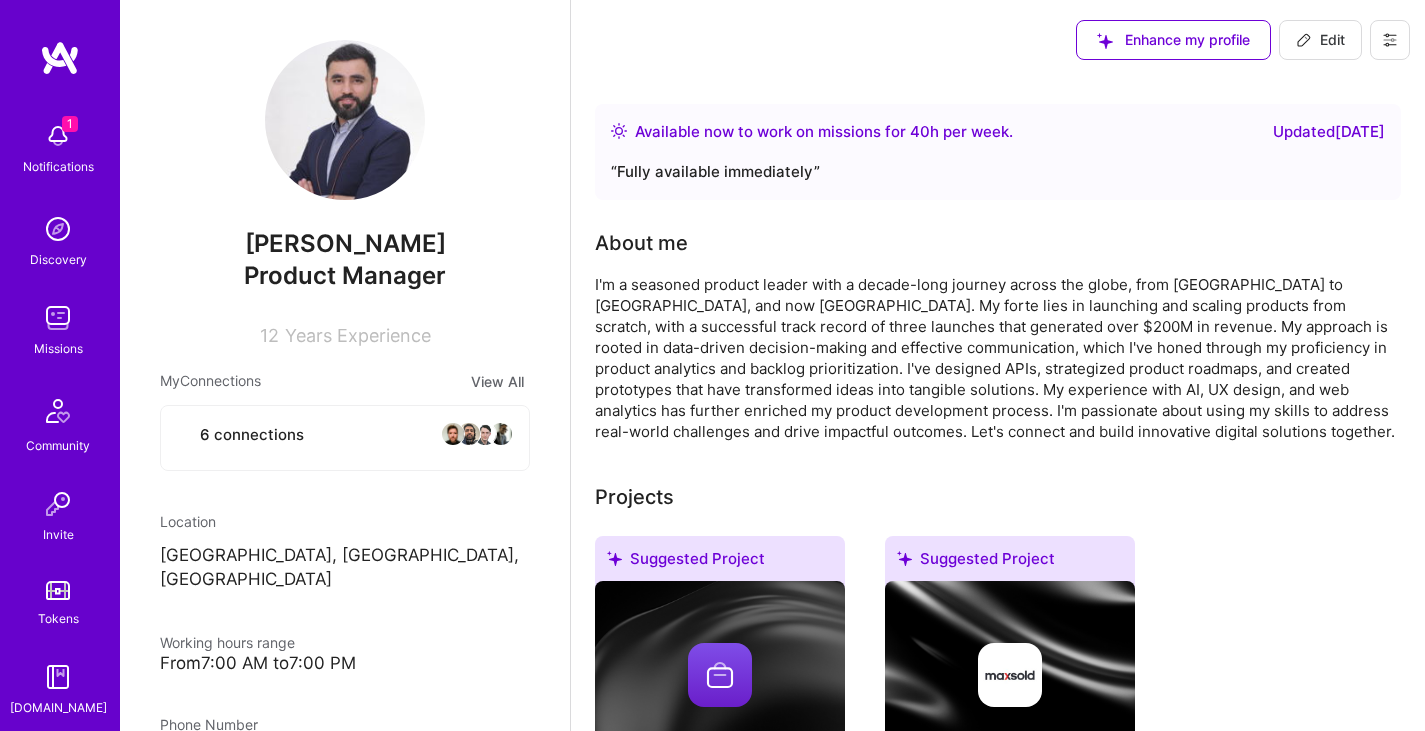 select on "CA" 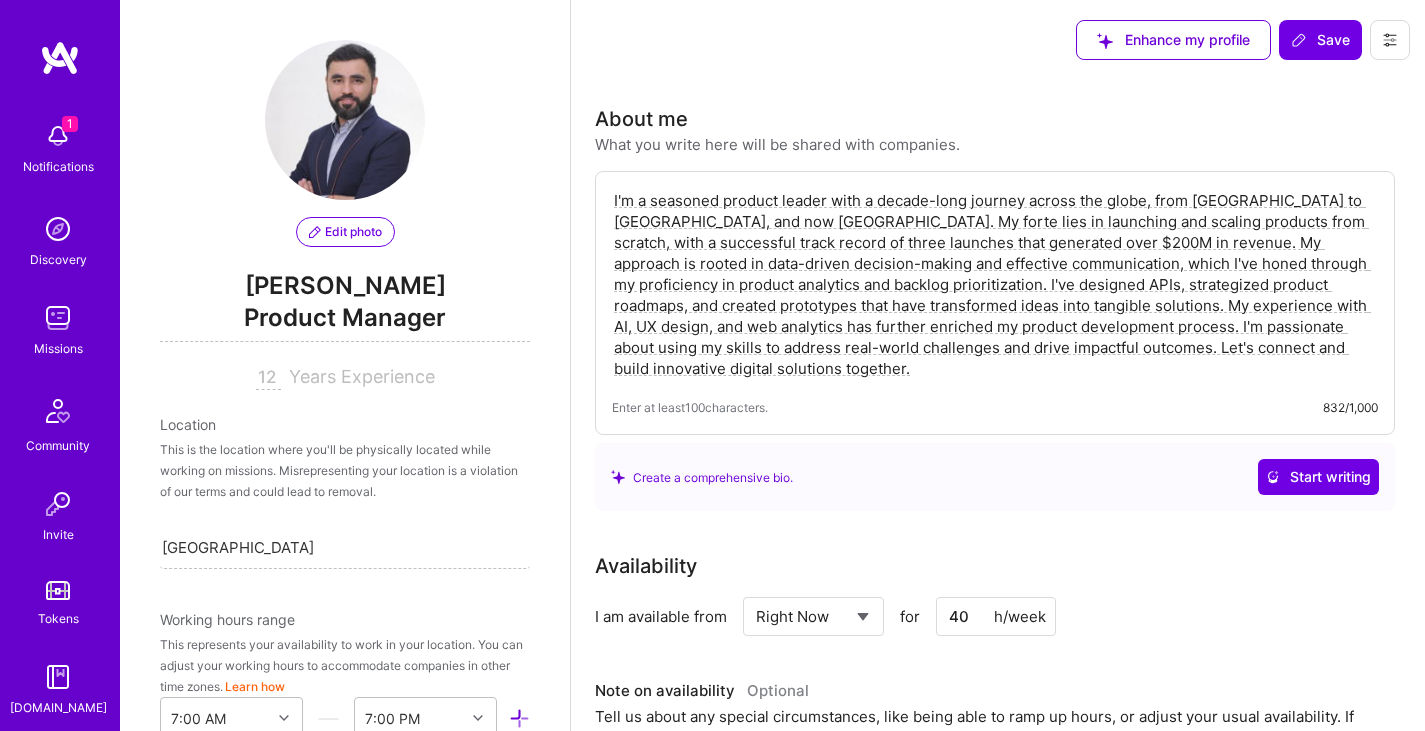scroll, scrollTop: 923, scrollLeft: 0, axis: vertical 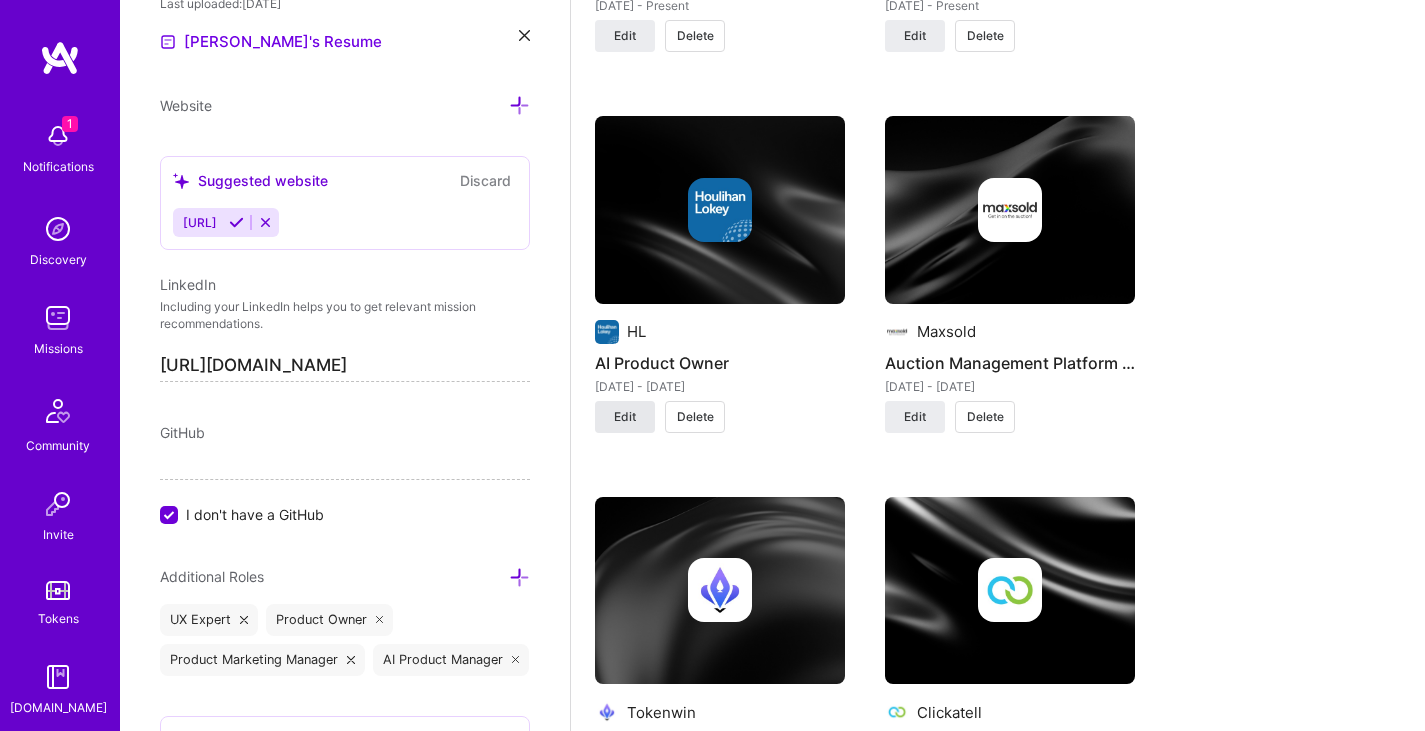 click on "Edit" at bounding box center (625, 417) 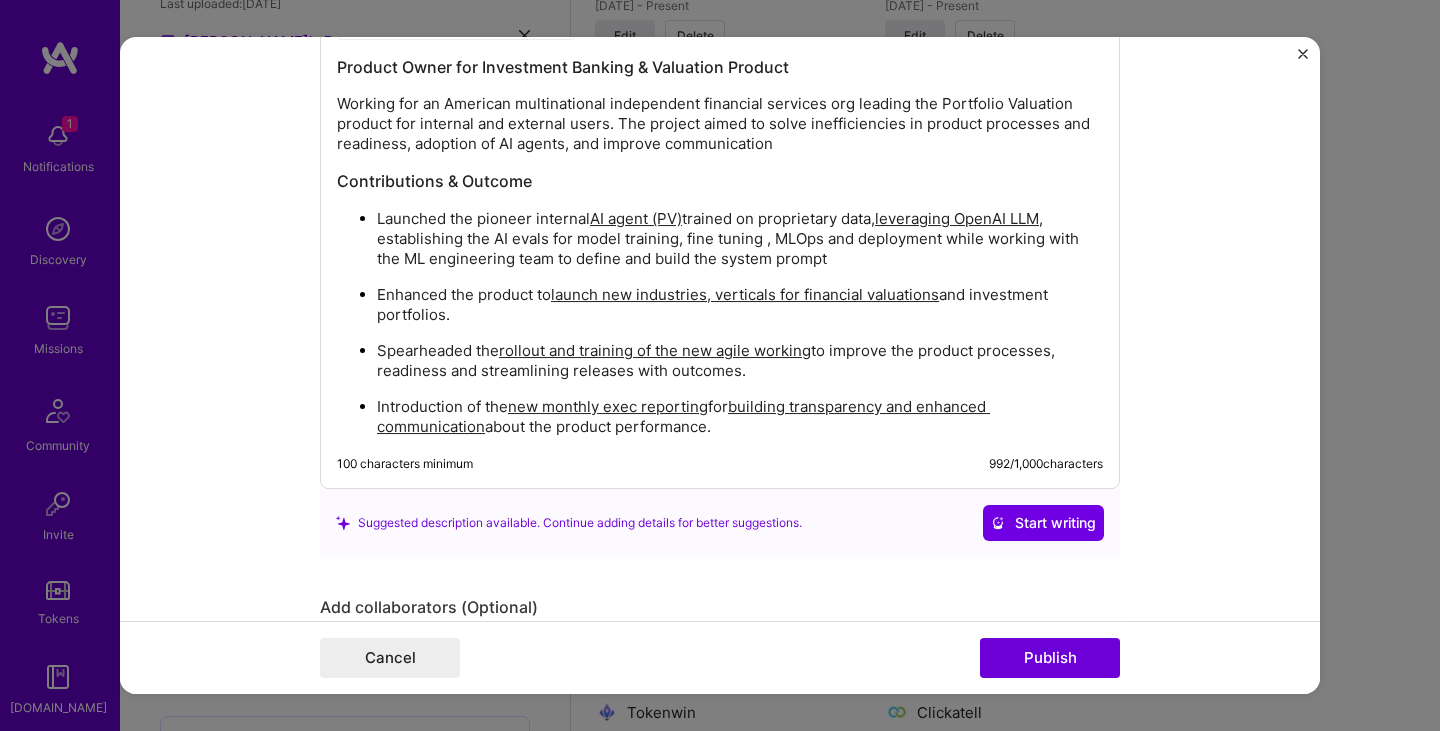 scroll, scrollTop: 2400, scrollLeft: 0, axis: vertical 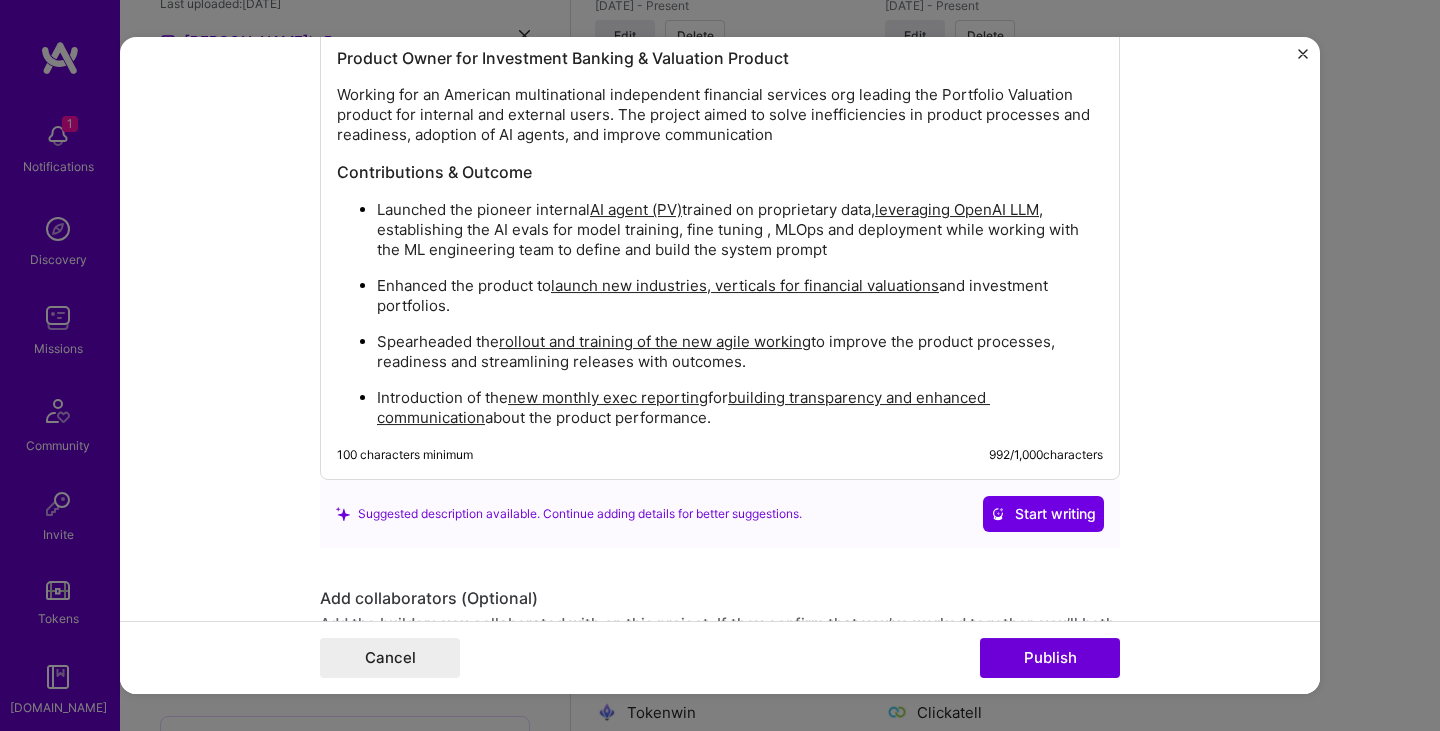 click on "AI agent (PV)" at bounding box center [636, 209] 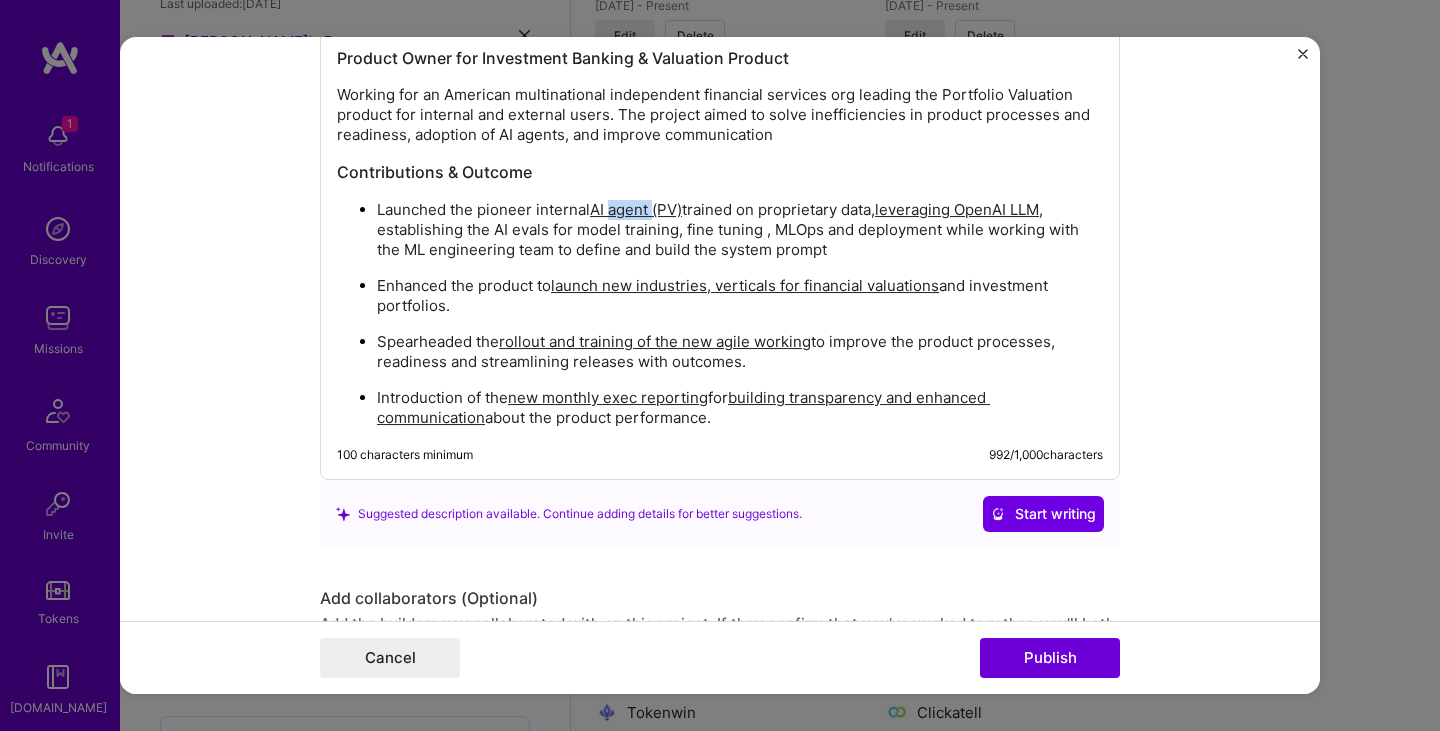 click on "AI agent (PV)" at bounding box center [636, 209] 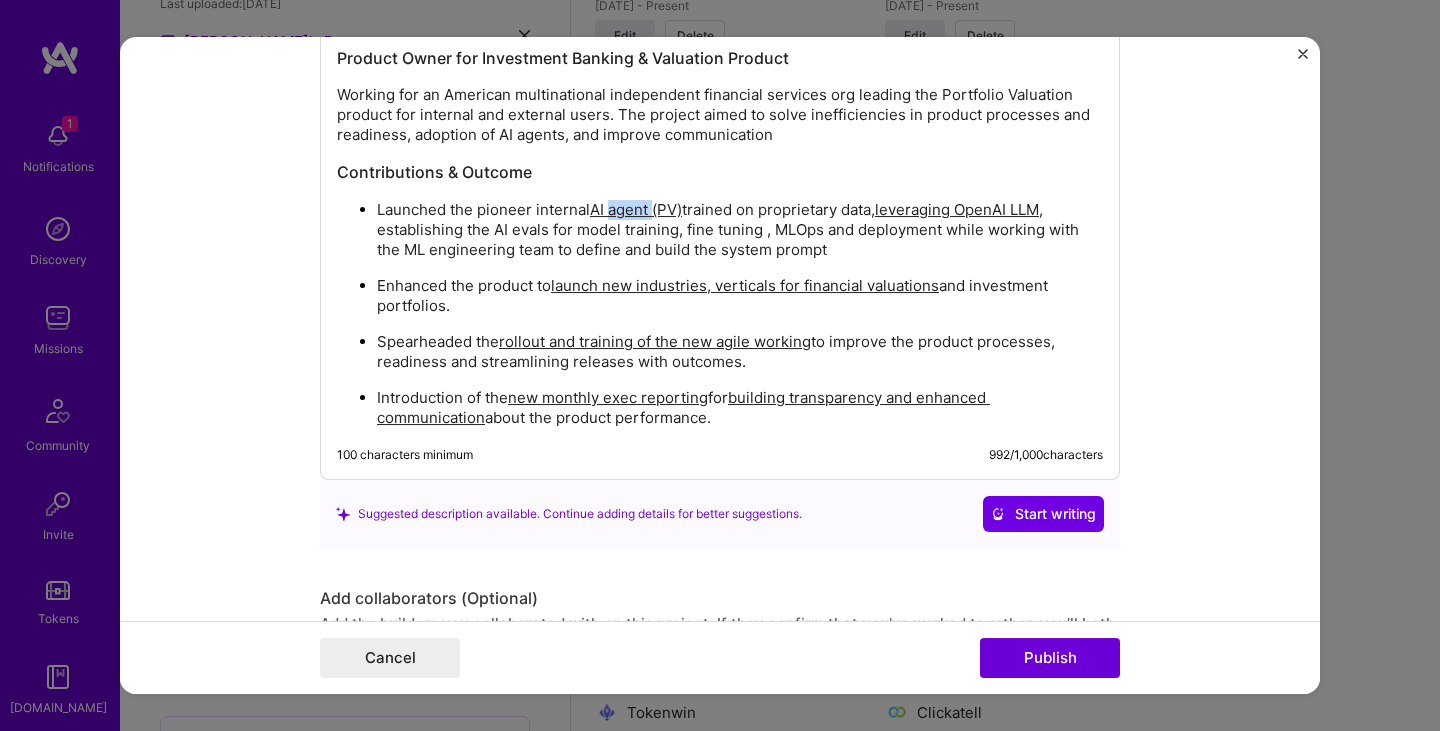 click on "AI agent (PV)" at bounding box center (636, 209) 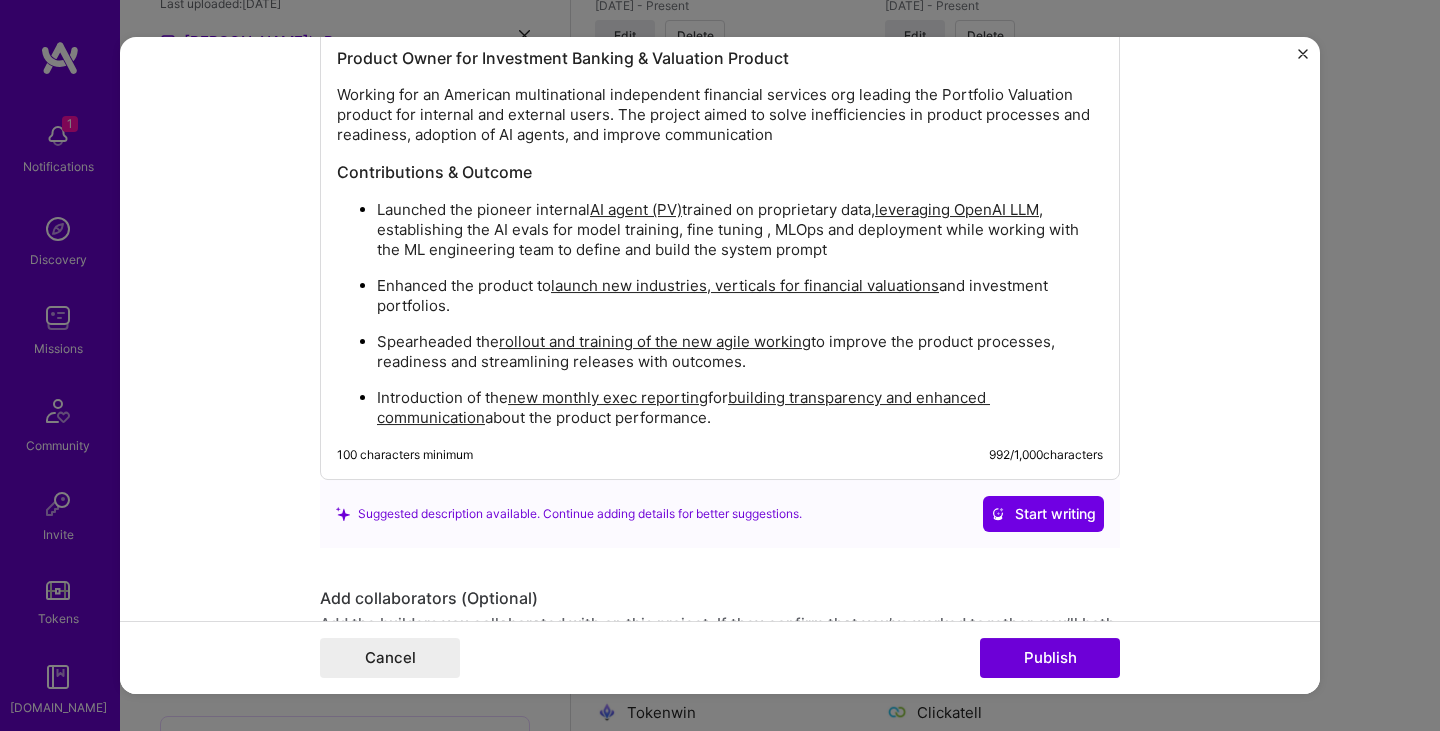 click on "AI agent (PV)" at bounding box center [636, 209] 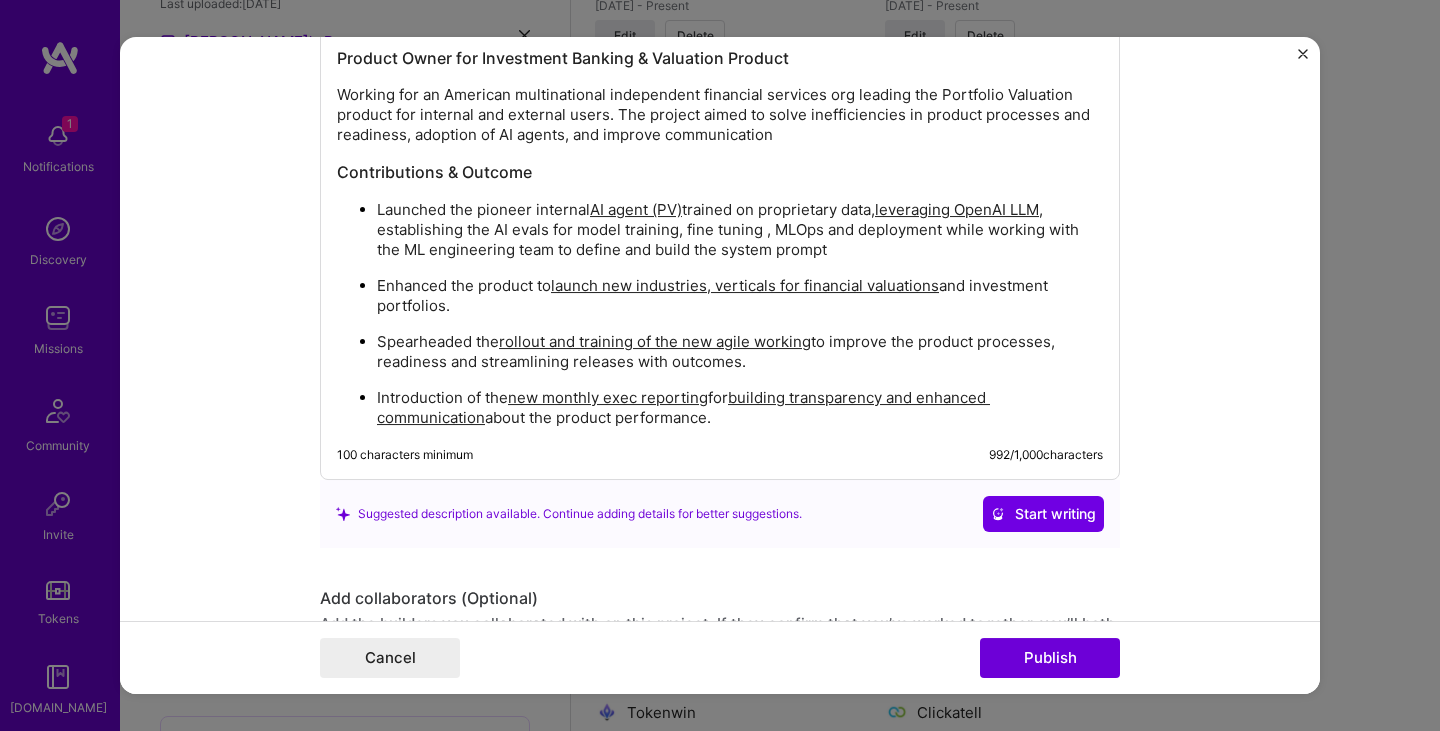 type 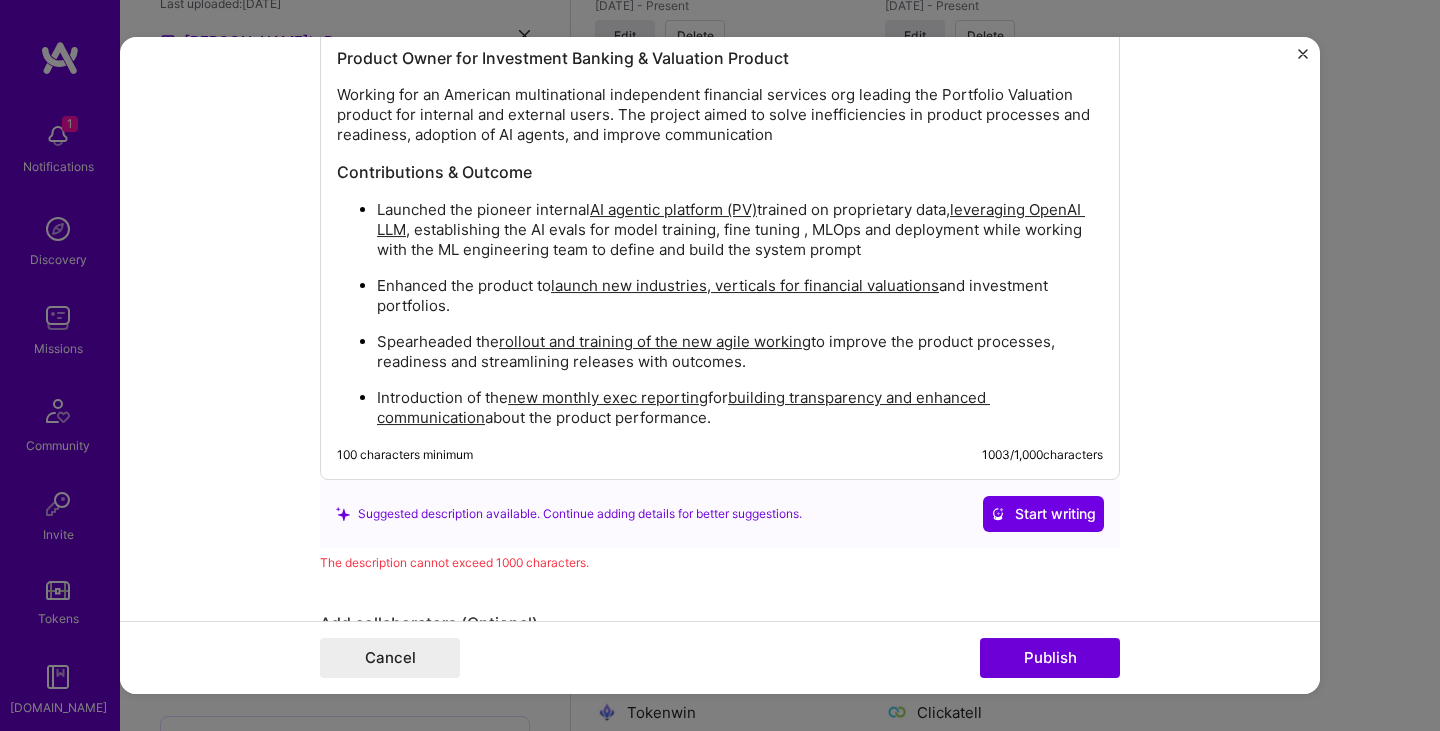 drag, startPoint x: 745, startPoint y: 425, endPoint x: 330, endPoint y: 59, distance: 553.33624 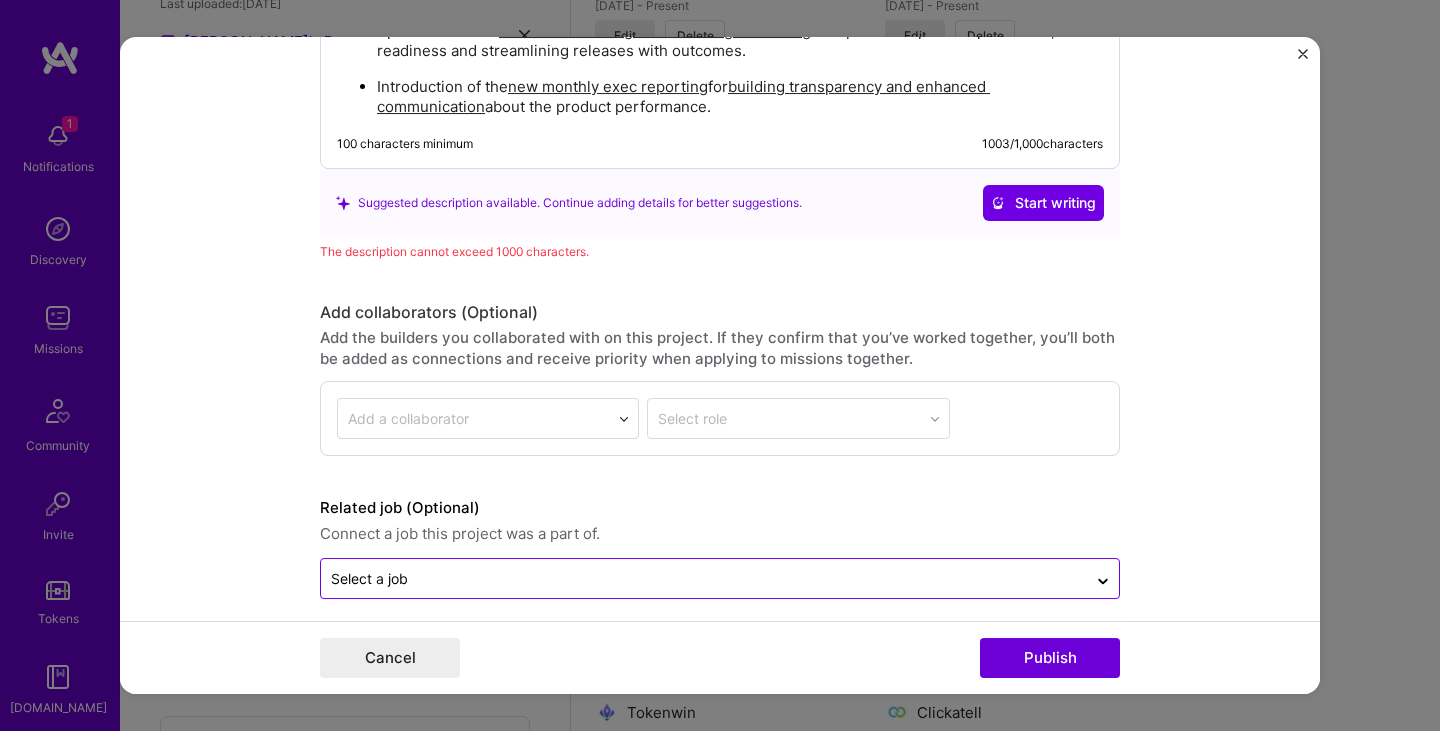 scroll, scrollTop: 2724, scrollLeft: 0, axis: vertical 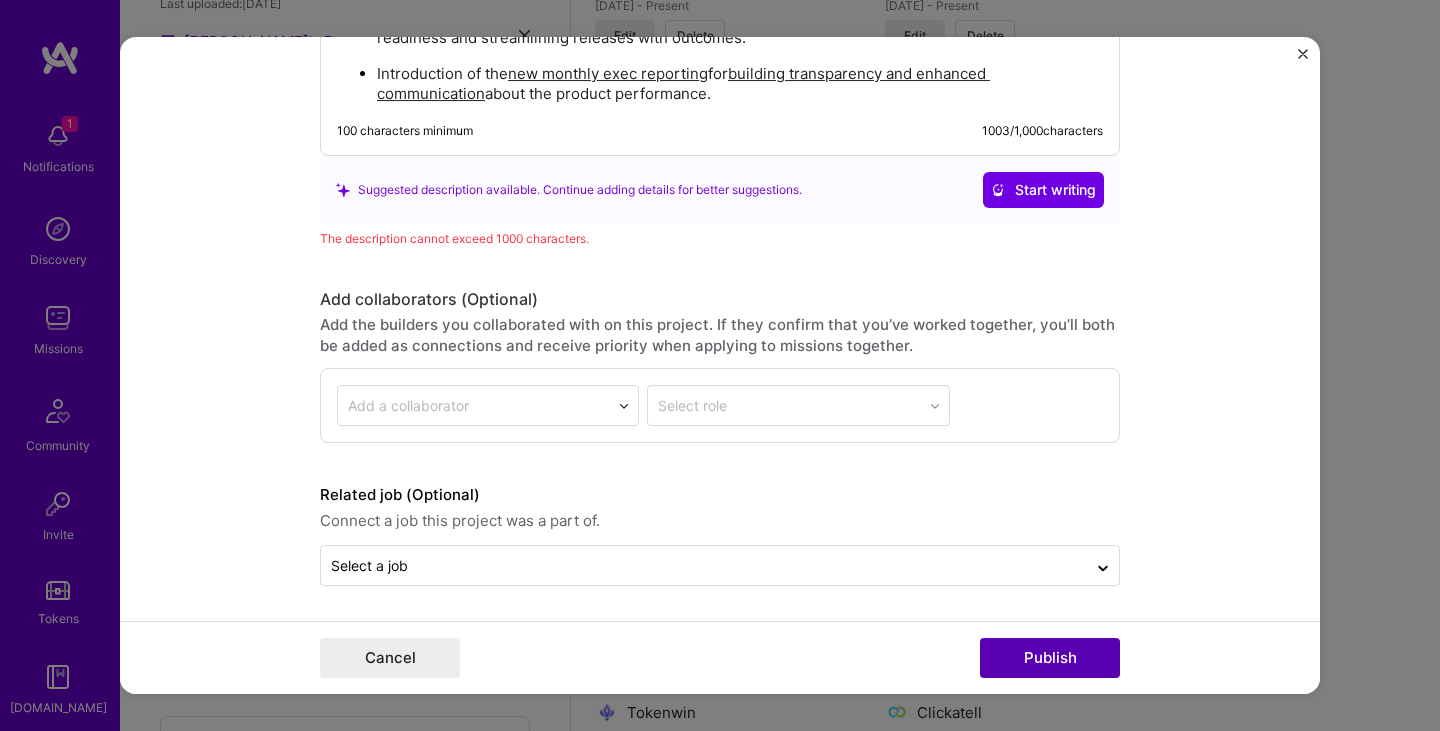 click on "Publish" at bounding box center (1050, 658) 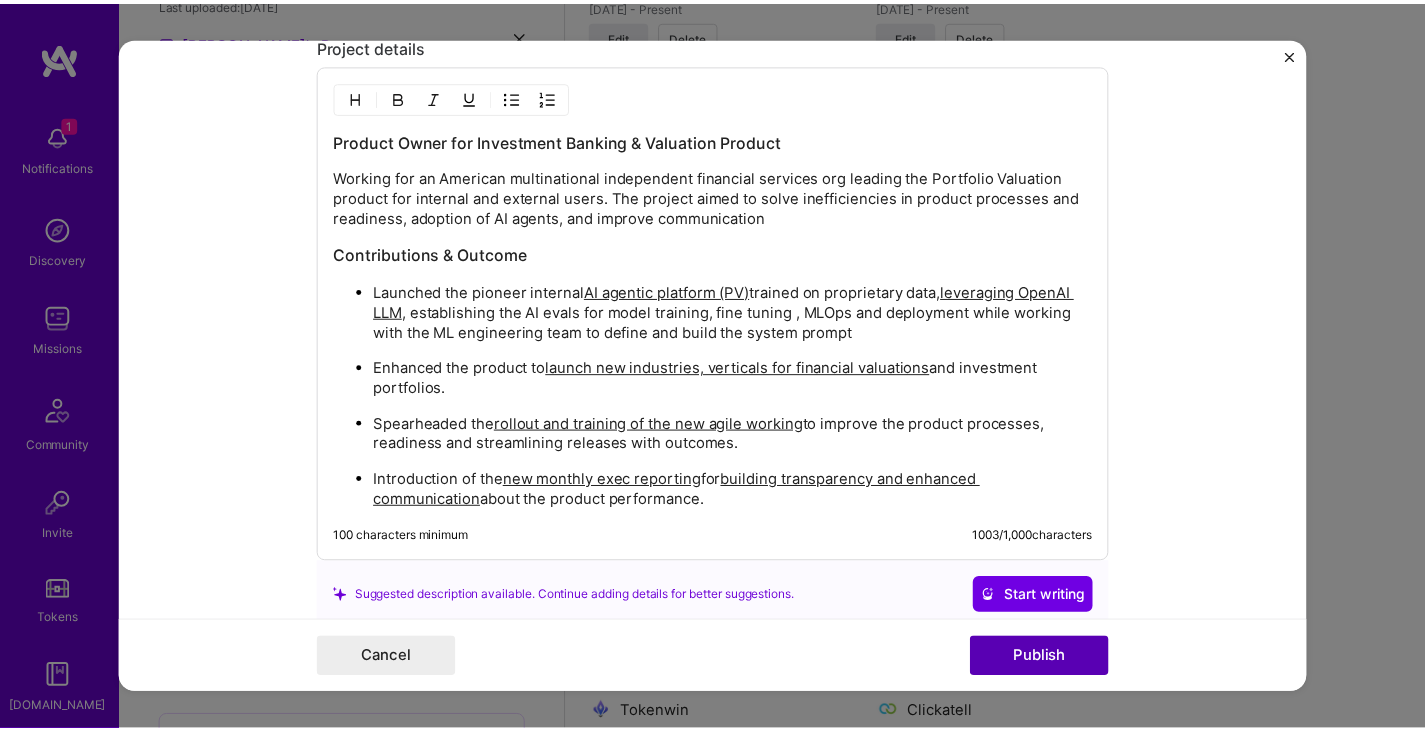 scroll, scrollTop: 2317, scrollLeft: 0, axis: vertical 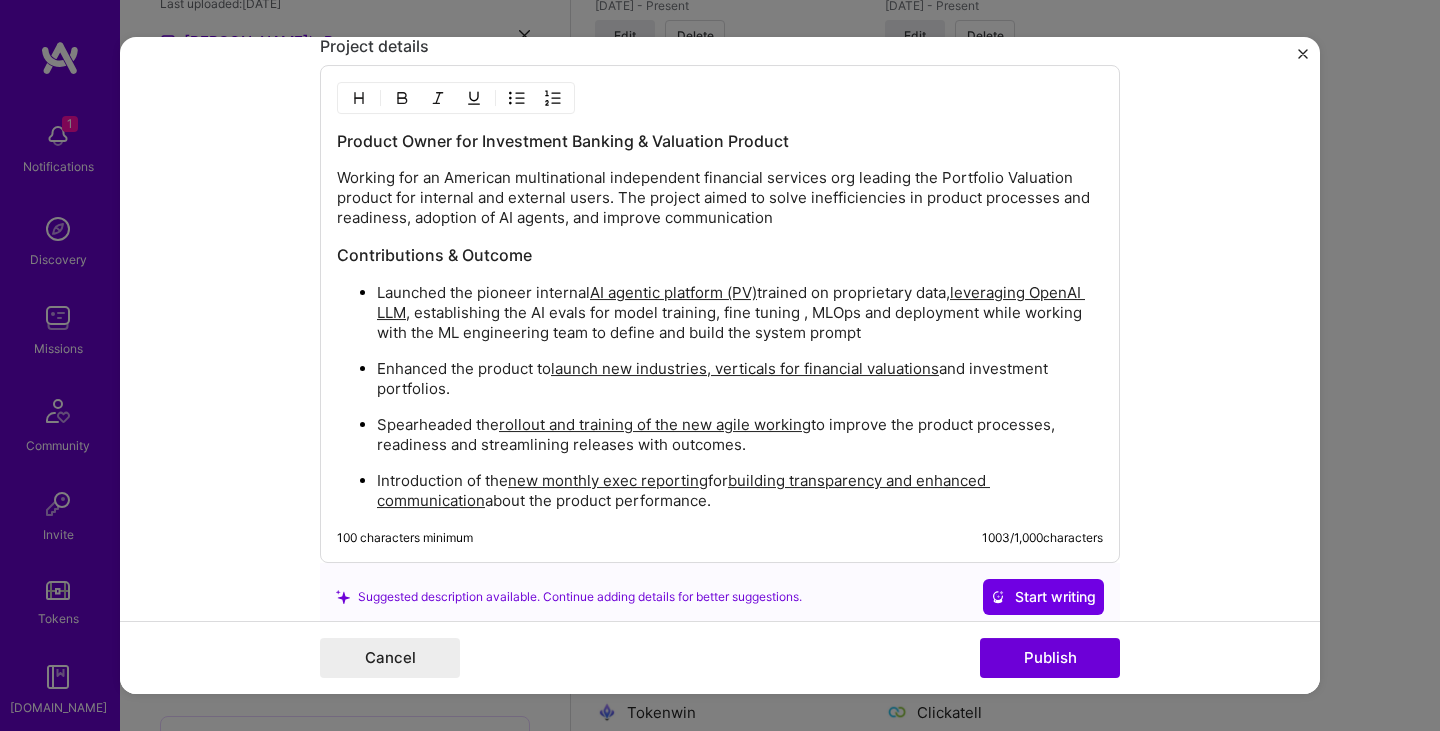 click on "Introduction of the  new monthly exec reporting  for  building transparency and enhanced communication  about the product performance." at bounding box center (740, 491) 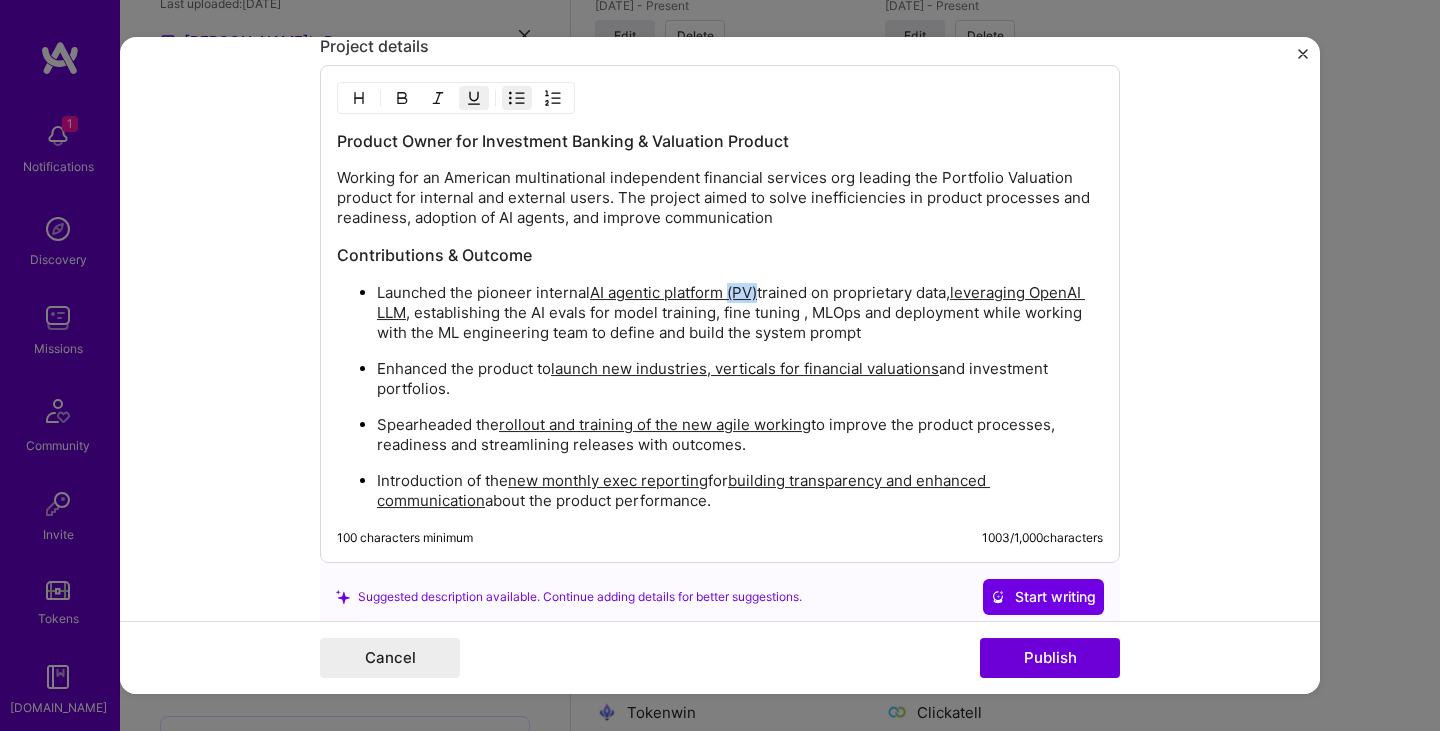 drag, startPoint x: 725, startPoint y: 295, endPoint x: 756, endPoint y: 296, distance: 31.016125 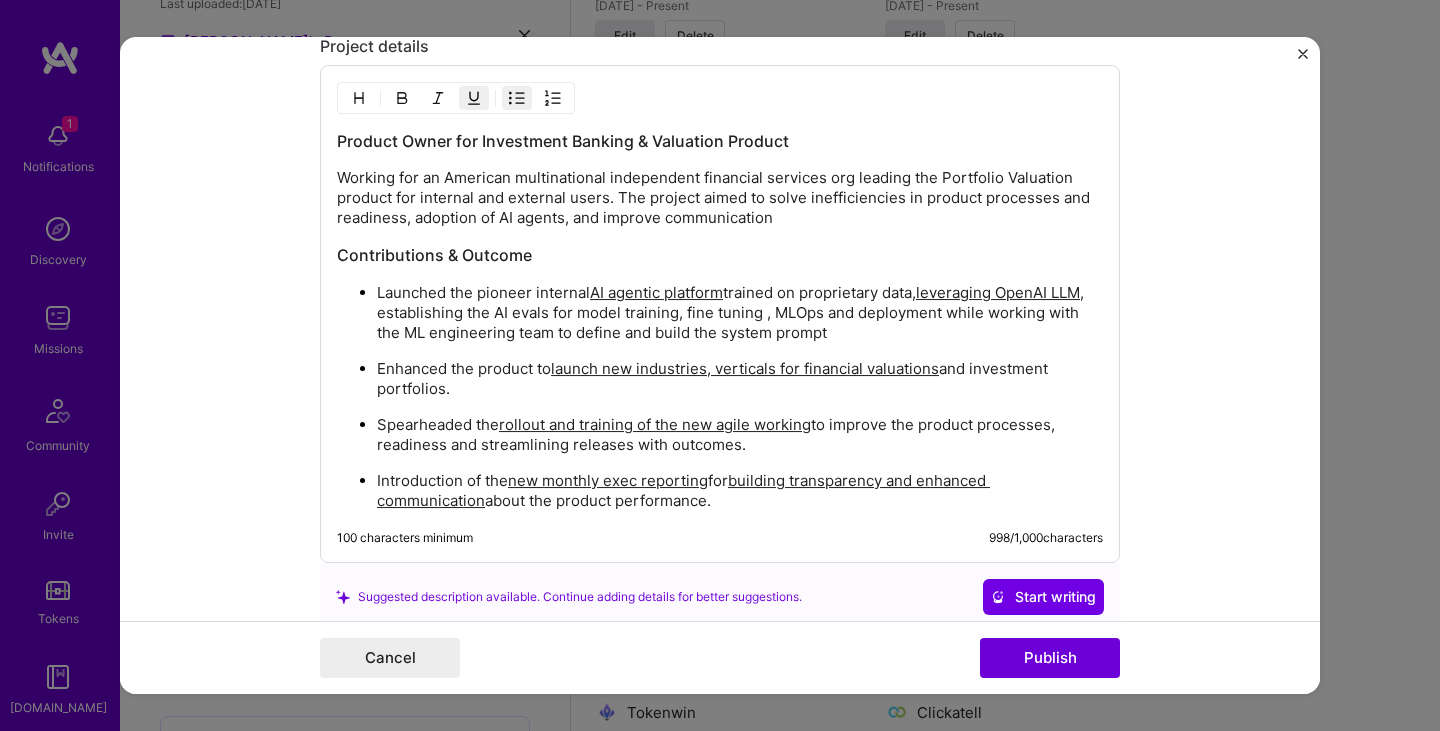 click on "AI agentic platform" at bounding box center [656, 292] 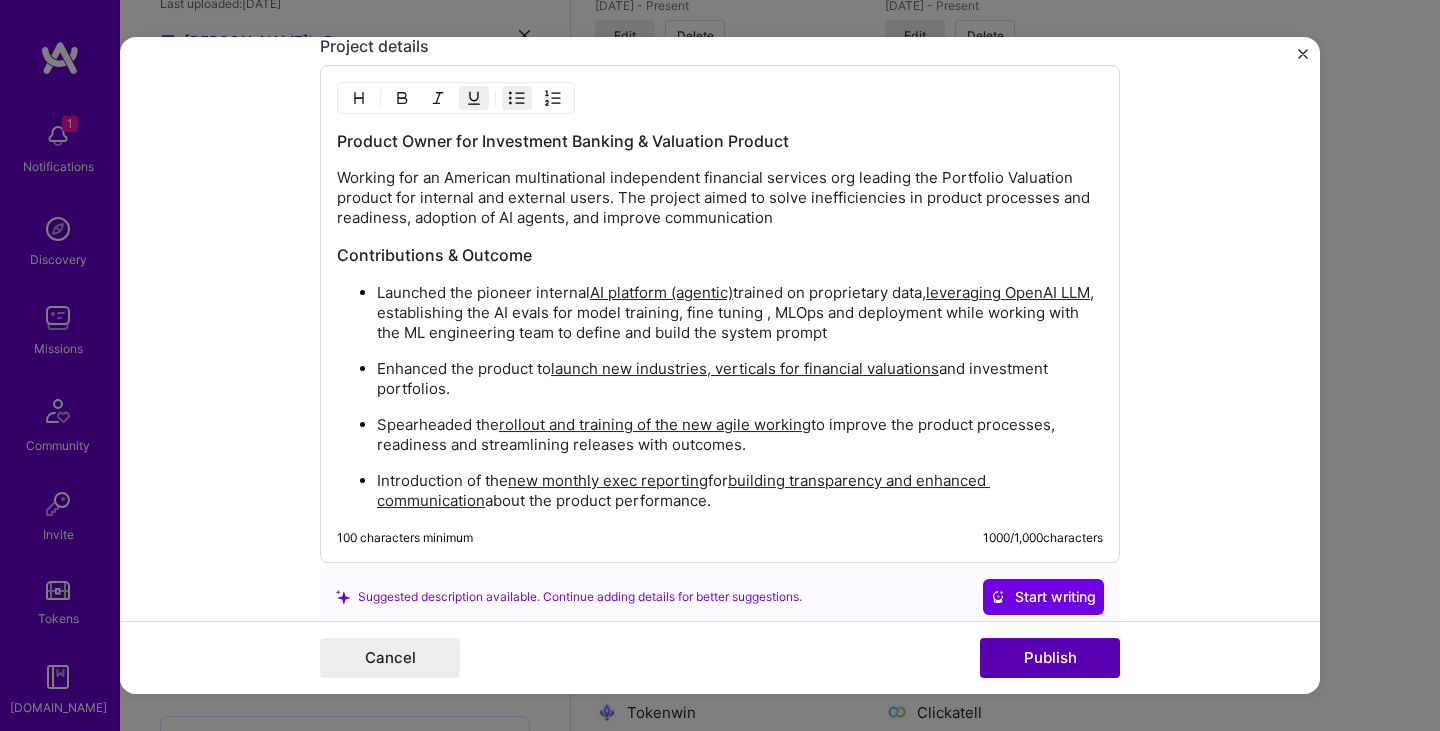 click on "Publish" at bounding box center (1050, 658) 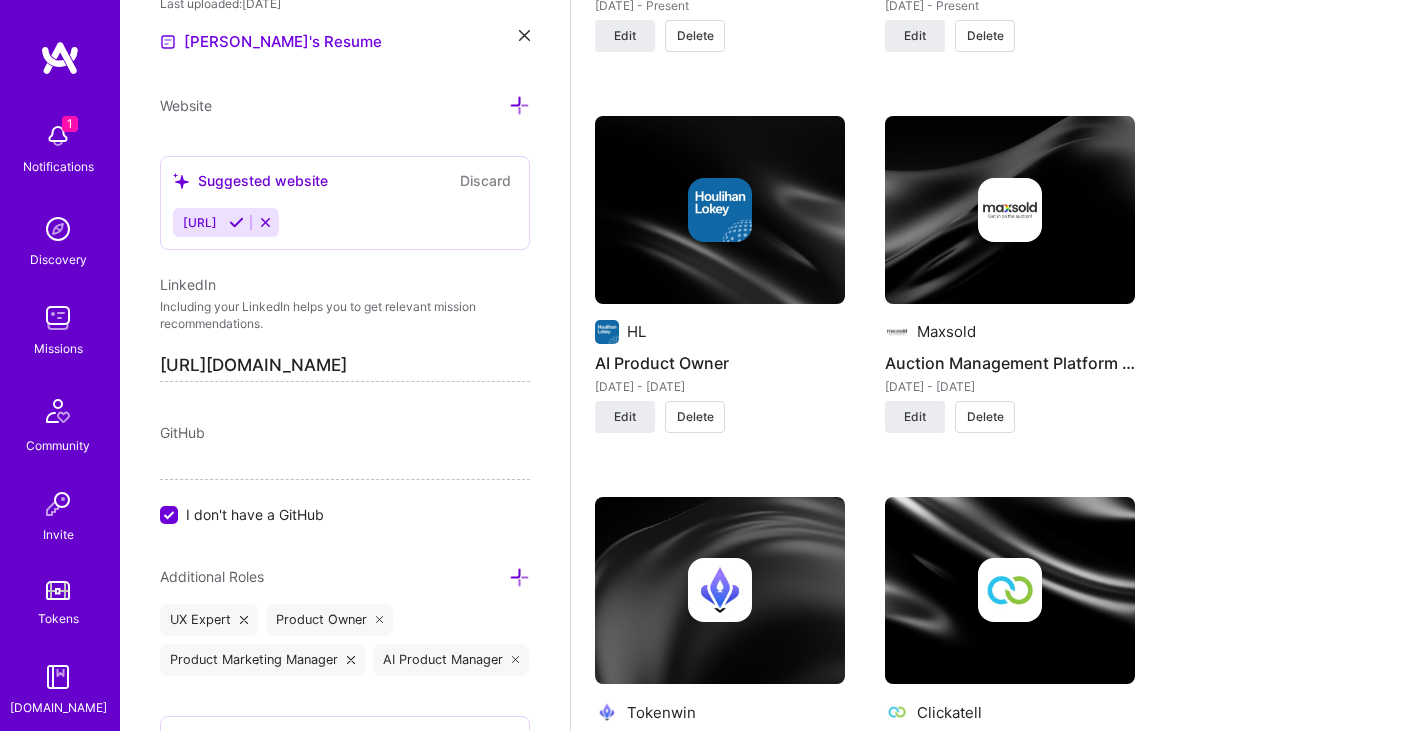 click at bounding box center [720, 210] 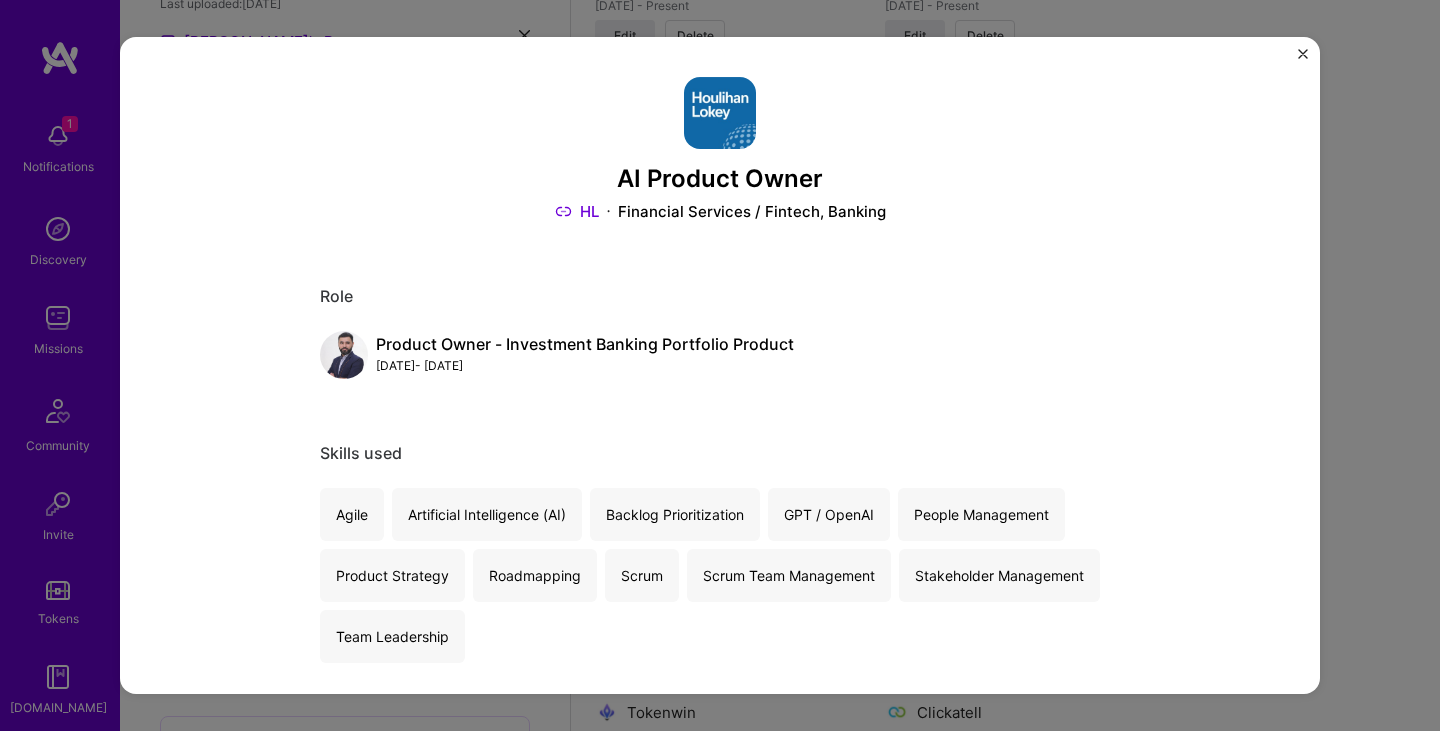 click at bounding box center (1303, 54) 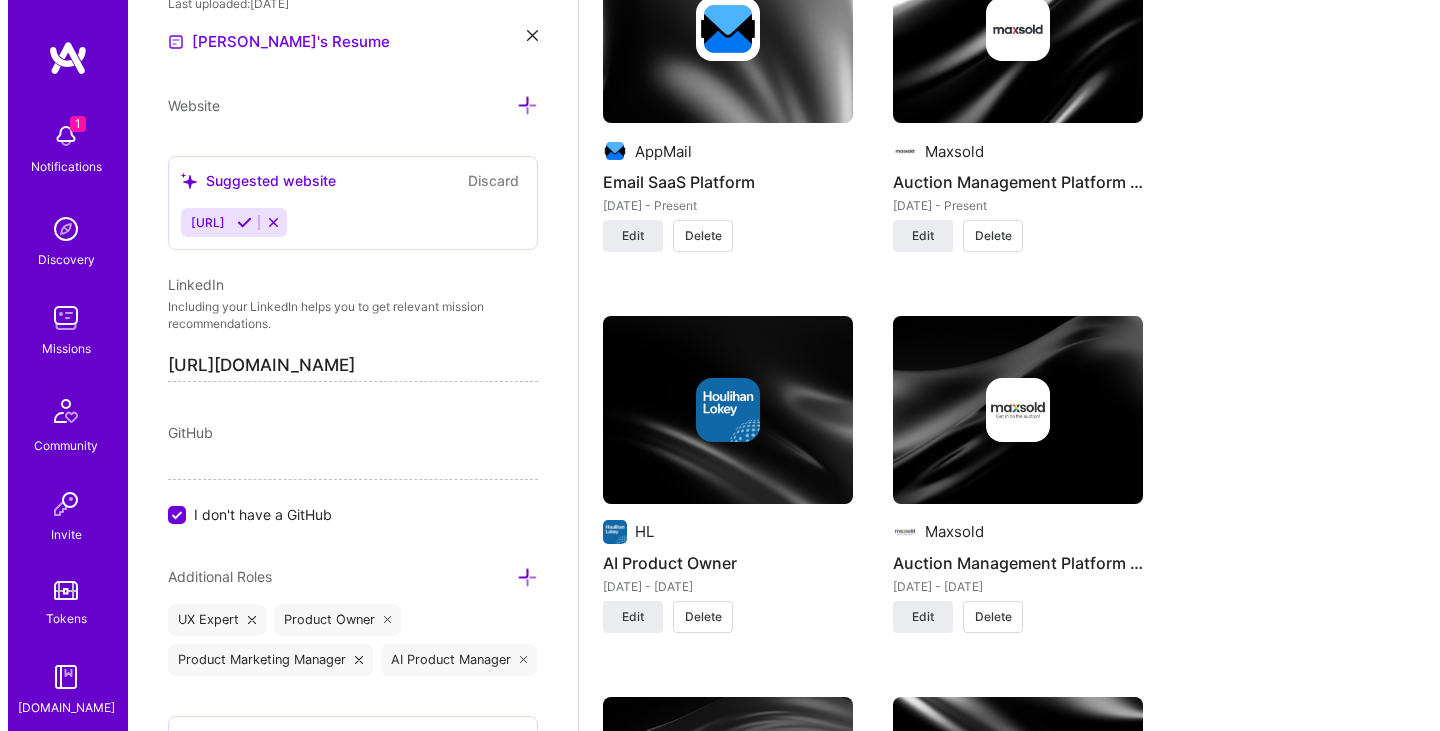 scroll, scrollTop: 3300, scrollLeft: 0, axis: vertical 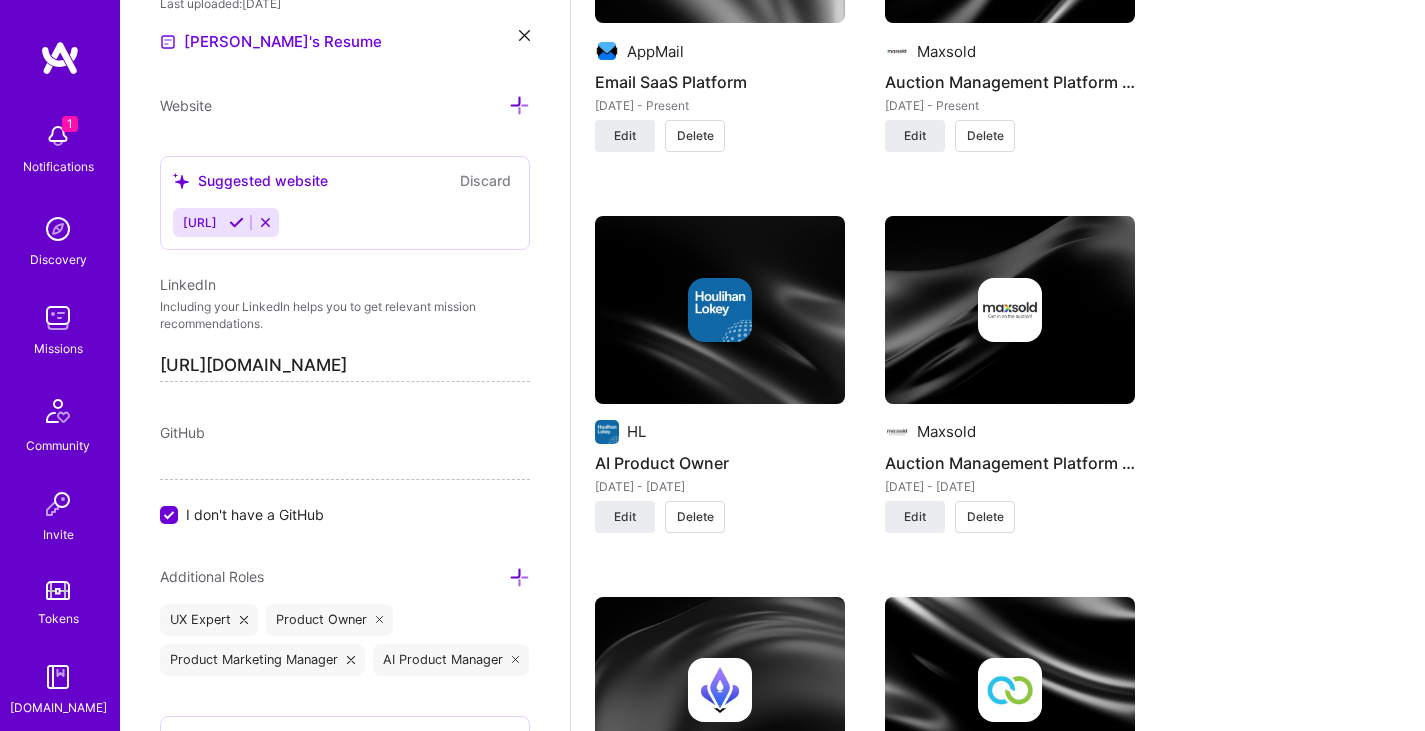 click at bounding box center [720, 310] 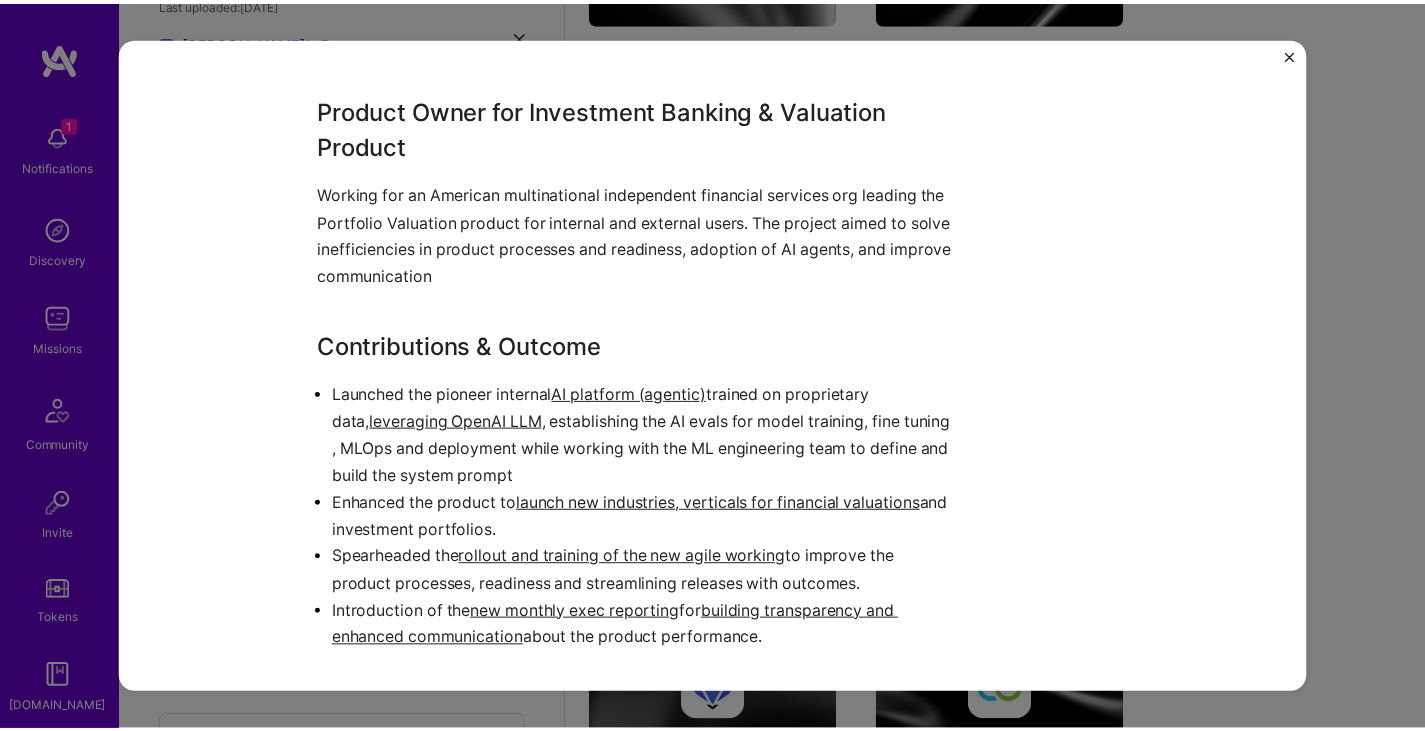 scroll, scrollTop: 800, scrollLeft: 0, axis: vertical 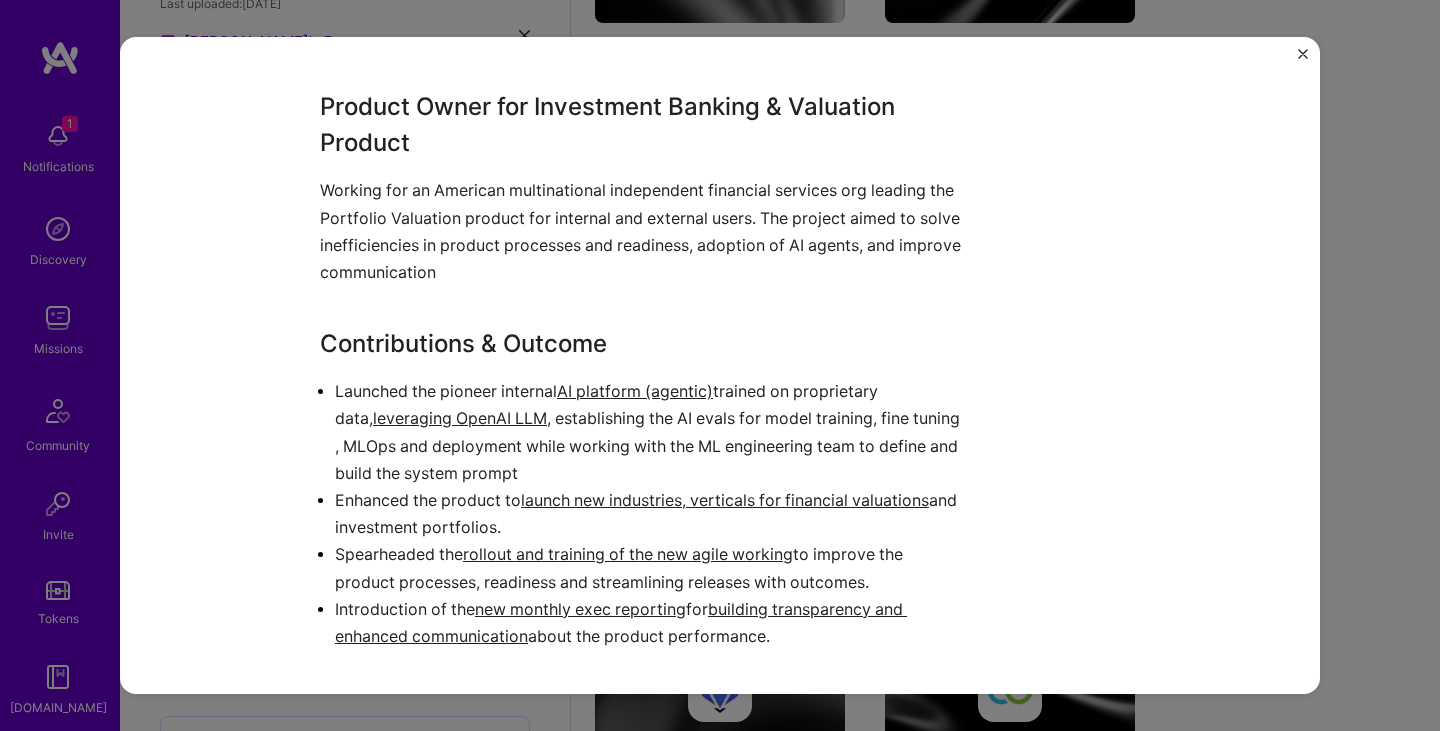 drag, startPoint x: 315, startPoint y: 106, endPoint x: 814, endPoint y: 632, distance: 725.0359 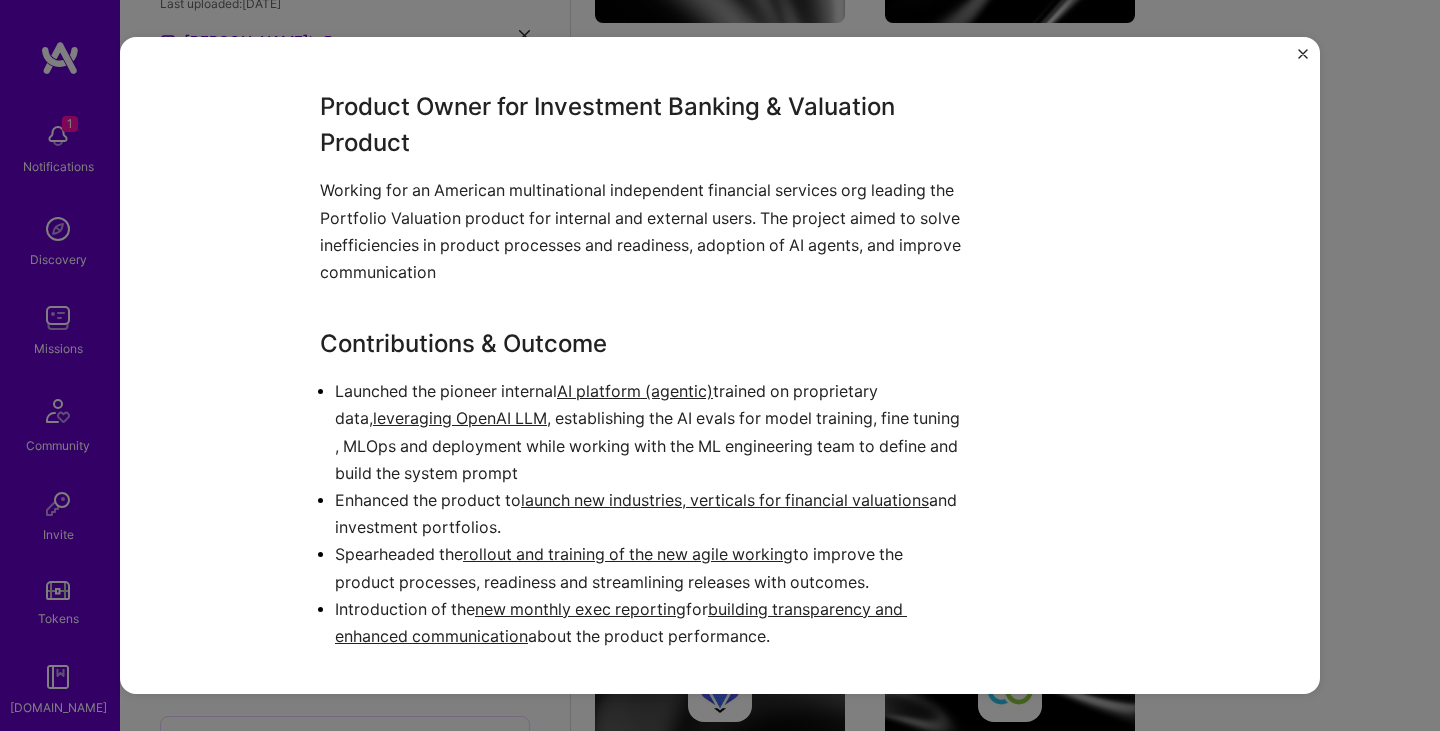 drag, startPoint x: 1298, startPoint y: 52, endPoint x: 1239, endPoint y: 105, distance: 79.30952 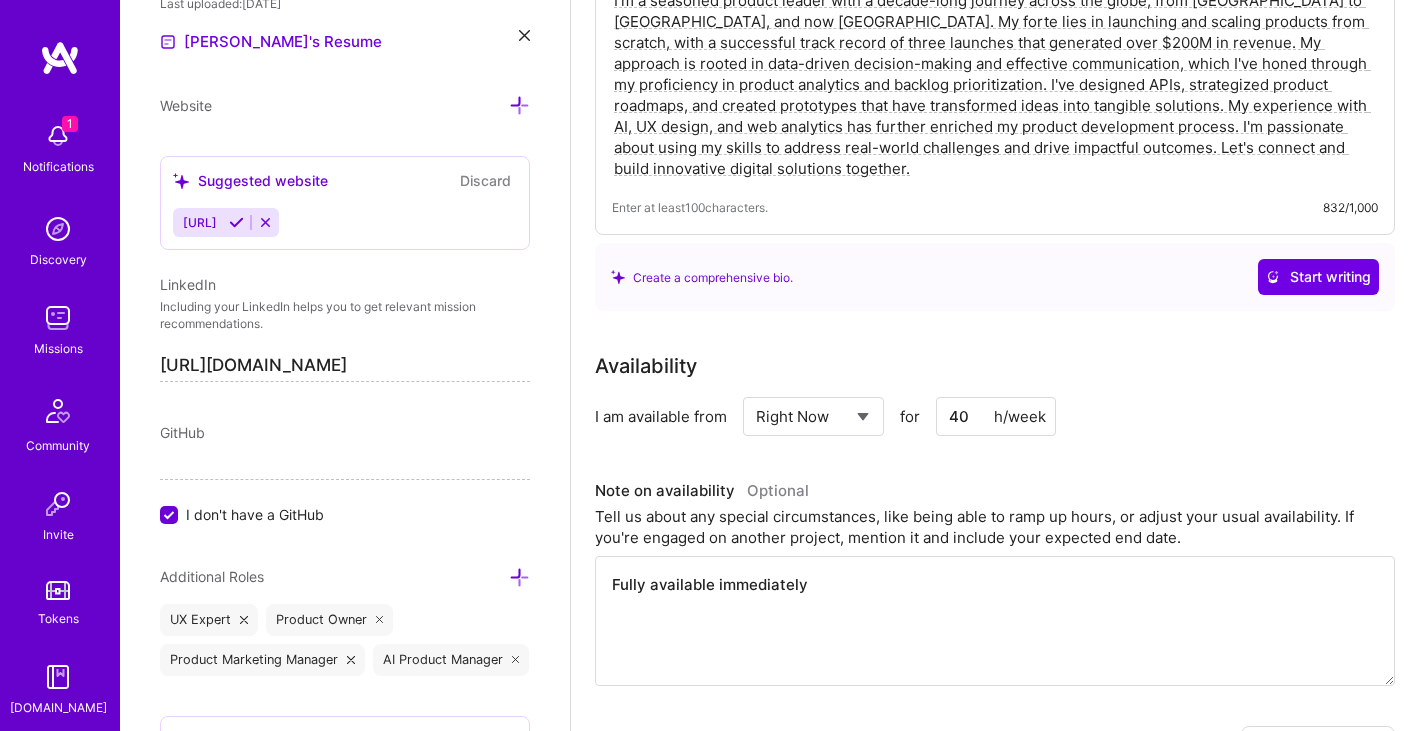 scroll, scrollTop: 0, scrollLeft: 0, axis: both 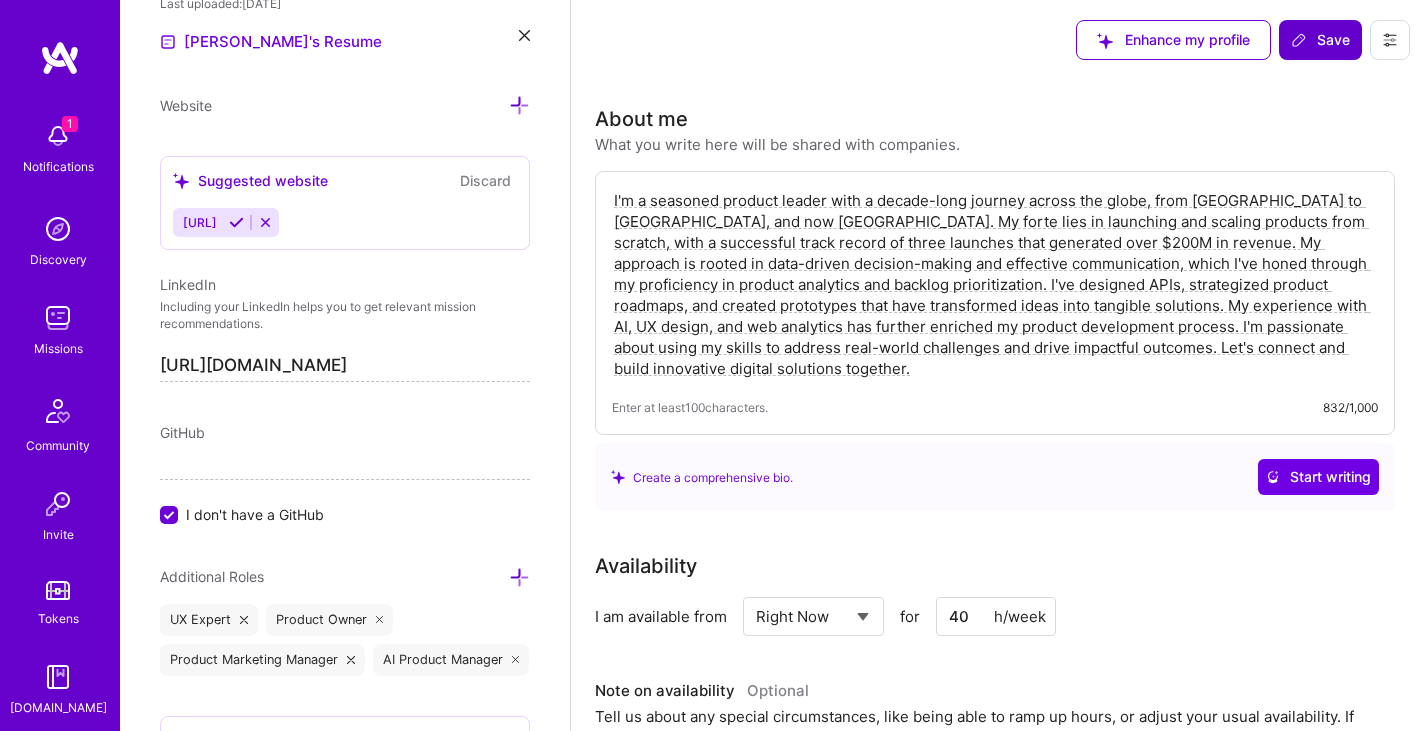 click on "Save" at bounding box center (1320, 40) 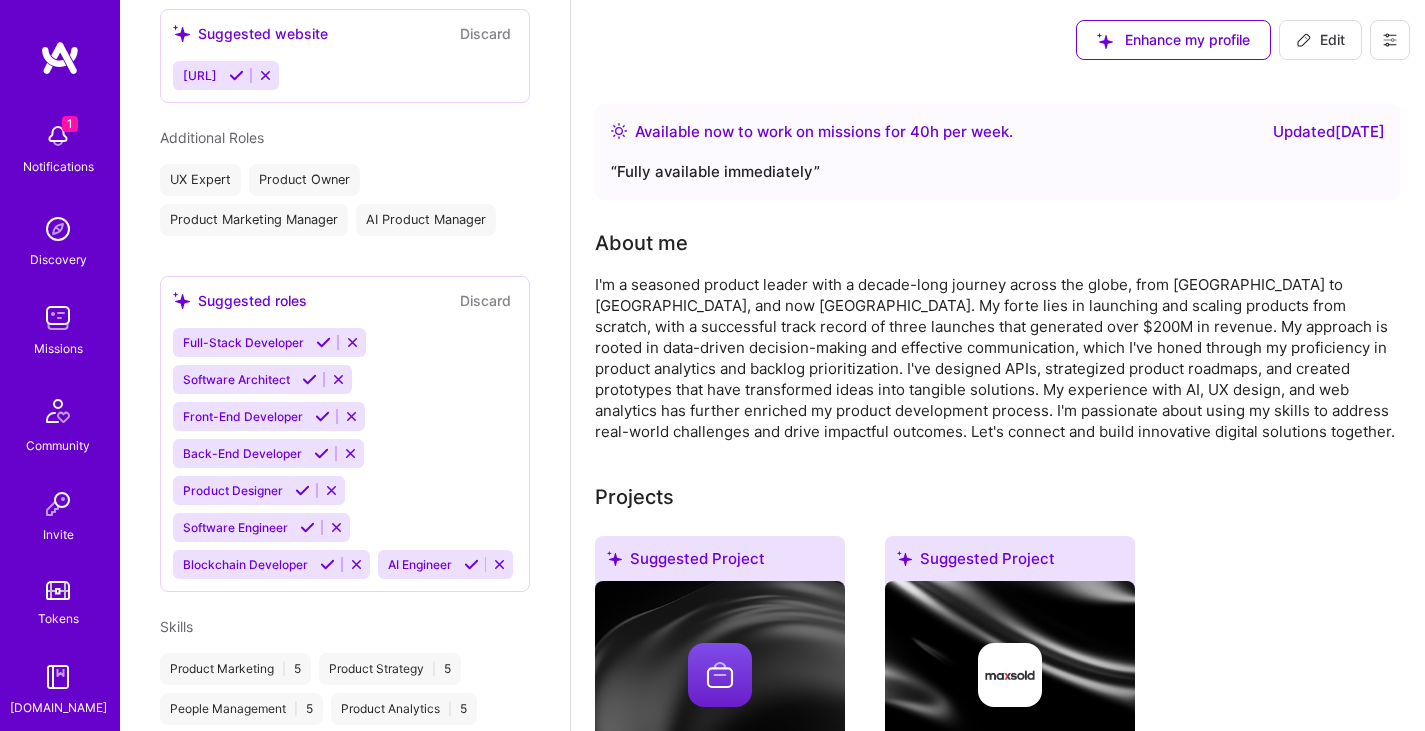 scroll, scrollTop: 814, scrollLeft: 0, axis: vertical 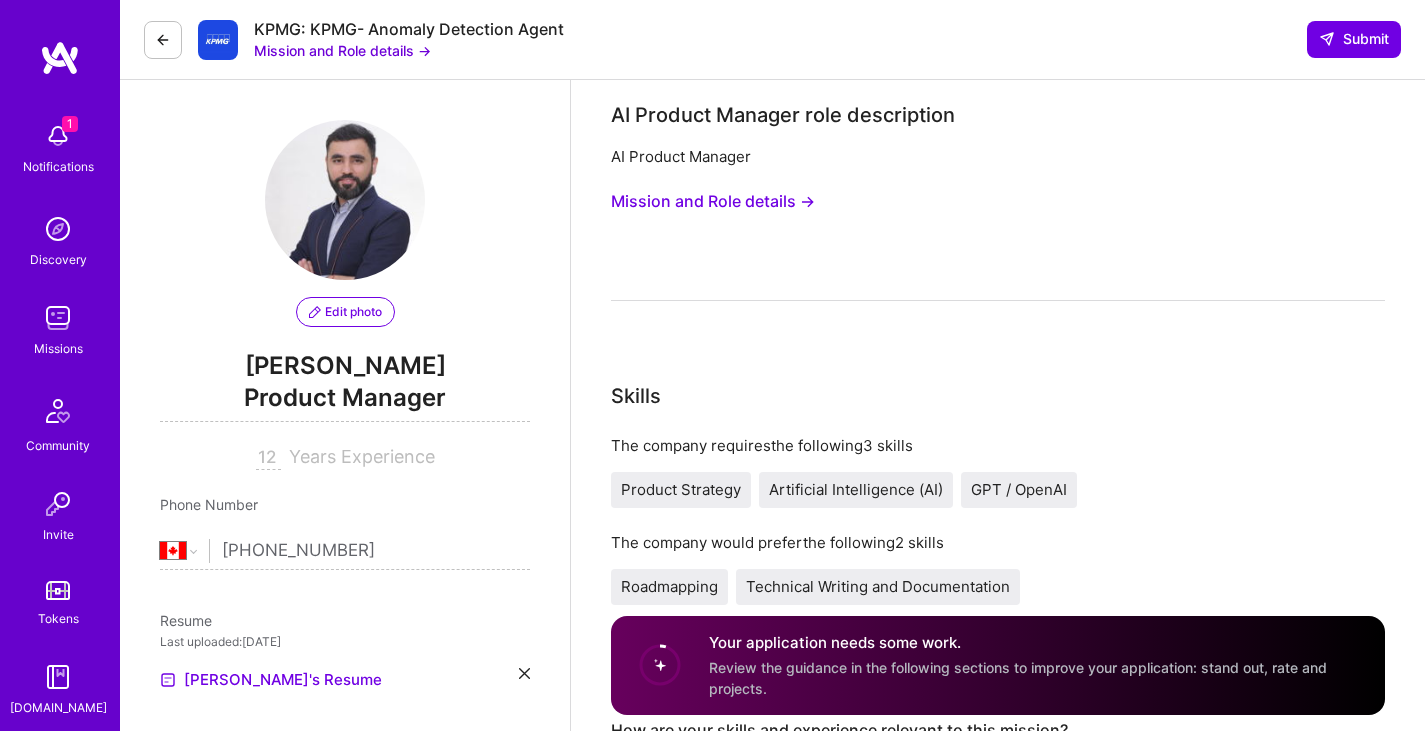 select on "CA" 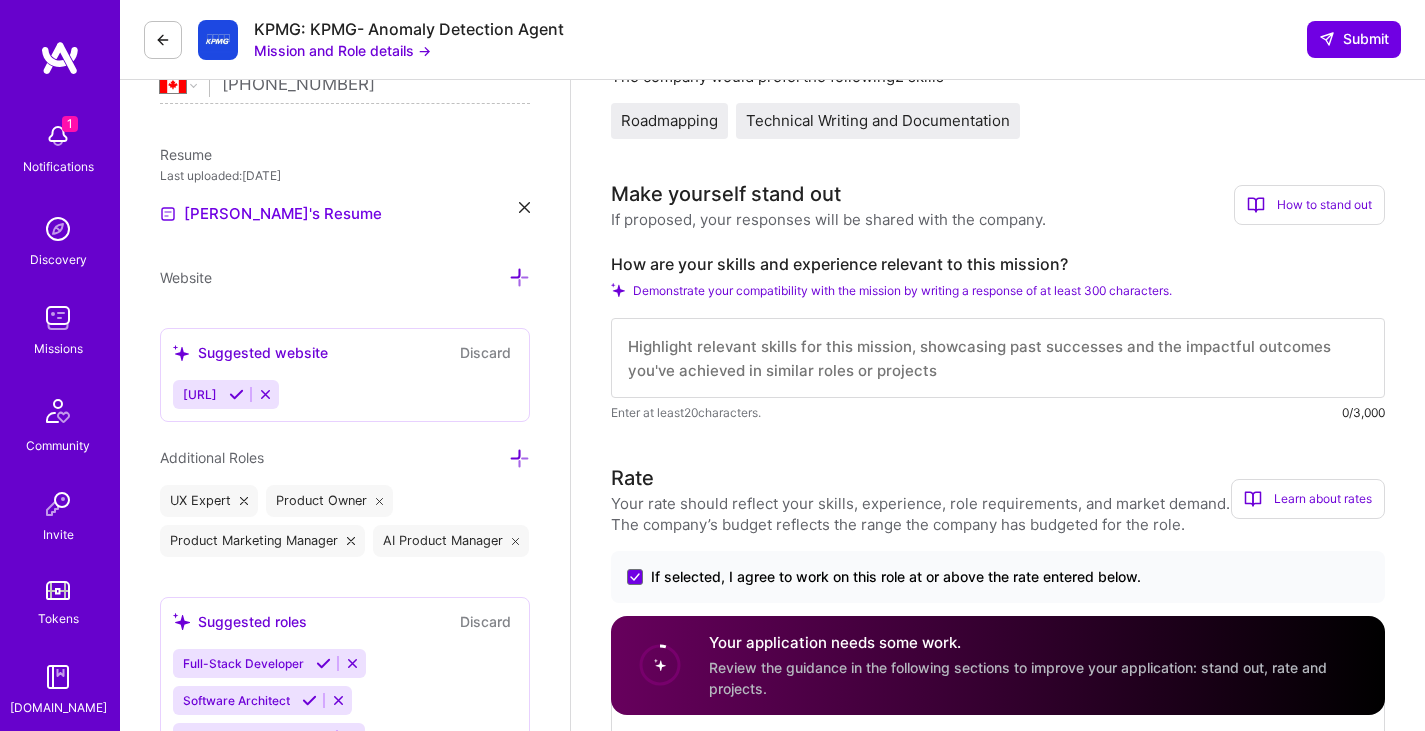 scroll, scrollTop: 500, scrollLeft: 0, axis: vertical 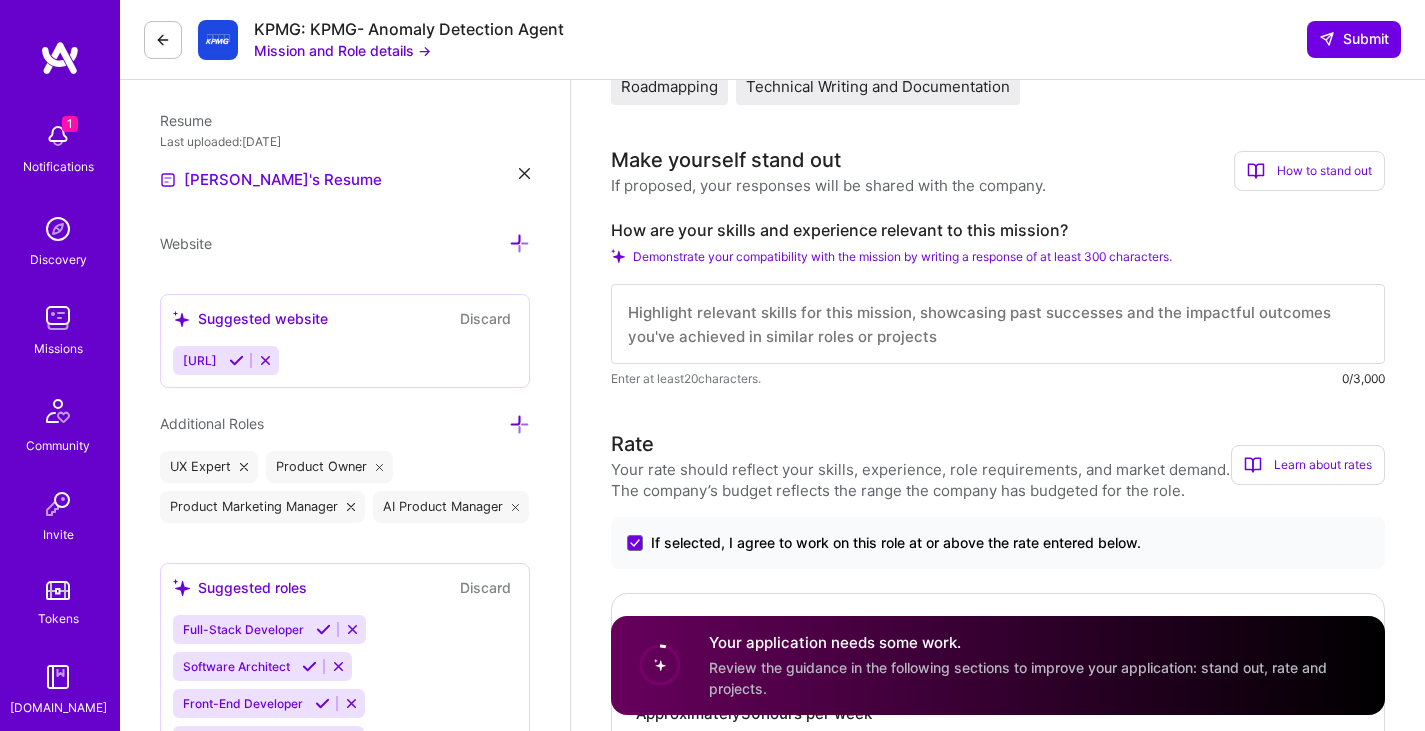 click at bounding box center (998, 324) 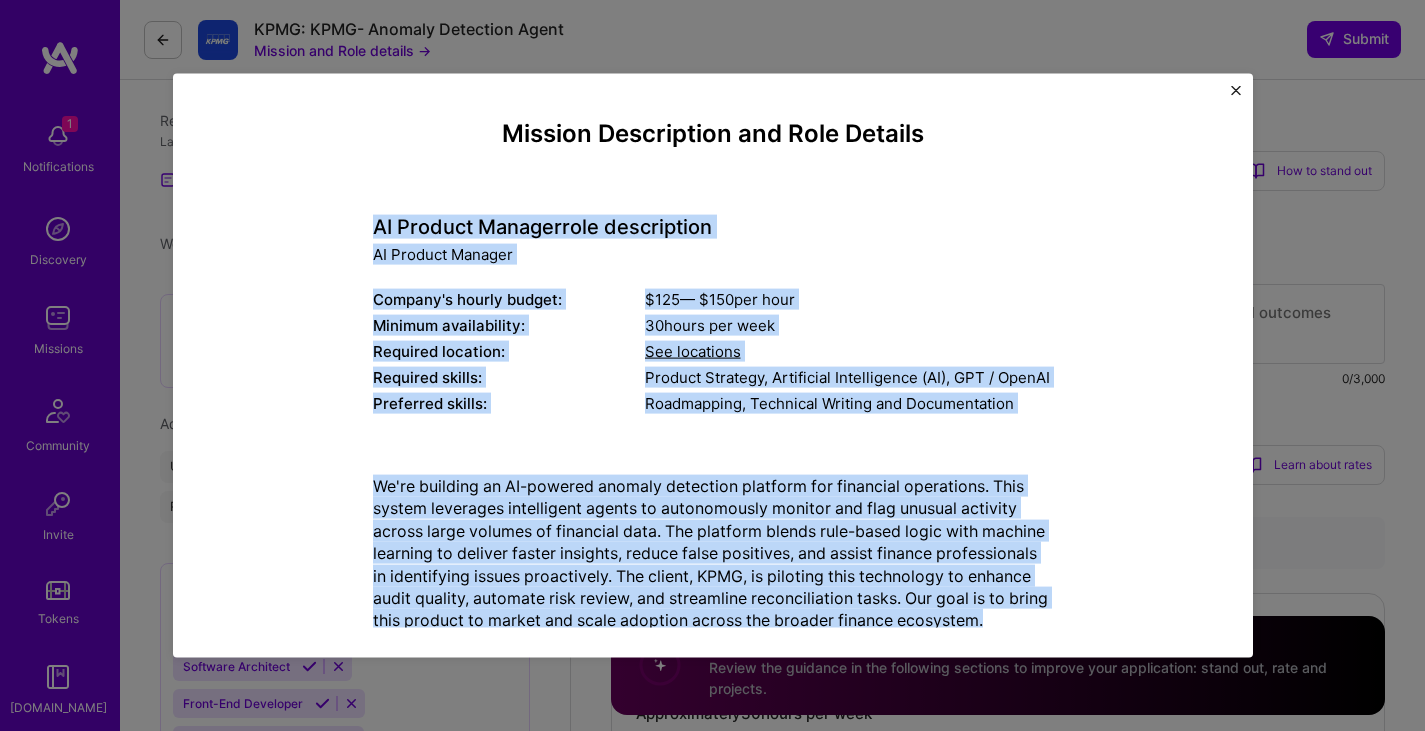 drag, startPoint x: 371, startPoint y: 225, endPoint x: 1037, endPoint y: 616, distance: 772.29333 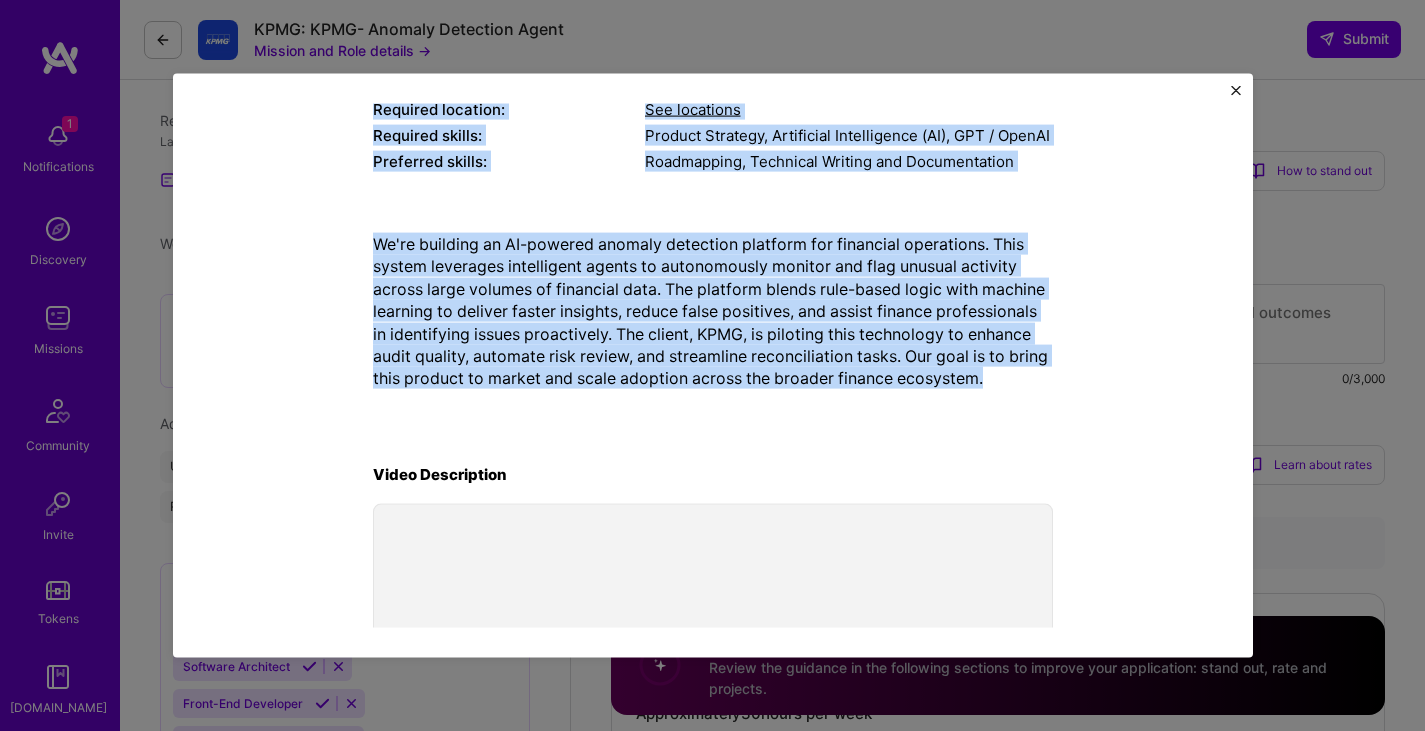 scroll, scrollTop: 300, scrollLeft: 0, axis: vertical 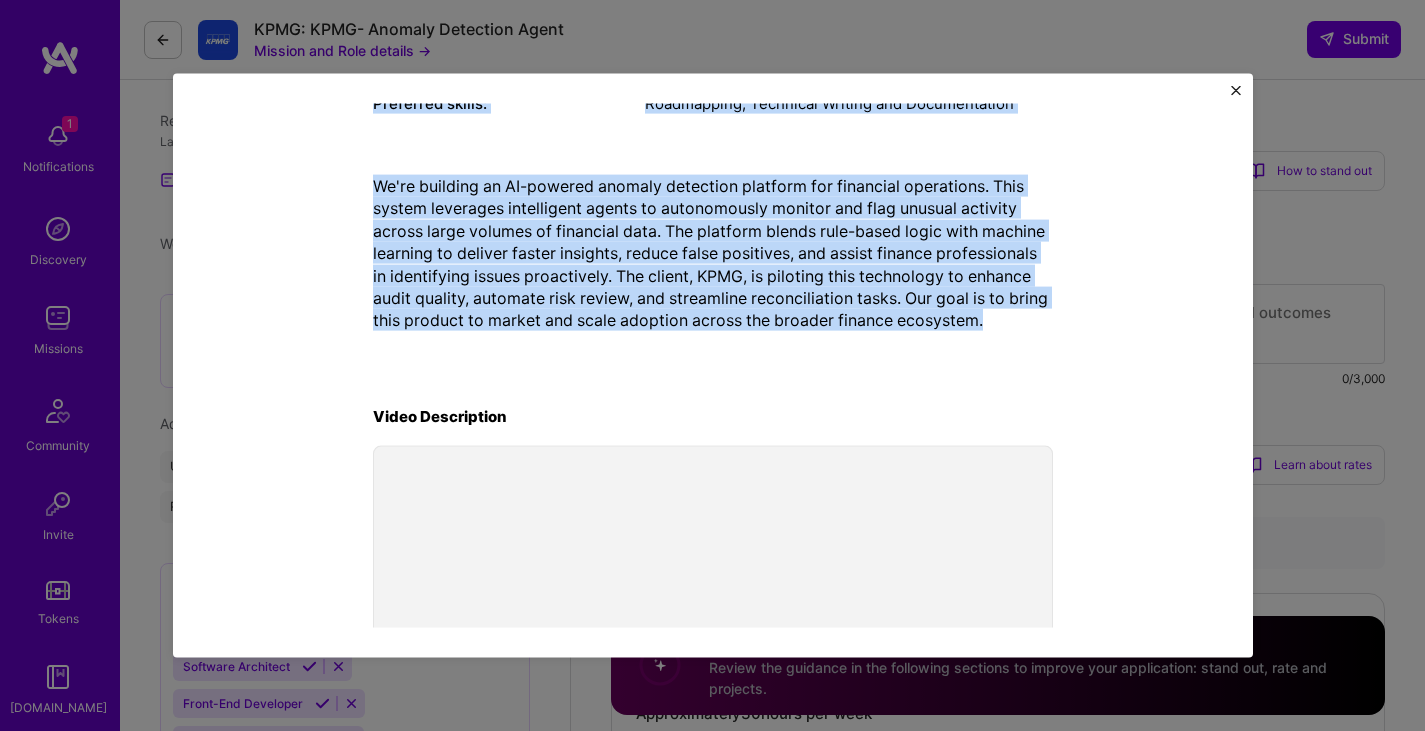 copy on "AI Product Manager  role description AI Product Manager Company's hourly budget: $ 125  — $ 150  per hour Minimum availability: 30  hours per week Required location: See locations Required skills: Product Strategy, Artificial Intelligence (AI), GPT / OpenAI Preferred skills: Roadmapping, Technical Writing and Documentation We're building an AI-powered anomaly detection platform for financial operations. This system leverages intelligent agents to autonomously monitor and flag unusual activity across large volumes of financial data. The platform blends rule-based logic with machine learning to deliver faster insights, reduce false positives, and assist finance professionals in identifying issues proactively. The client, KPMG, is piloting this technology to enhance audit quality, automate risk review, and streamline reconciliation tasks. Our goal is to bring this product to market and scale adoption across the broader finance ecosystem." 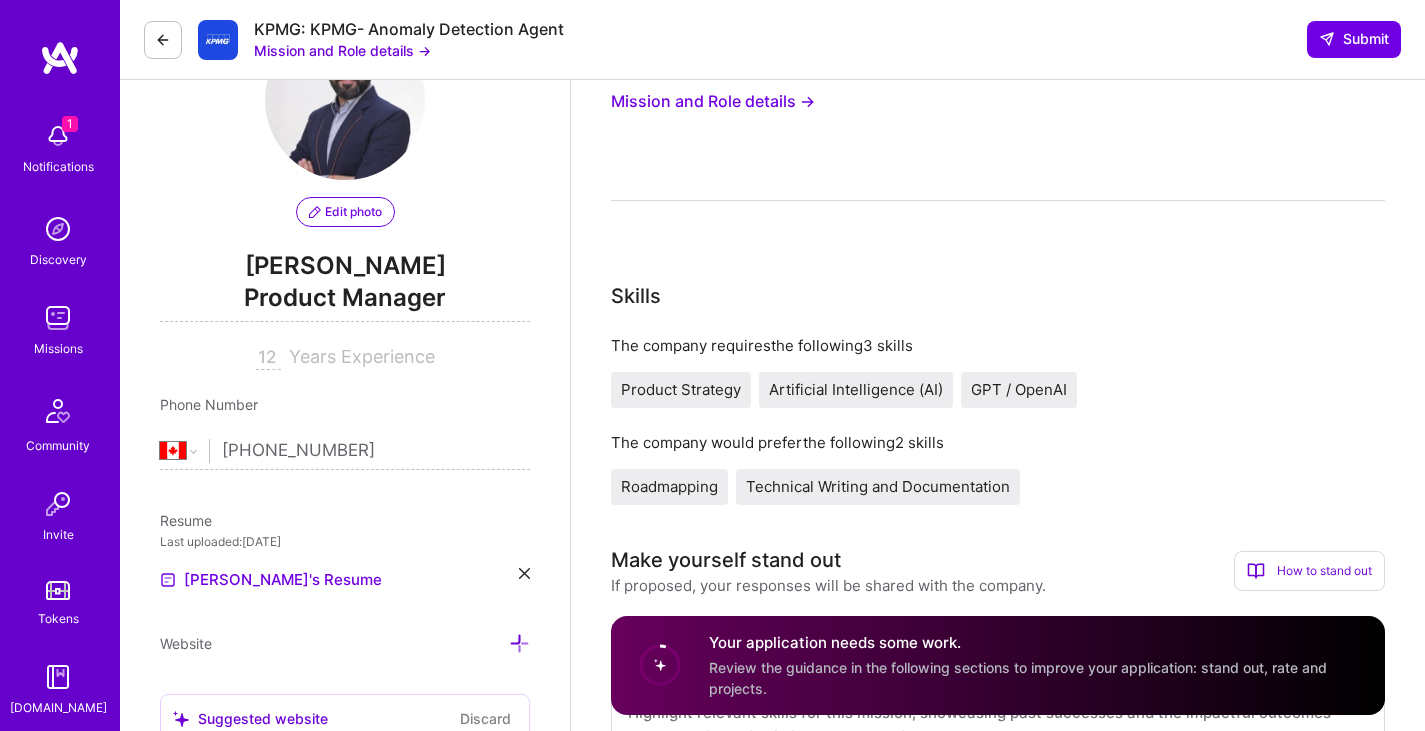 scroll, scrollTop: 400, scrollLeft: 0, axis: vertical 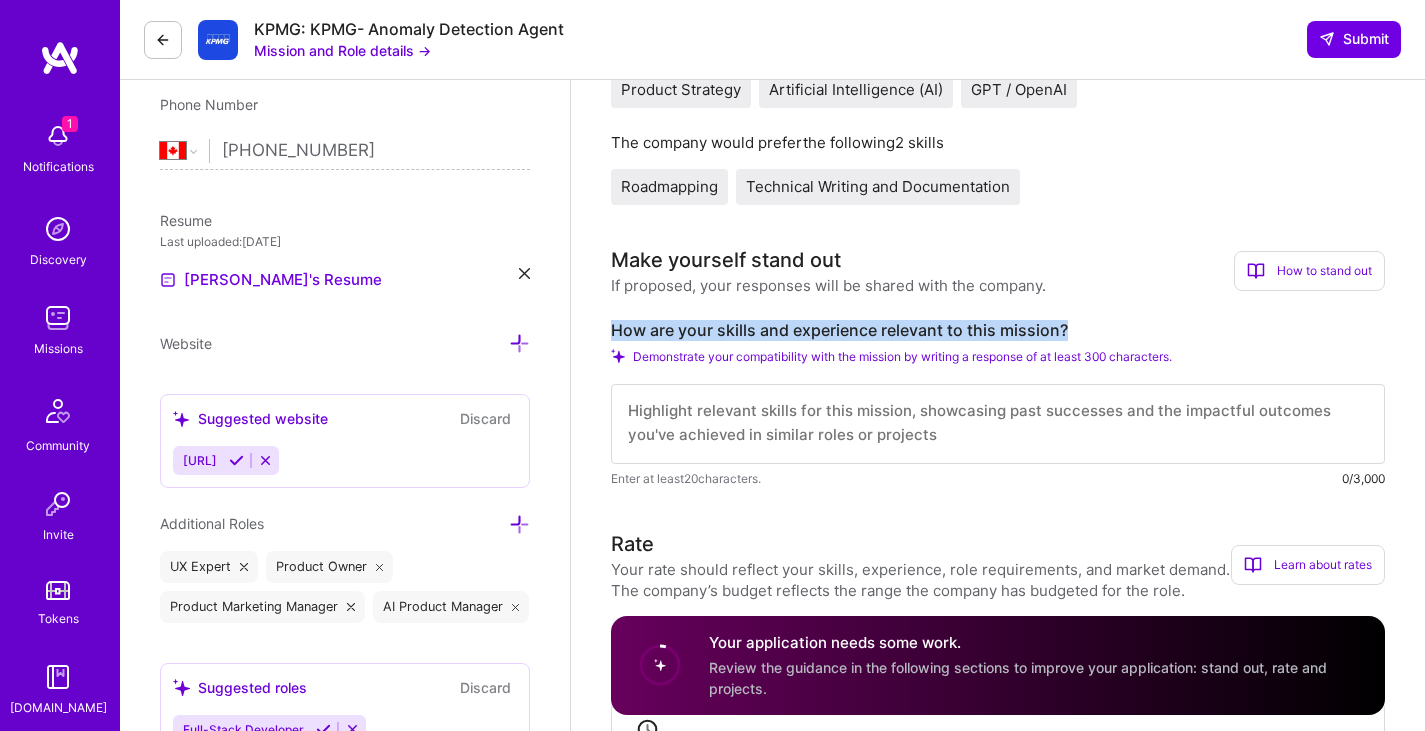 drag, startPoint x: 611, startPoint y: 327, endPoint x: 1101, endPoint y: 331, distance: 490.01633 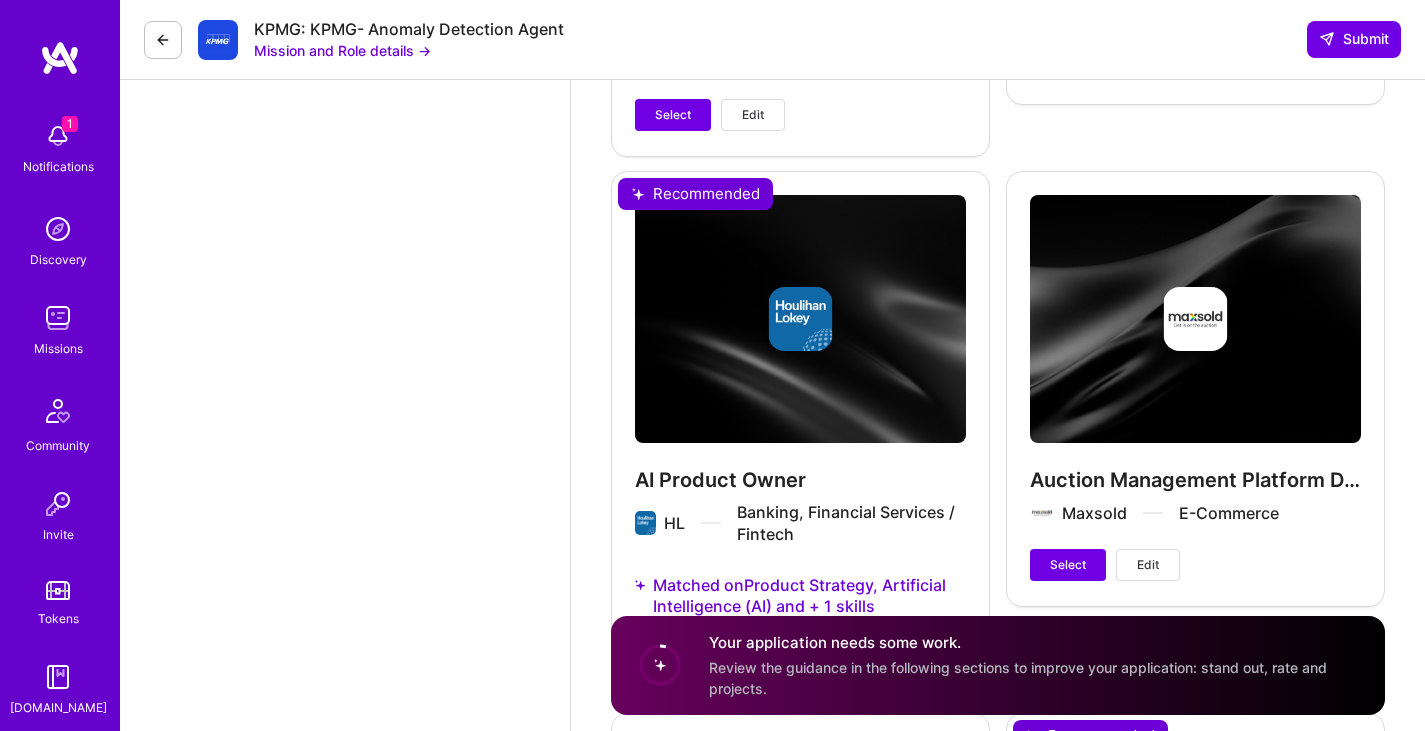 scroll, scrollTop: 4745, scrollLeft: 0, axis: vertical 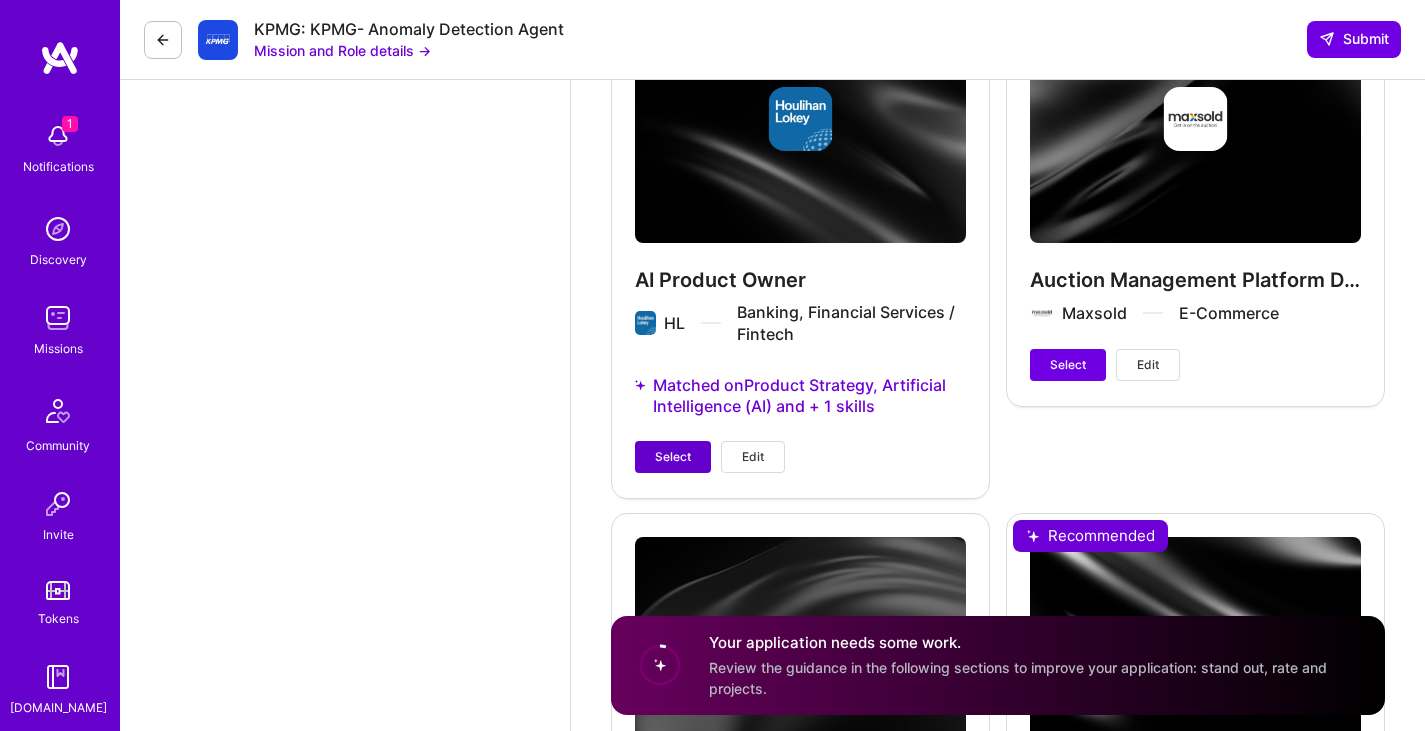 click on "Select" at bounding box center (673, 457) 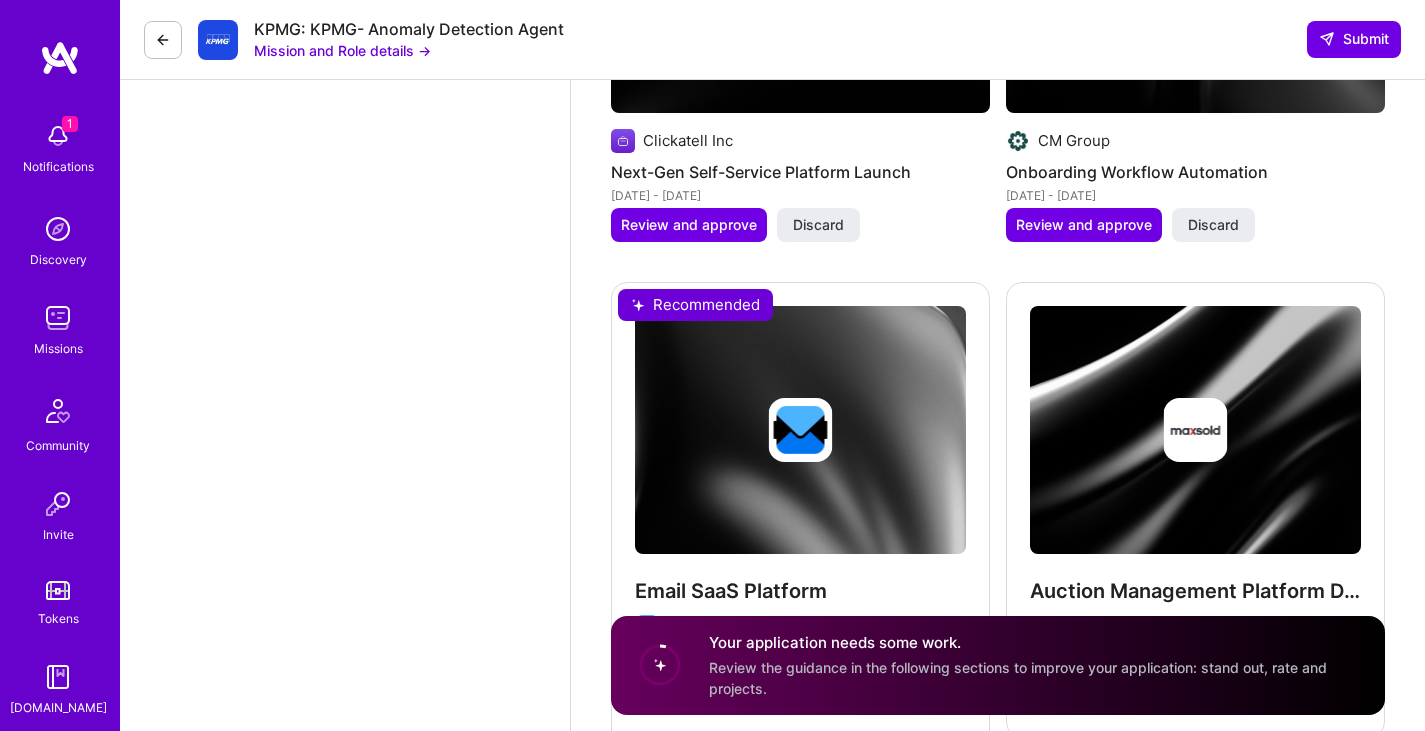scroll, scrollTop: 4145, scrollLeft: 0, axis: vertical 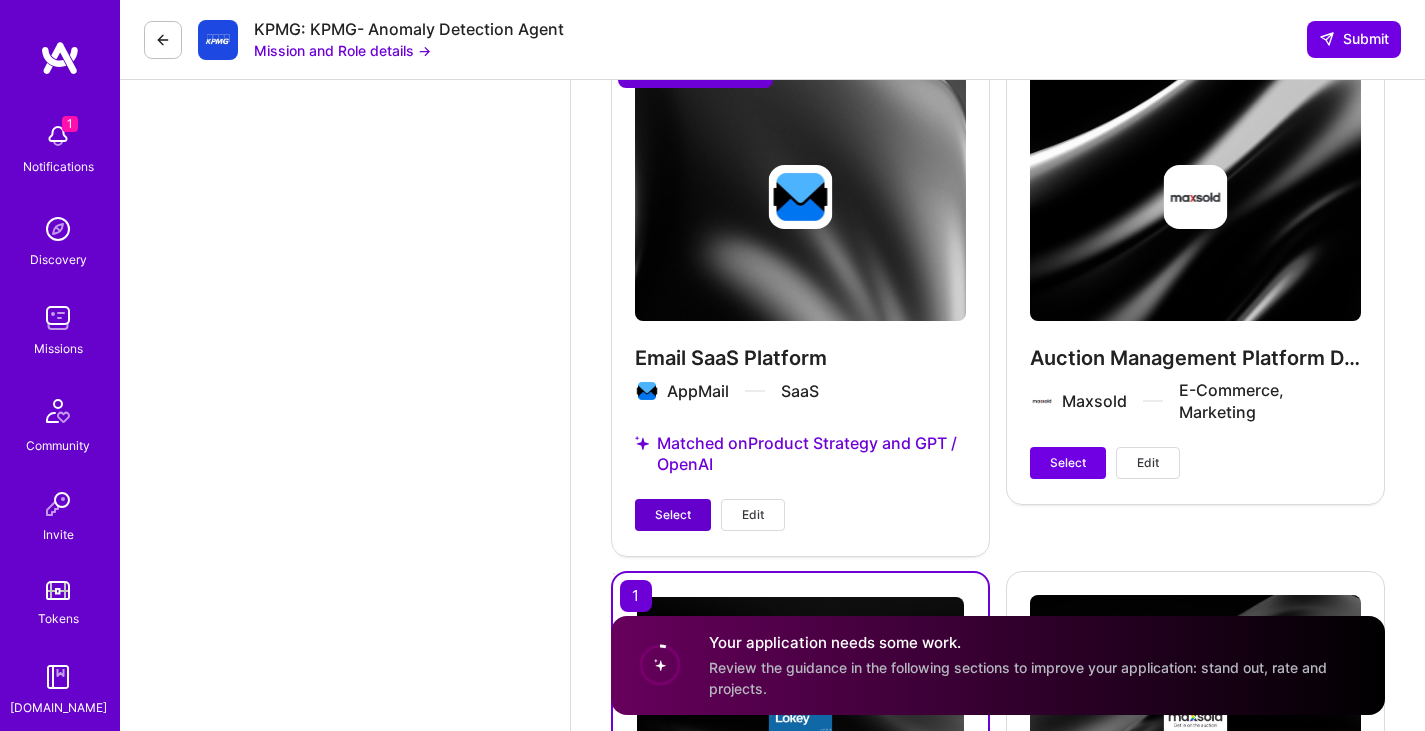 click on "Select" at bounding box center [673, 515] 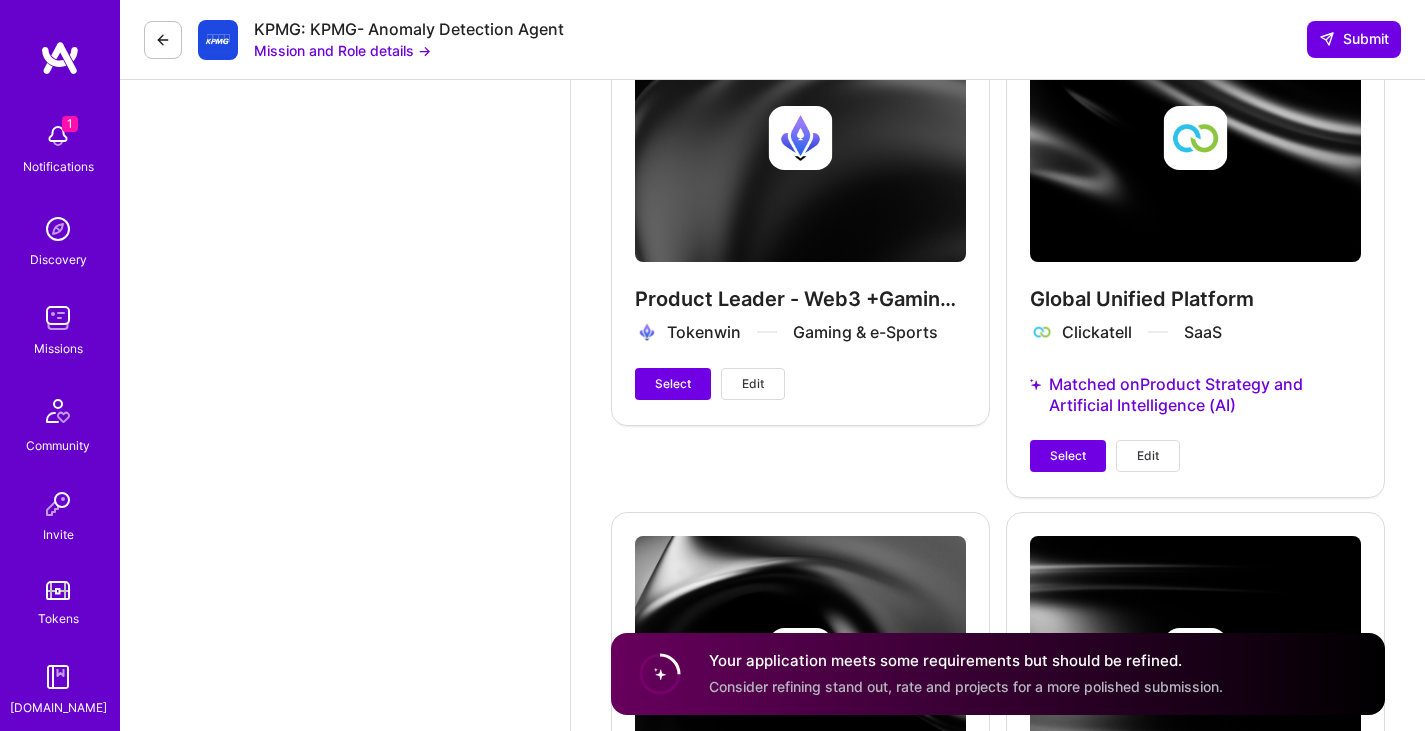 scroll, scrollTop: 5345, scrollLeft: 0, axis: vertical 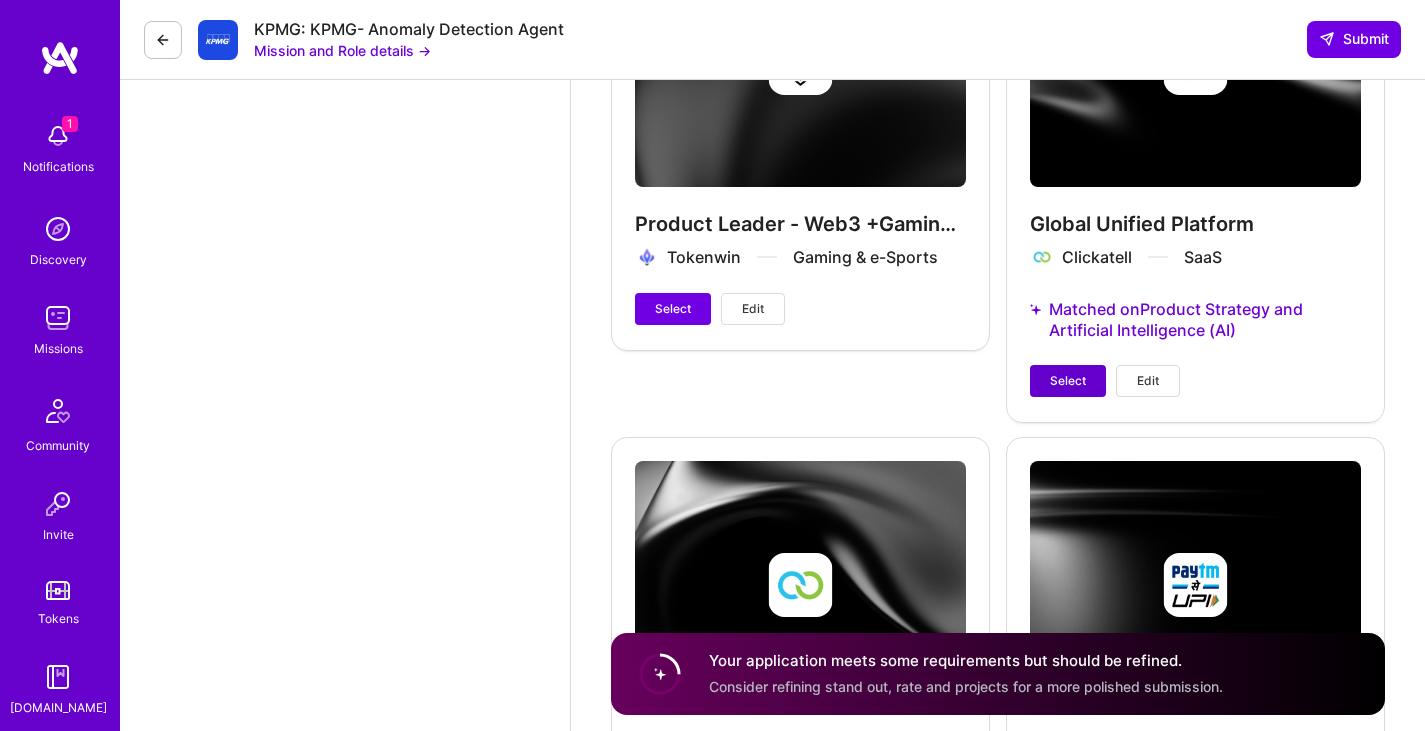 click on "Select" at bounding box center [1068, 381] 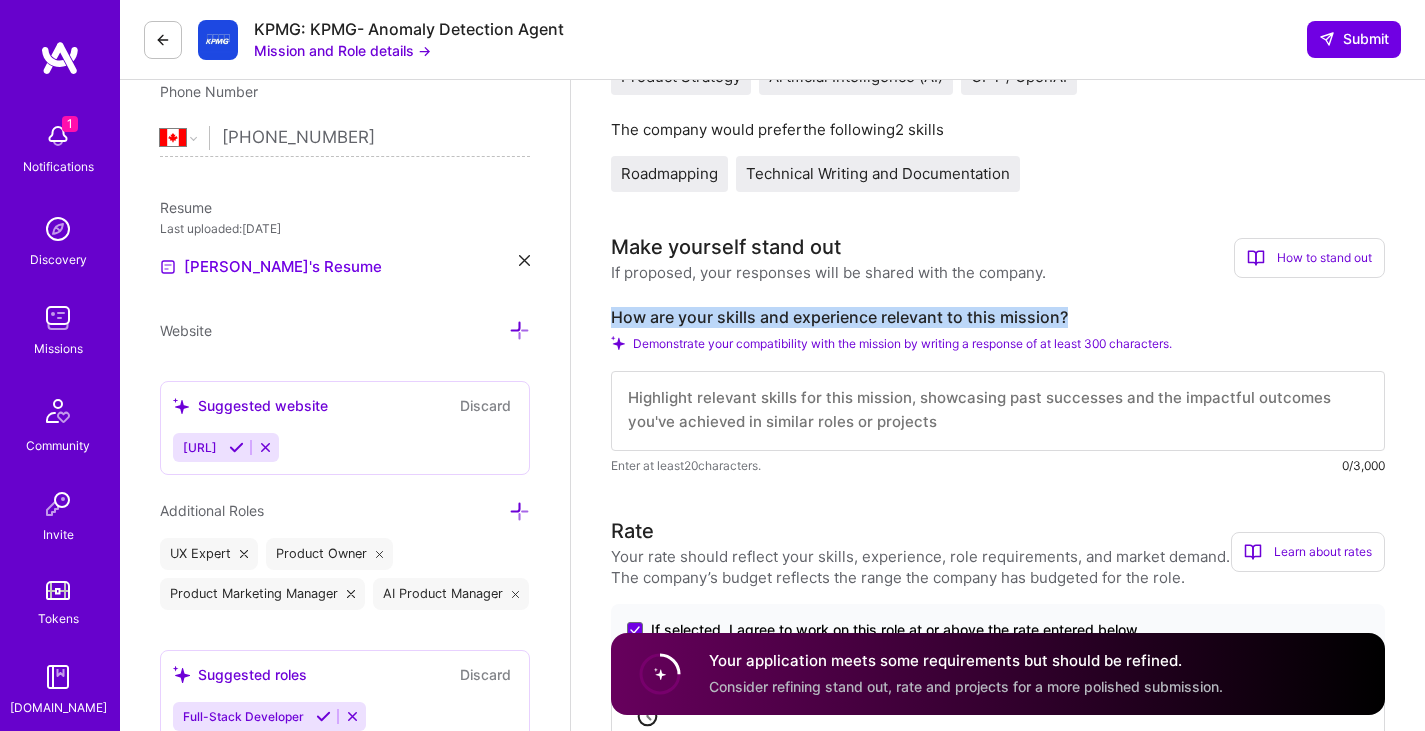 scroll, scrollTop: 330, scrollLeft: 0, axis: vertical 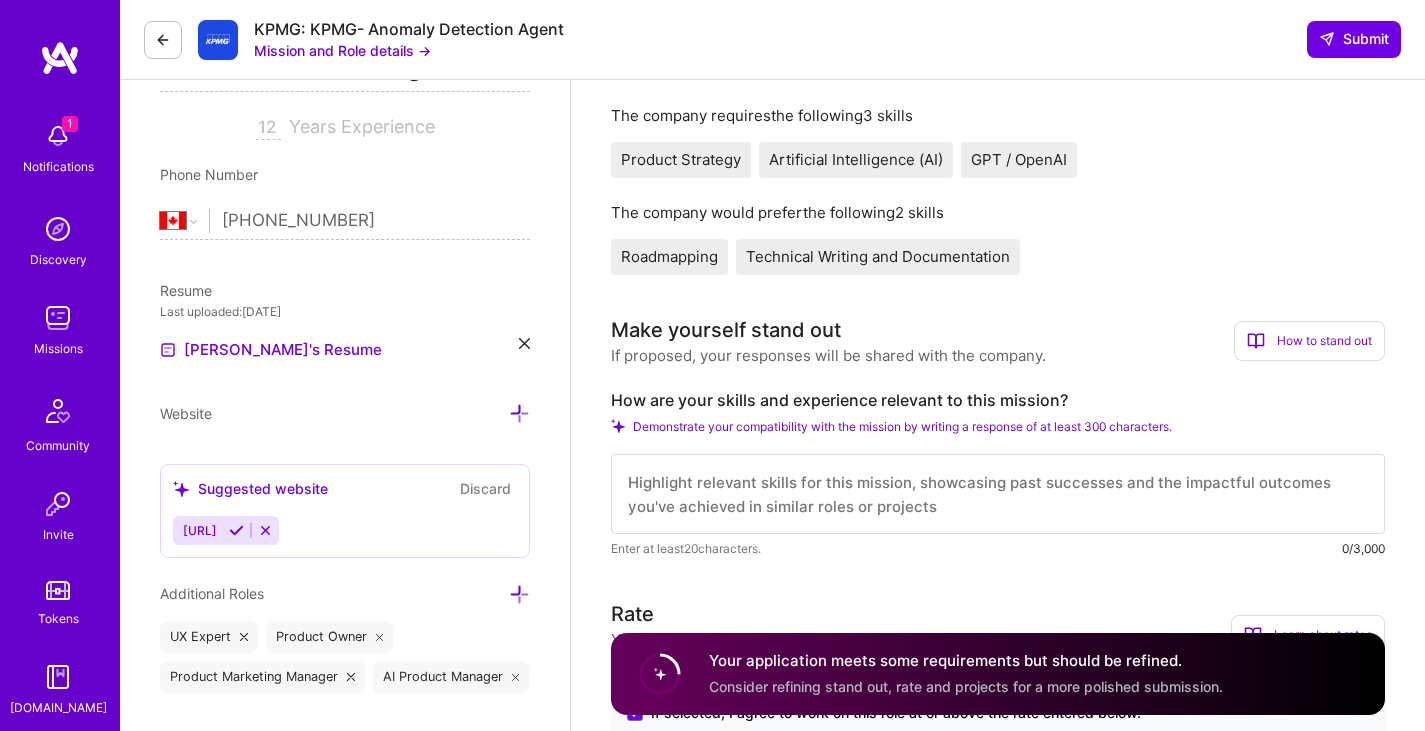 click at bounding box center [998, 494] 